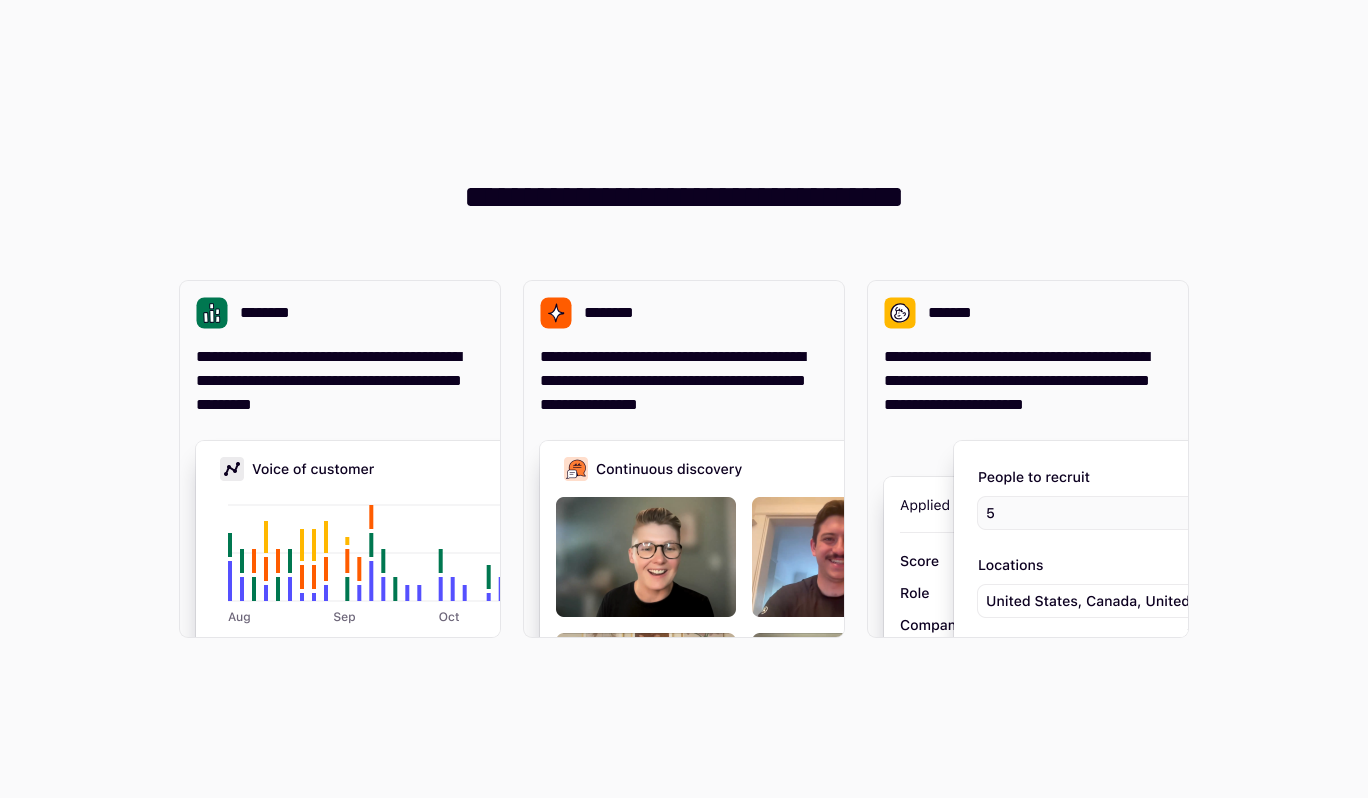 scroll, scrollTop: 0, scrollLeft: 0, axis: both 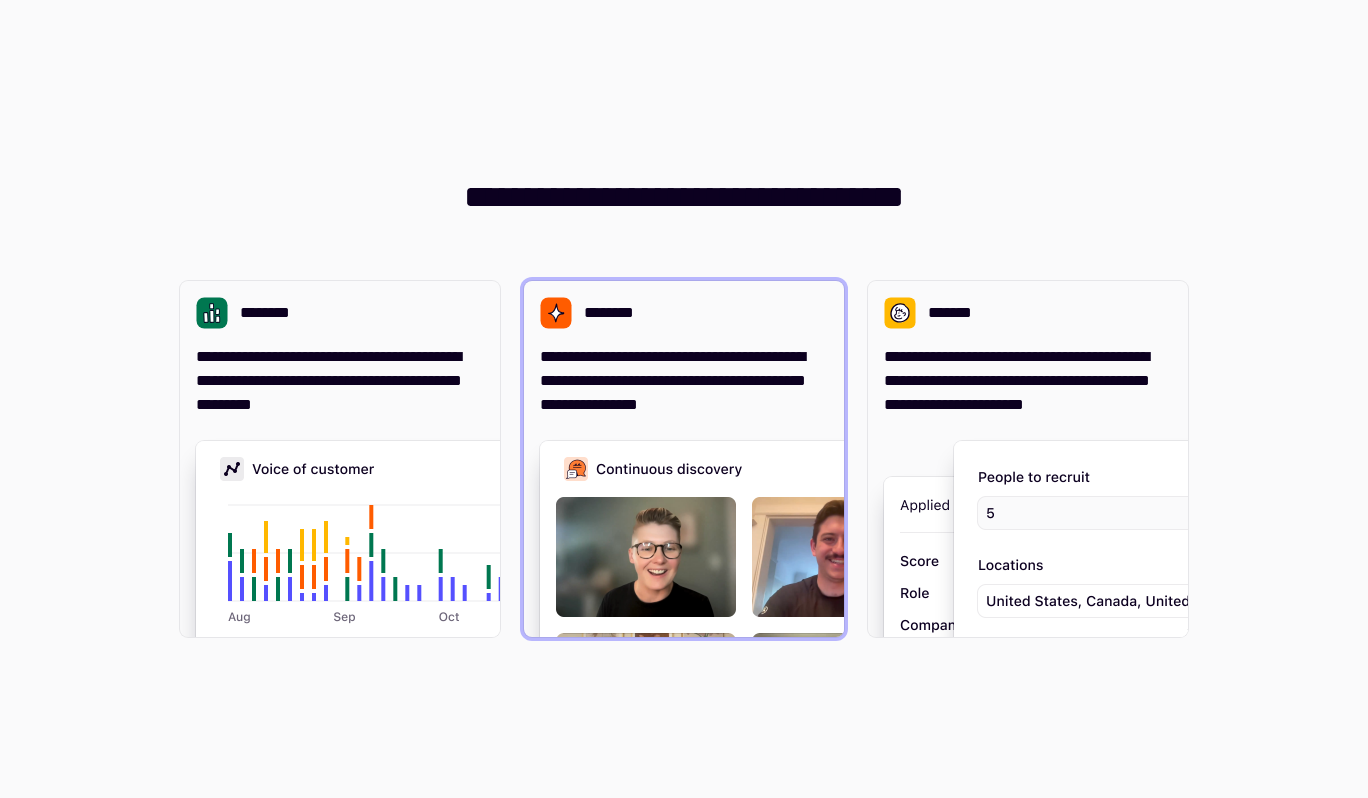 click on "********" at bounding box center [684, 313] 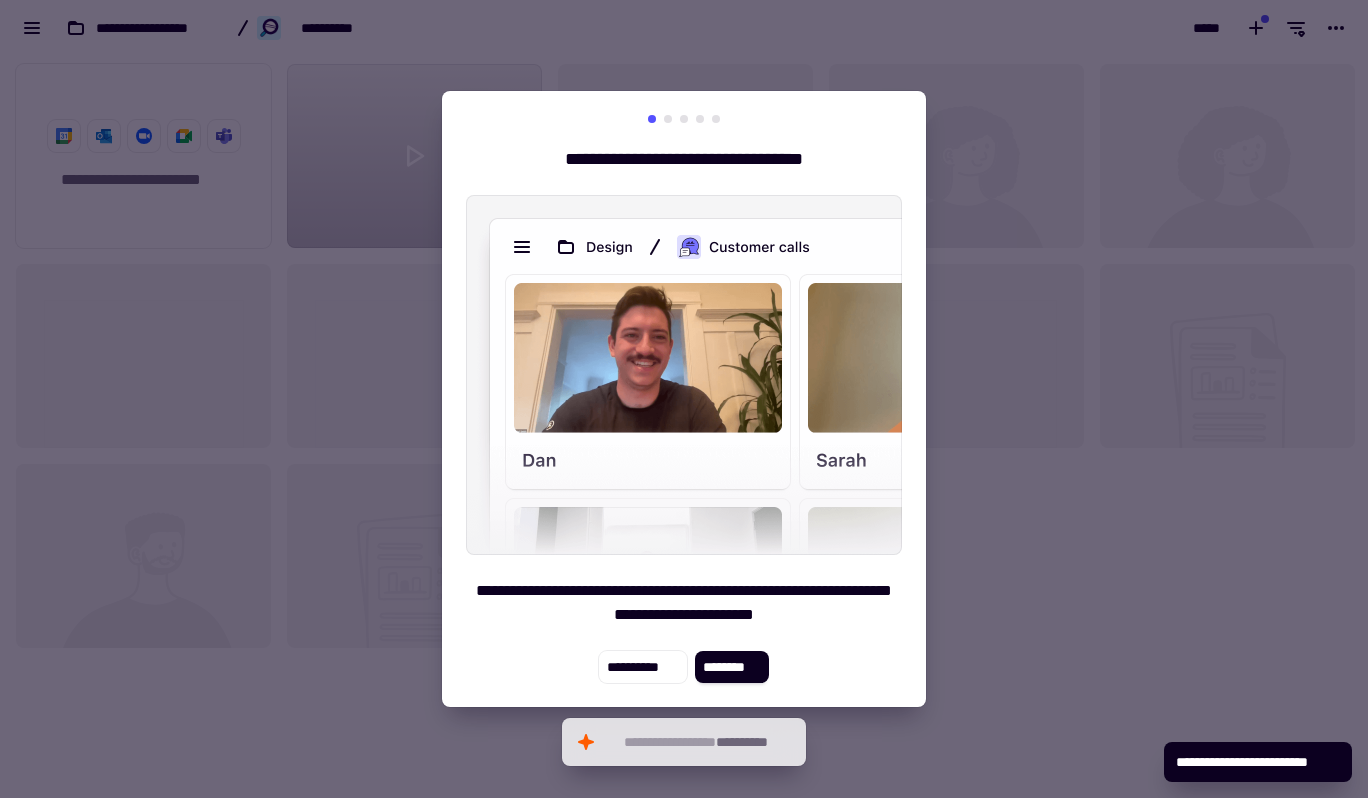 scroll, scrollTop: 16, scrollLeft: 16, axis: both 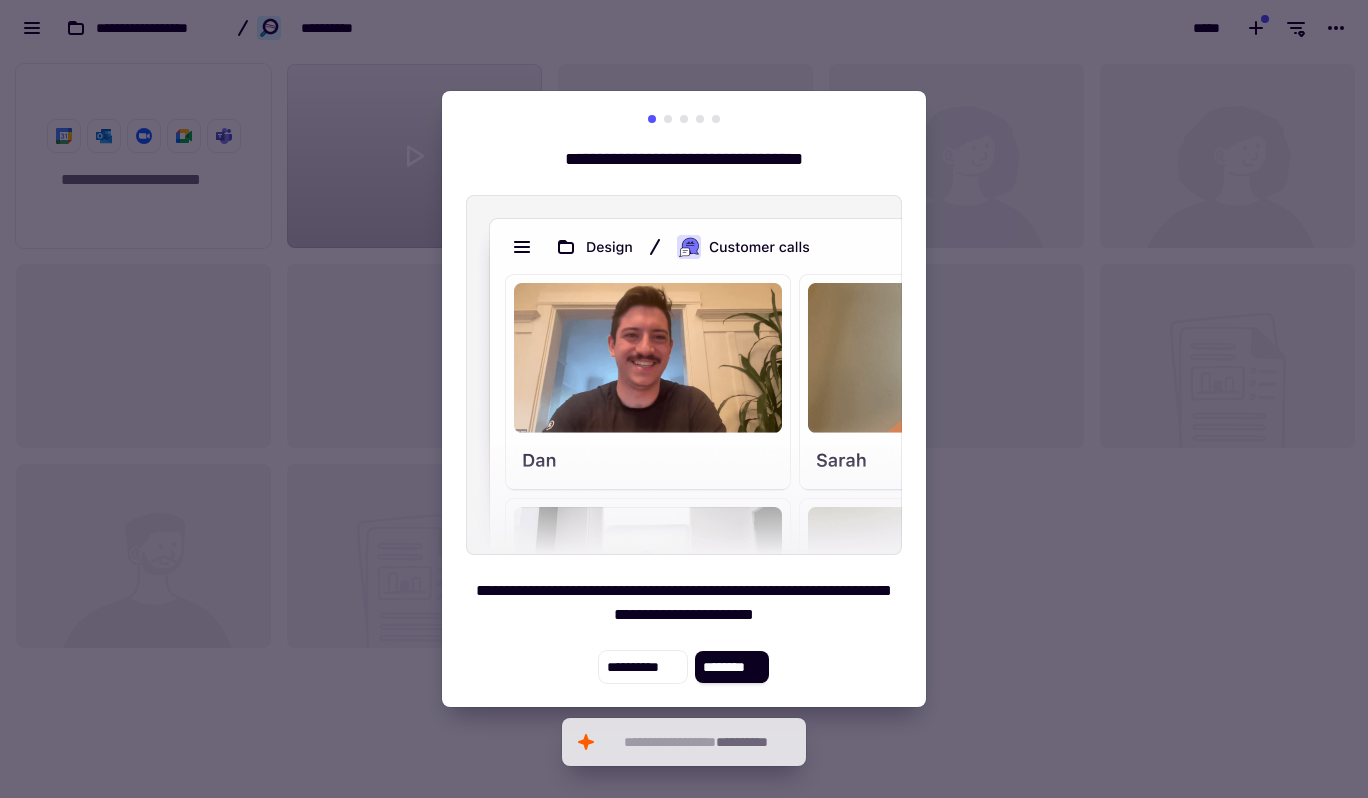 click on "**********" at bounding box center (684, 399) 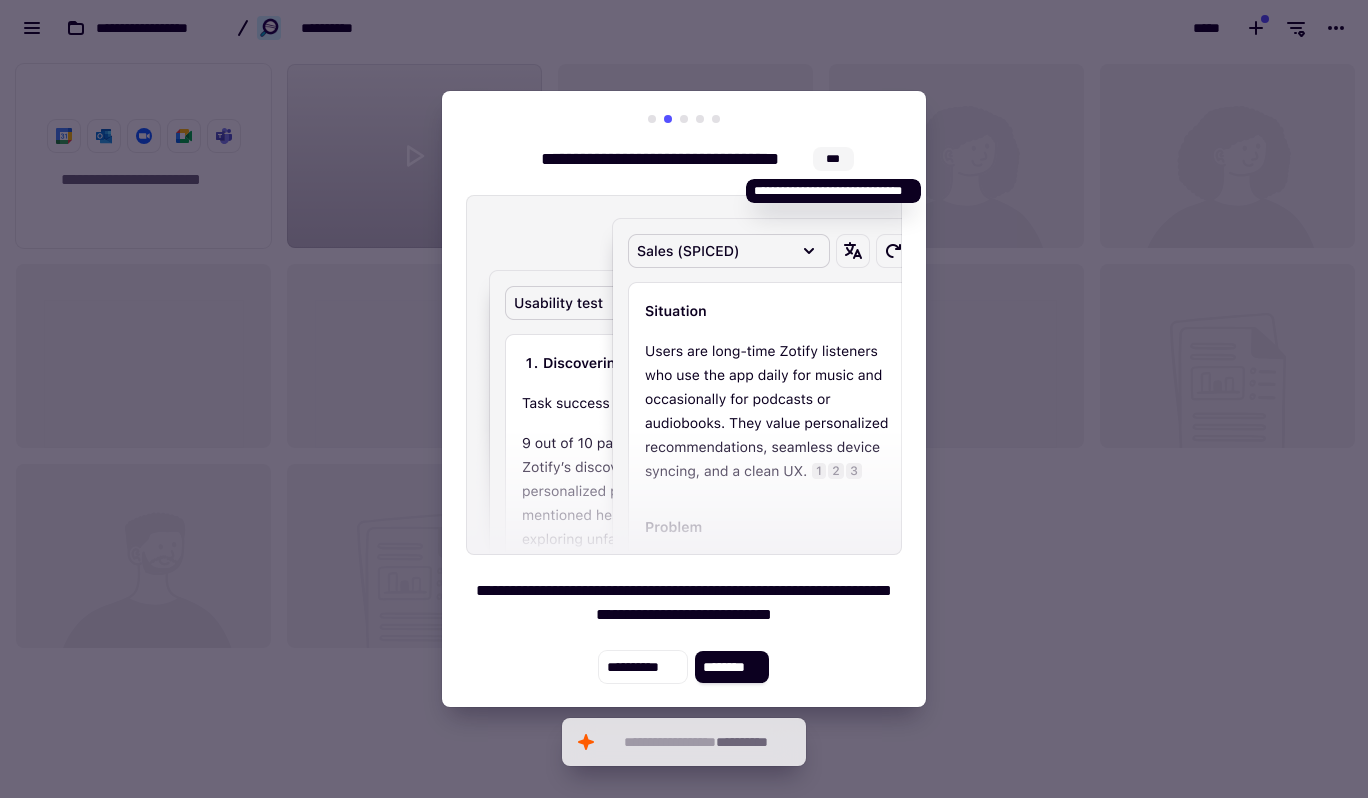 click on "***" at bounding box center (833, 159) 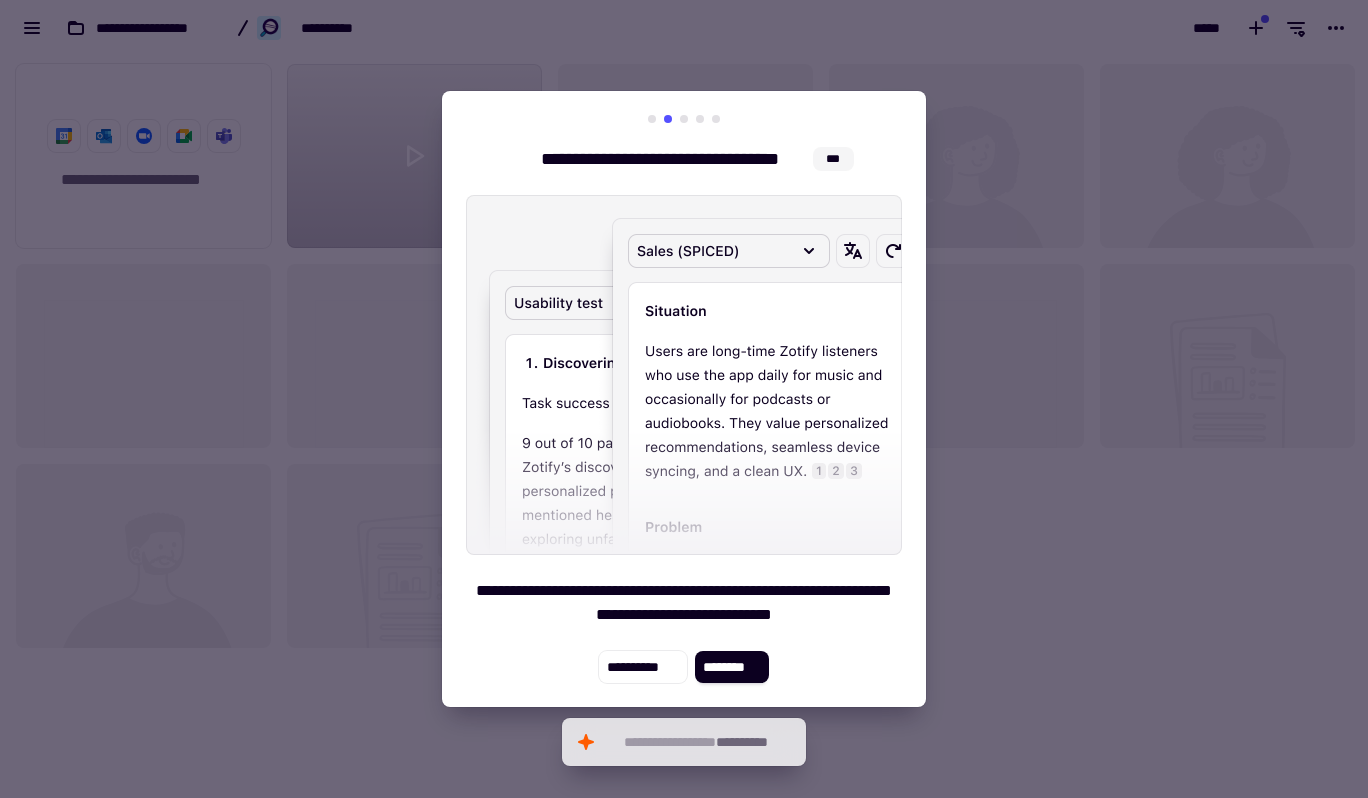click at bounding box center (684, 399) 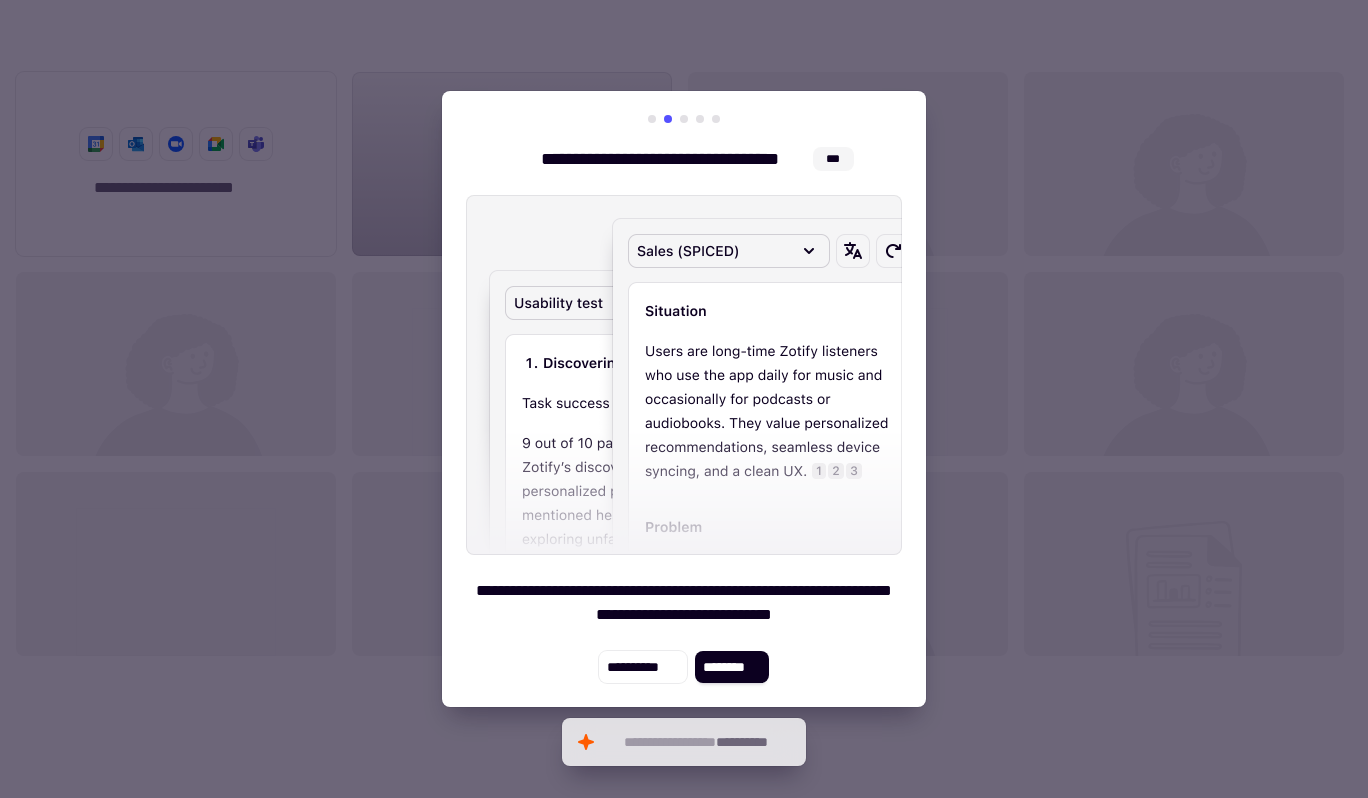 scroll, scrollTop: 727, scrollLeft: 1338, axis: both 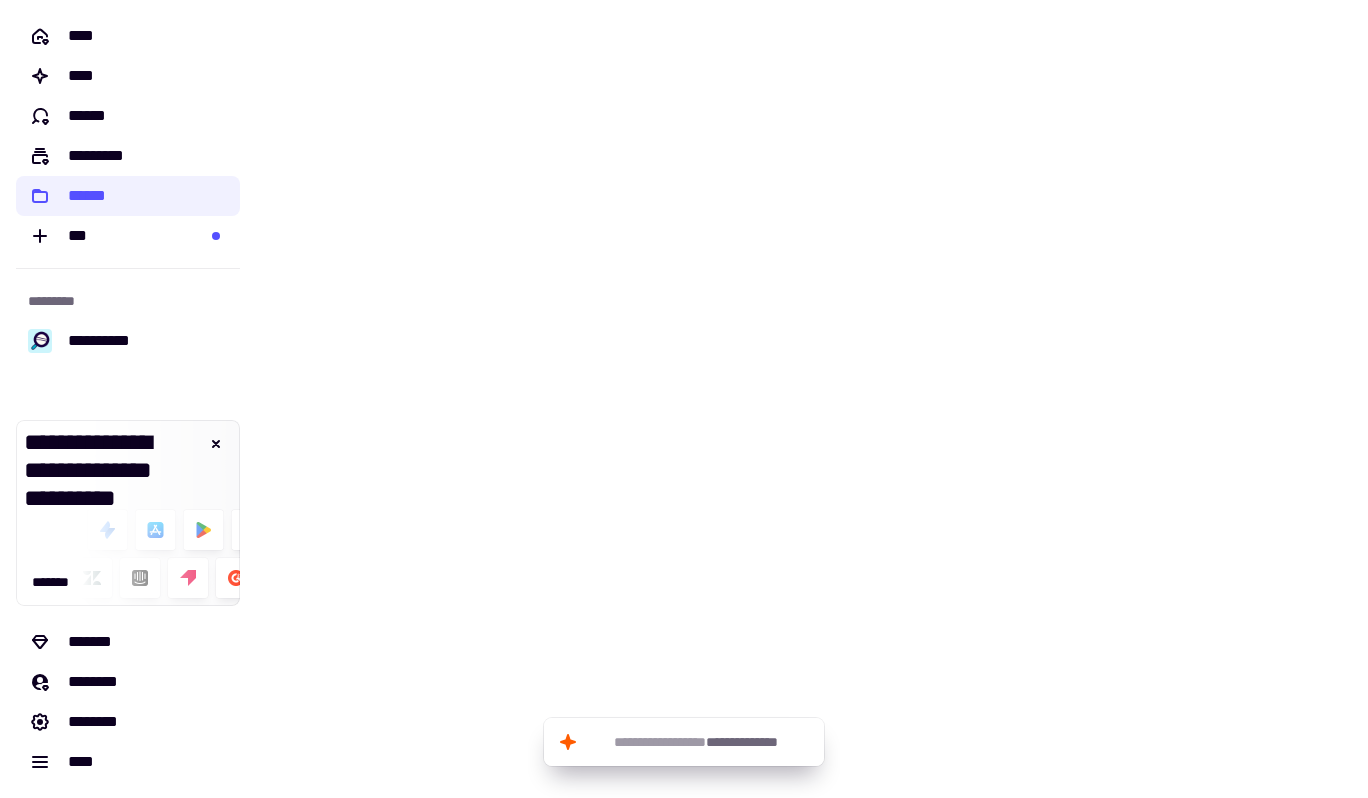 click on "***" 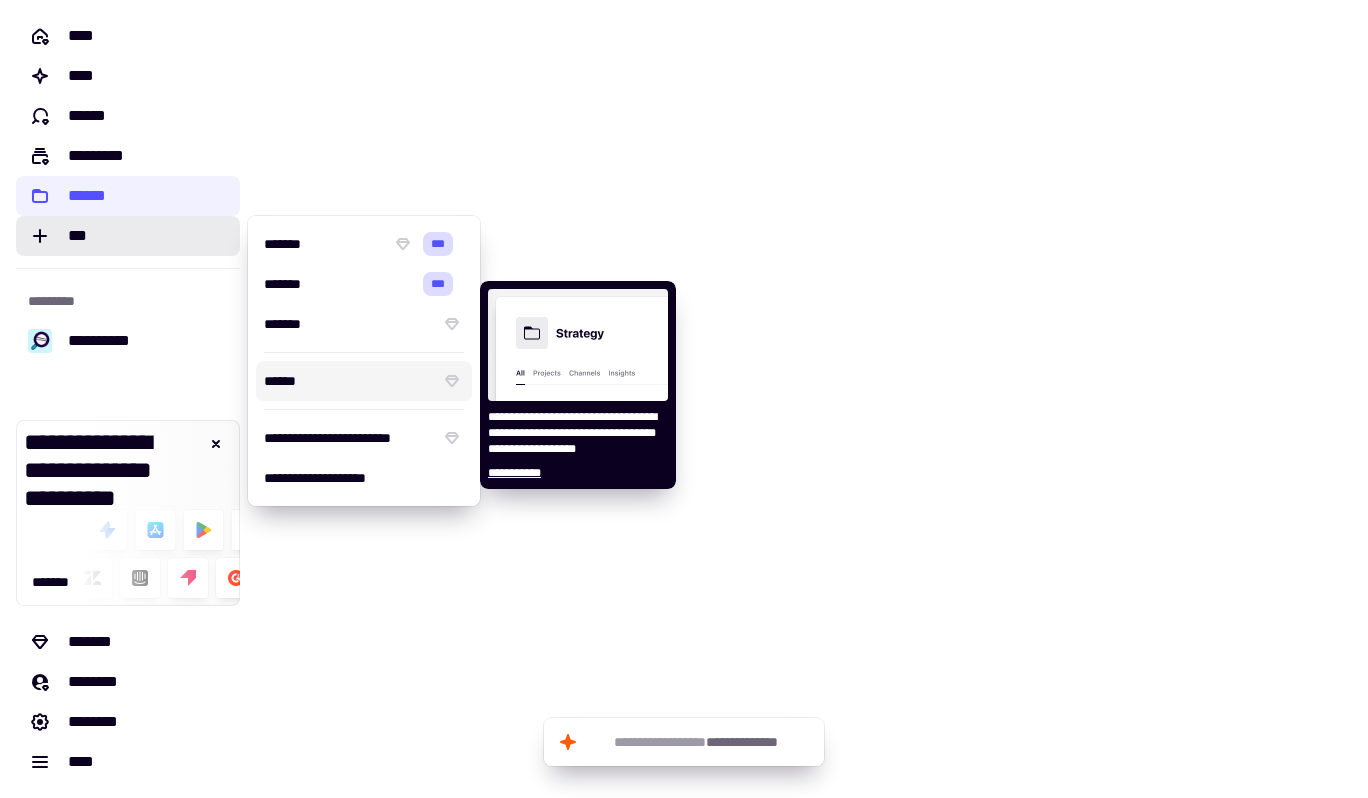 click on "******" at bounding box center (348, 381) 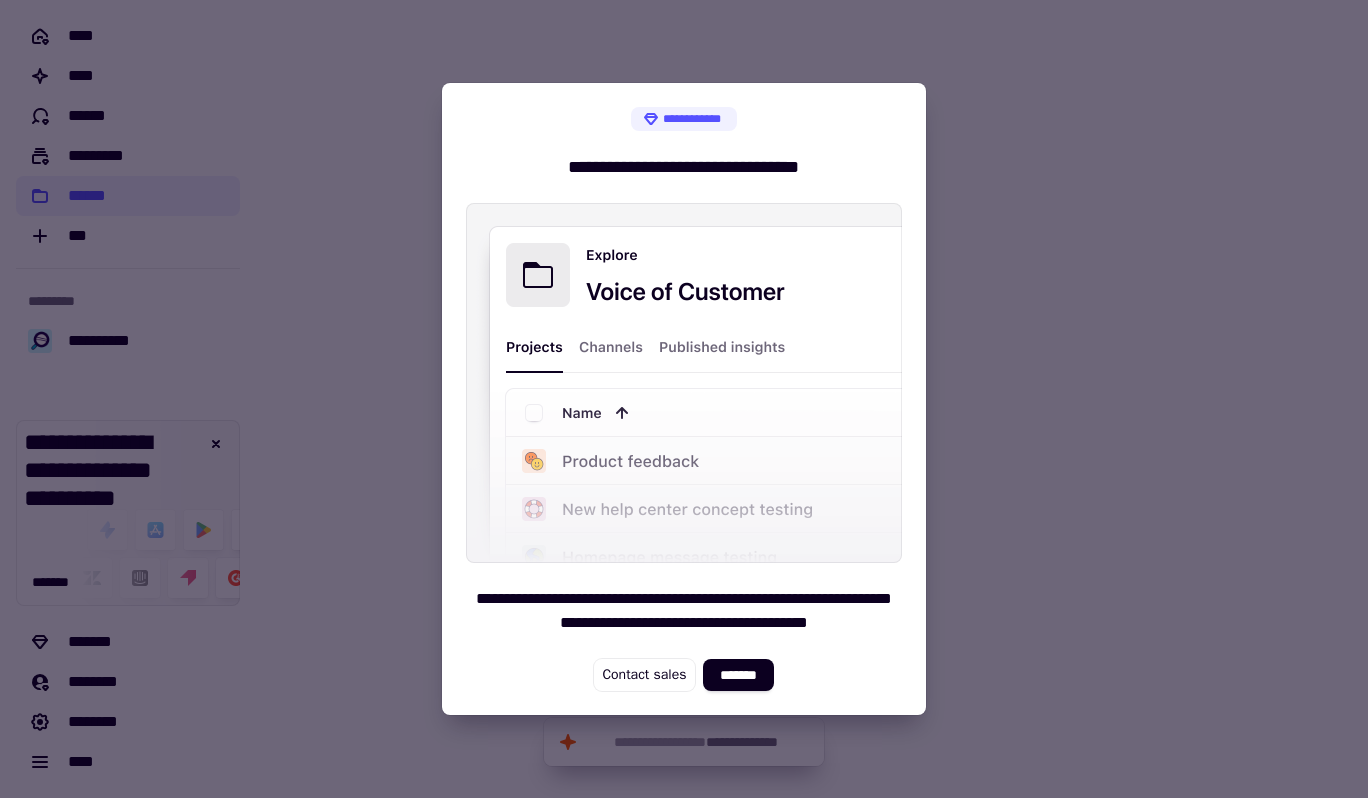 click at bounding box center [684, 399] 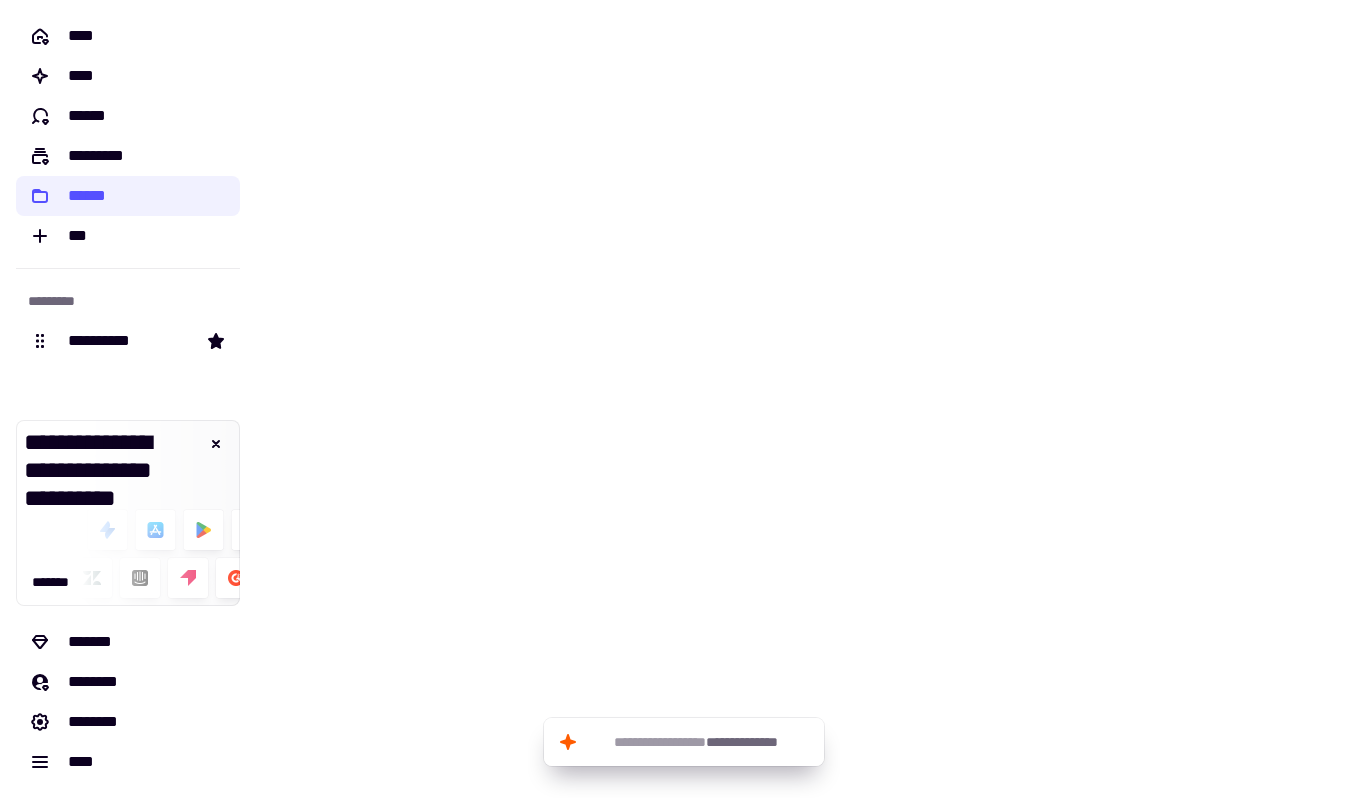 click on "**********" 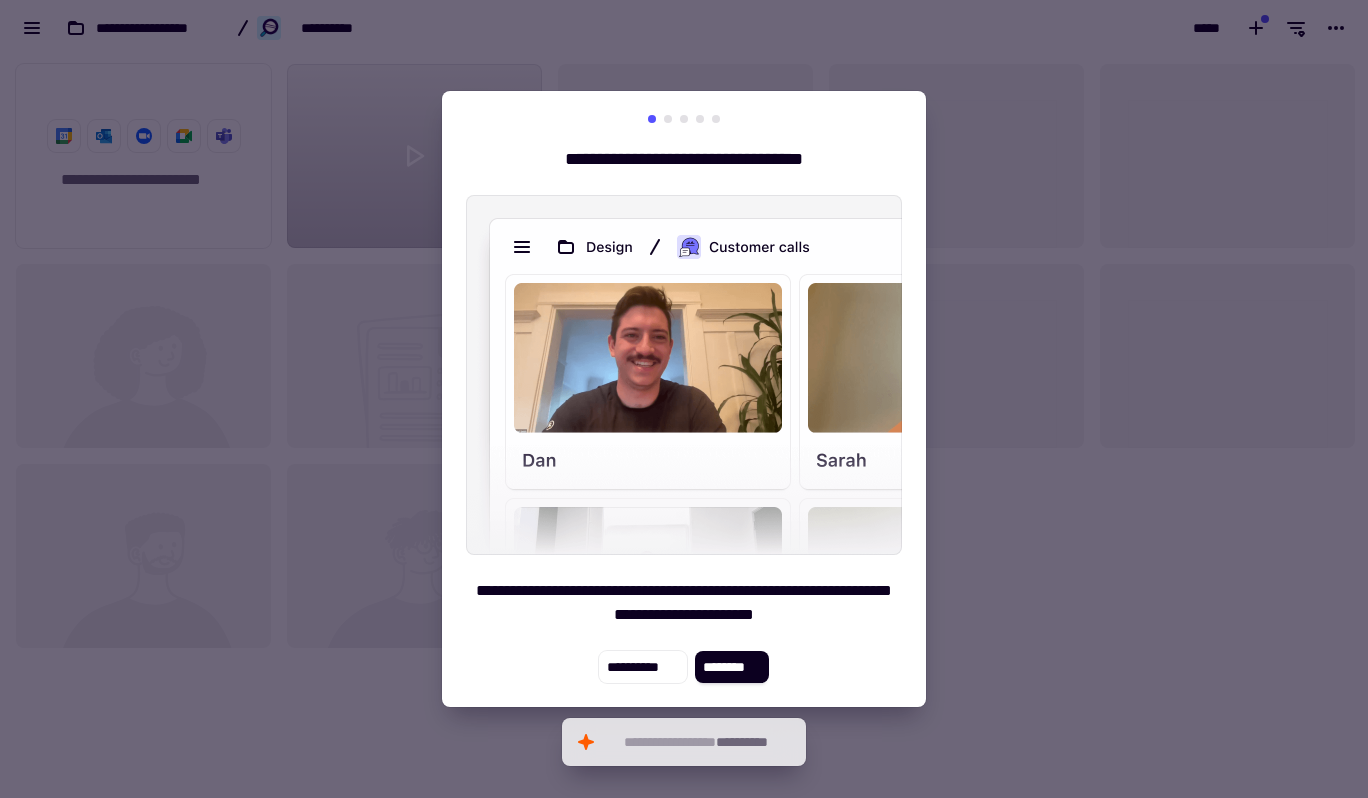 scroll, scrollTop: 16, scrollLeft: 16, axis: both 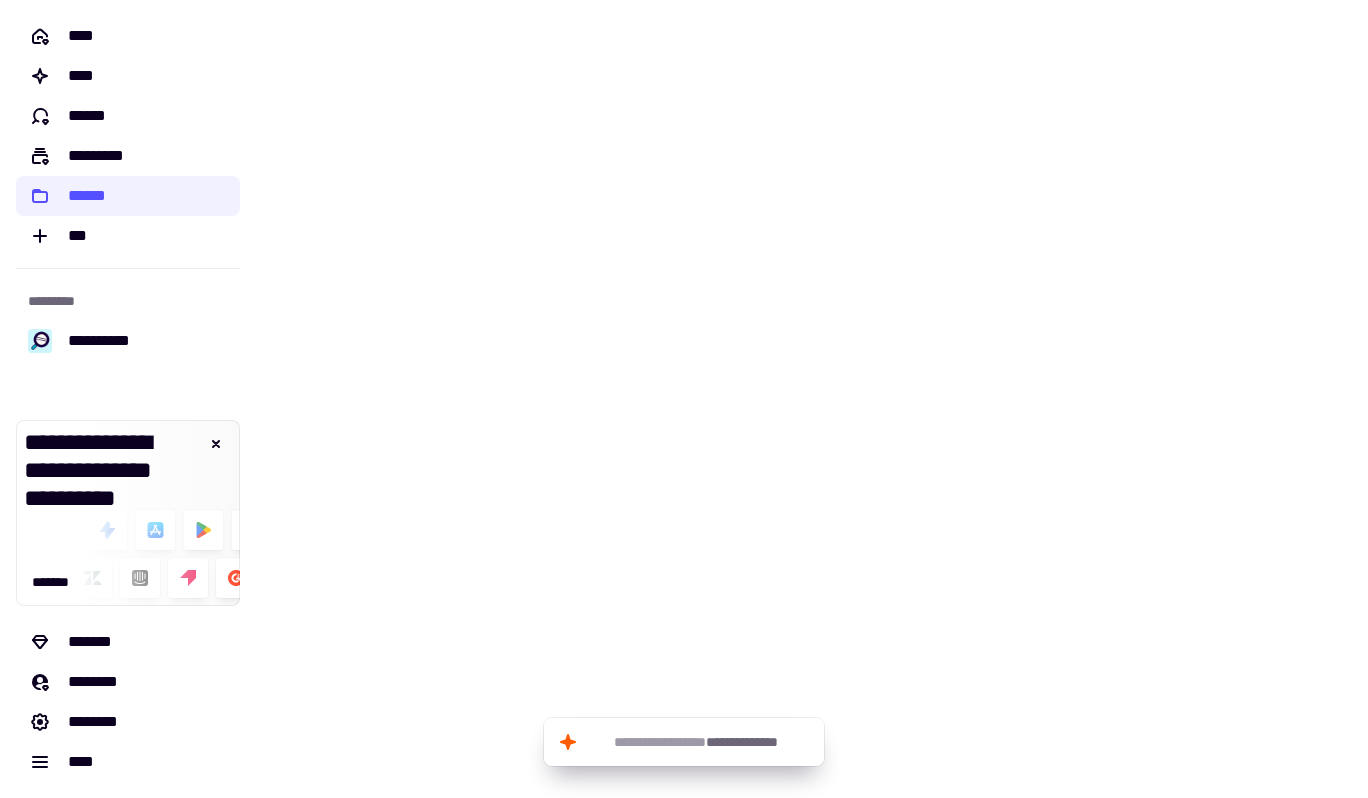 click on "****" 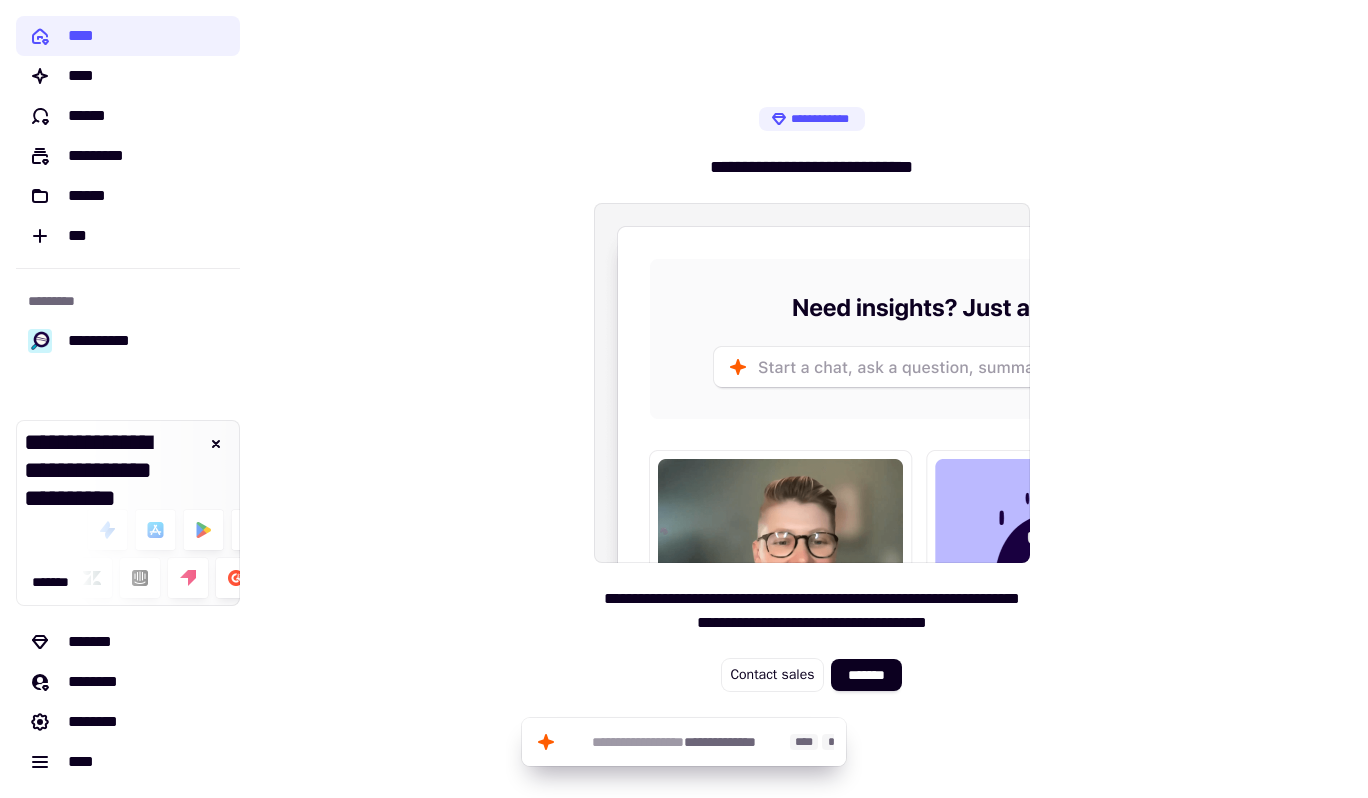 click on "**********" 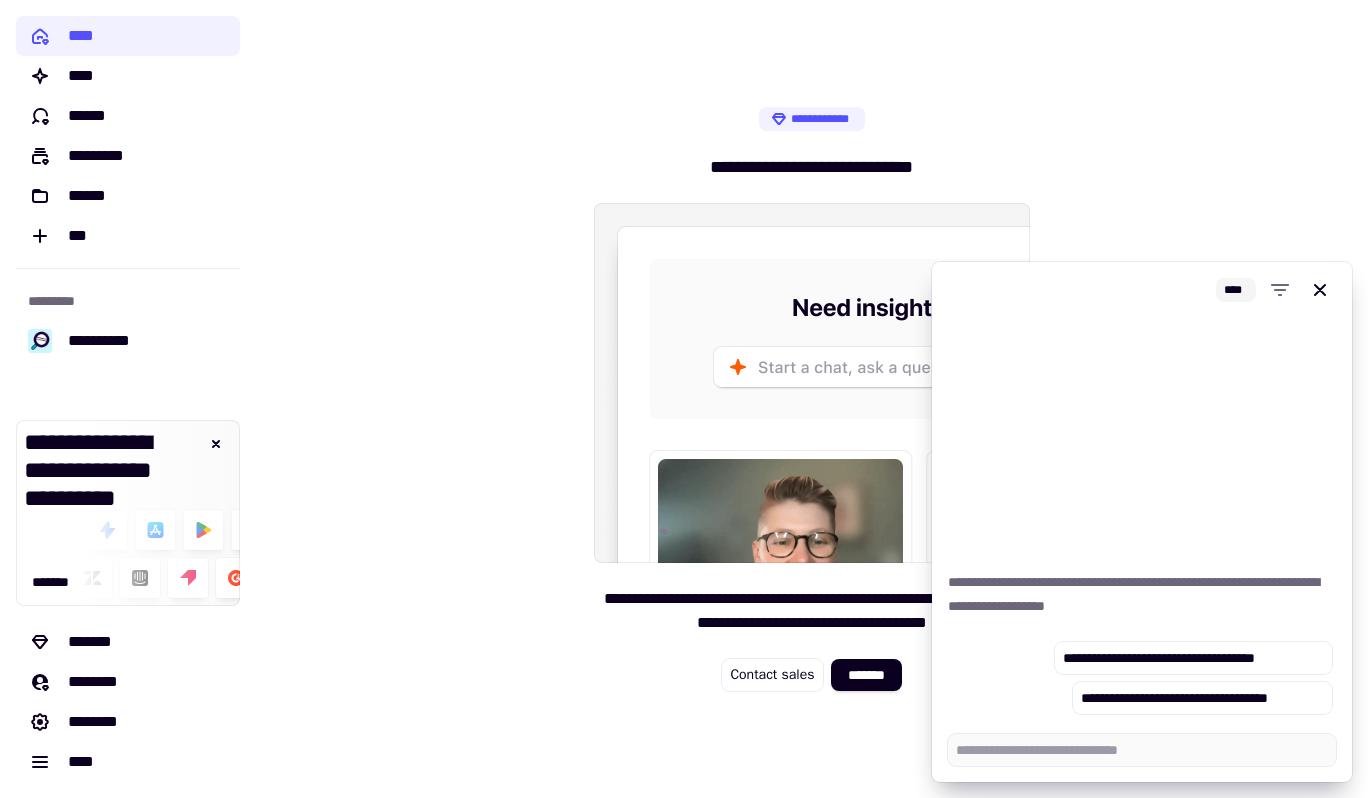 click at bounding box center [1142, 750] 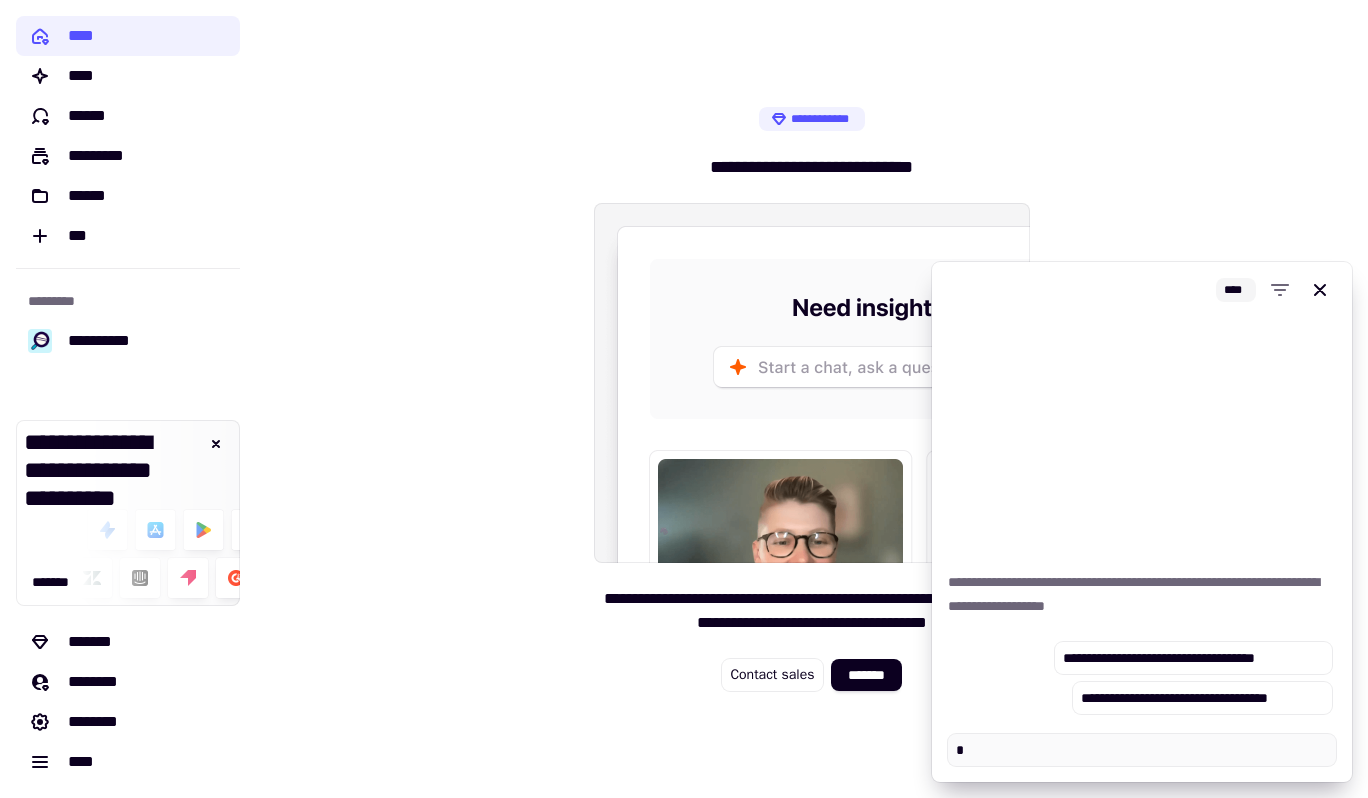type on "*" 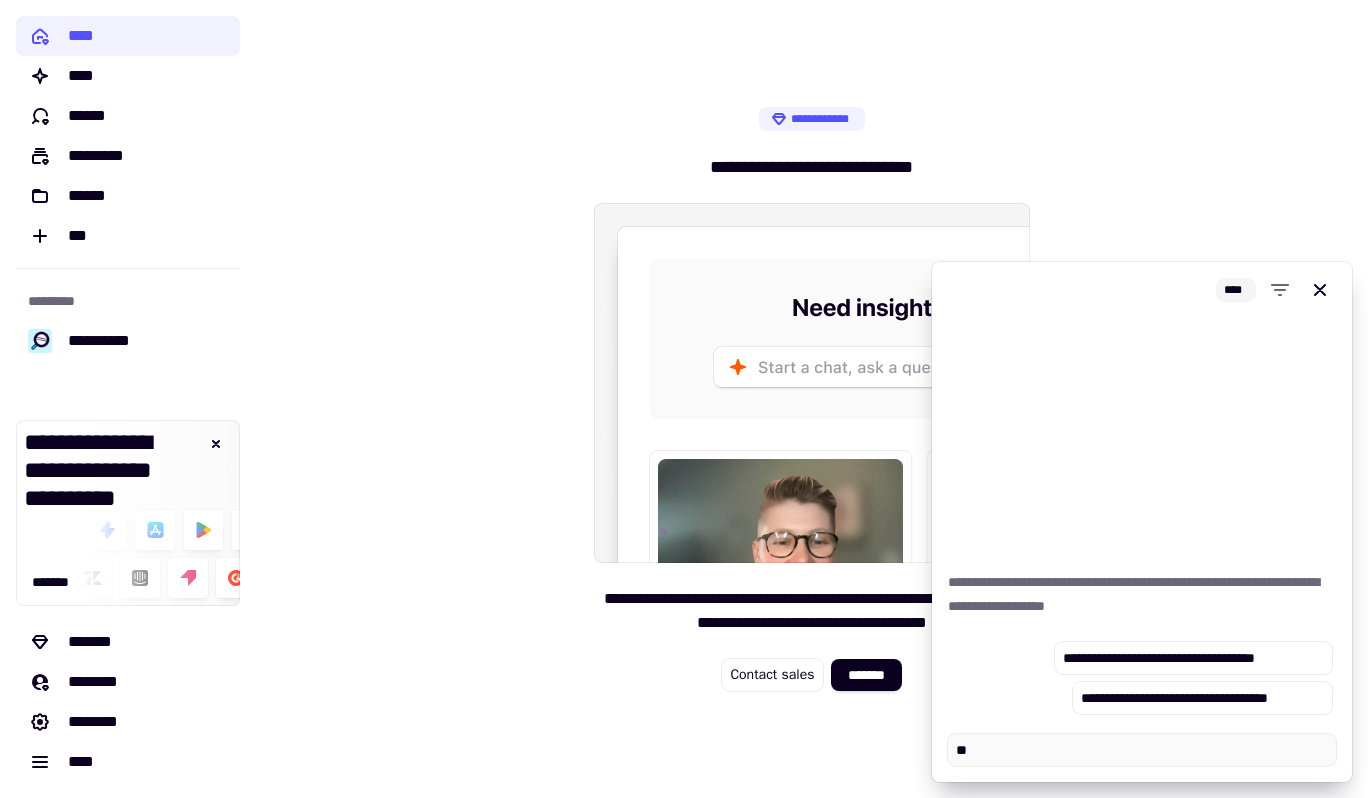 type on "*" 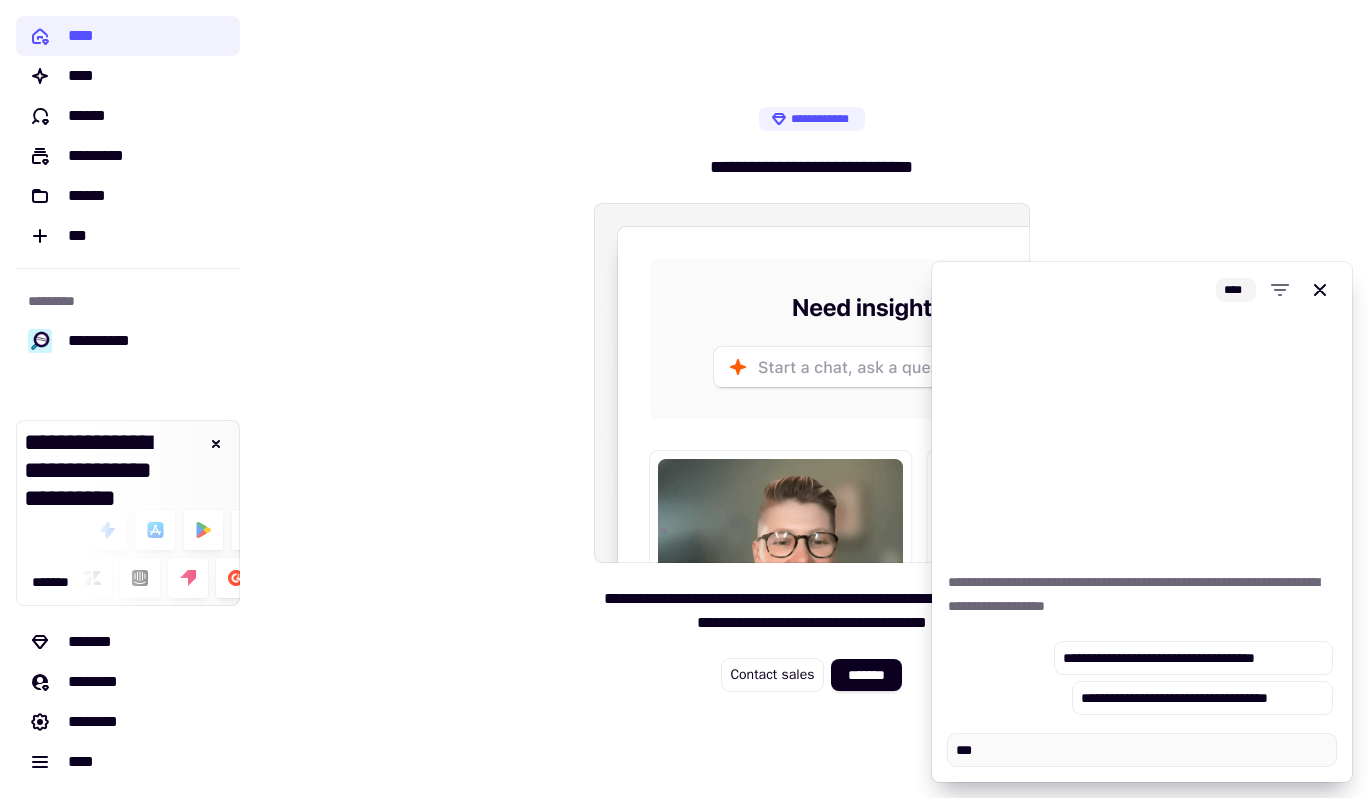type on "*" 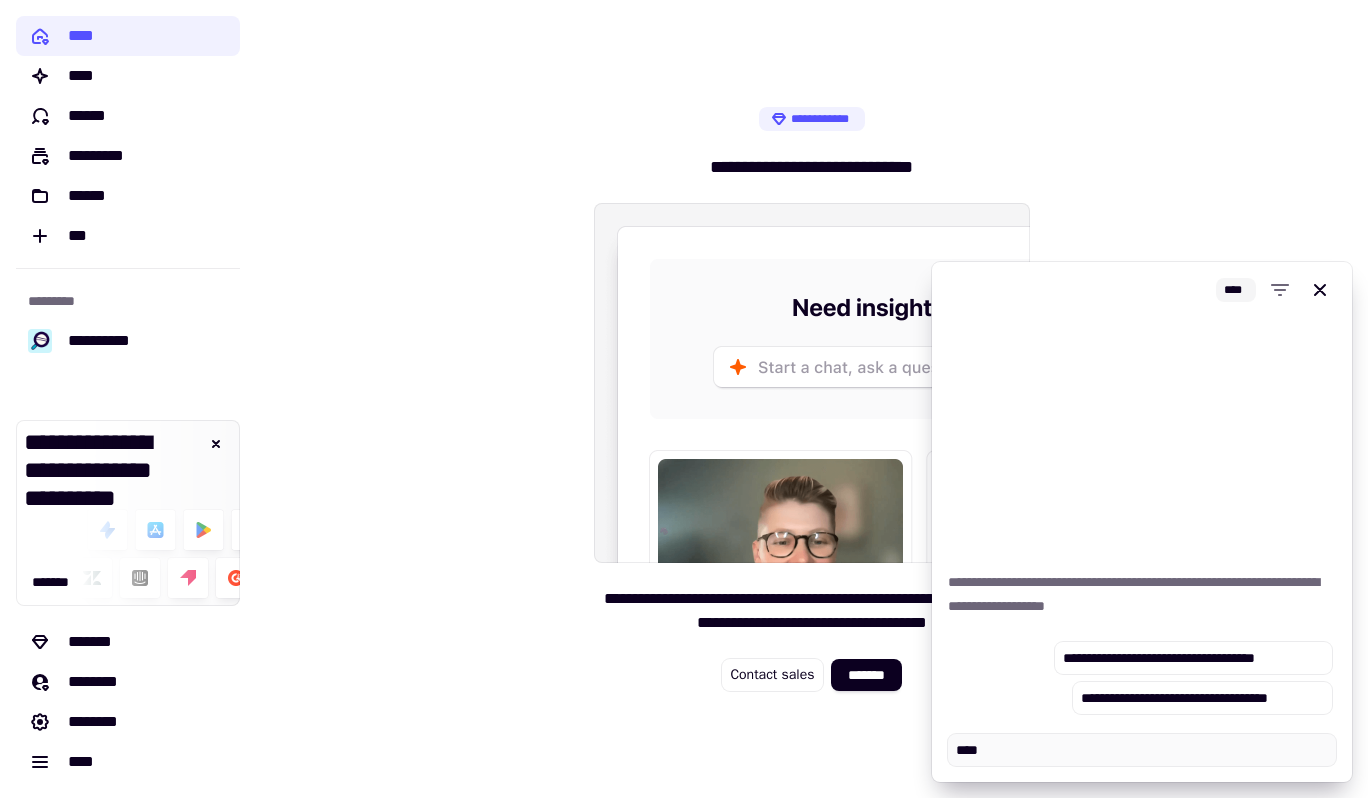 type on "*" 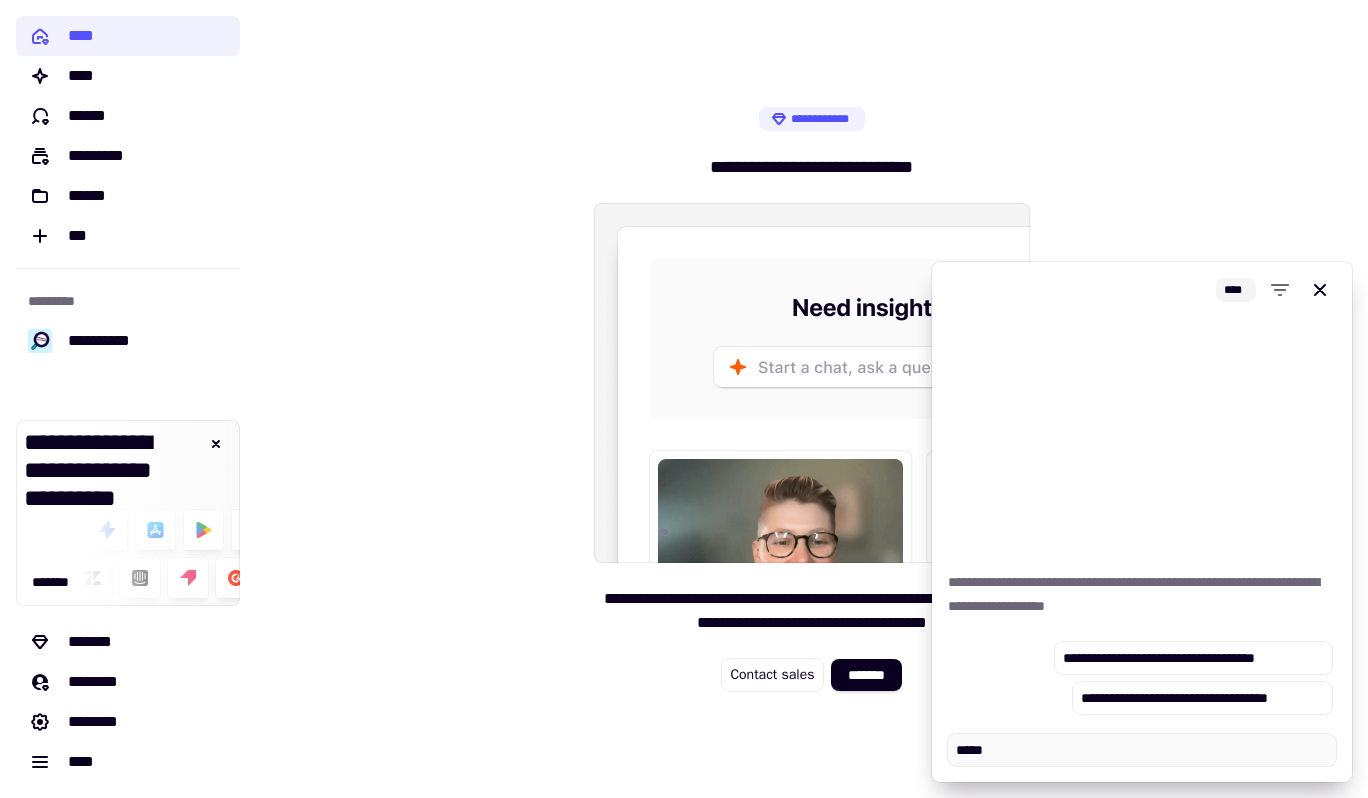 type on "*" 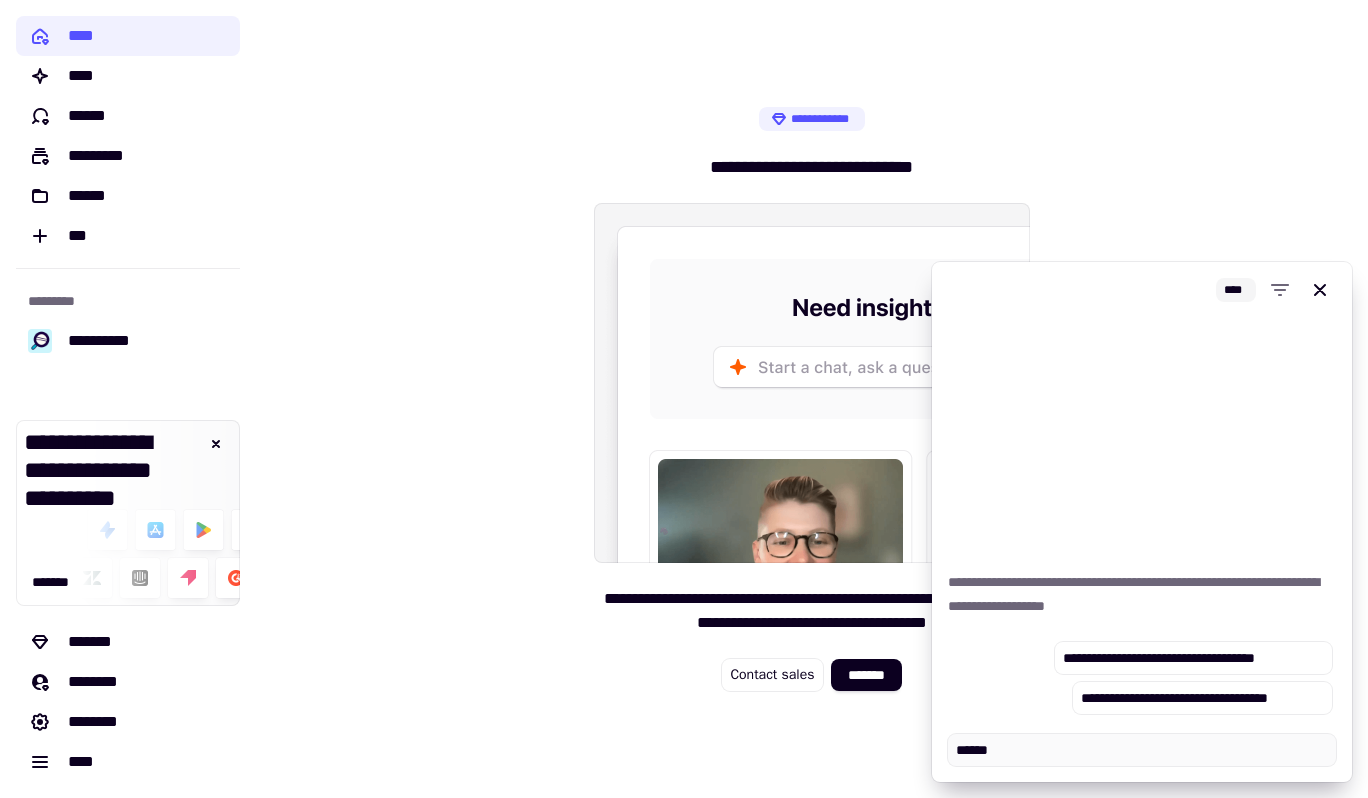 type on "*" 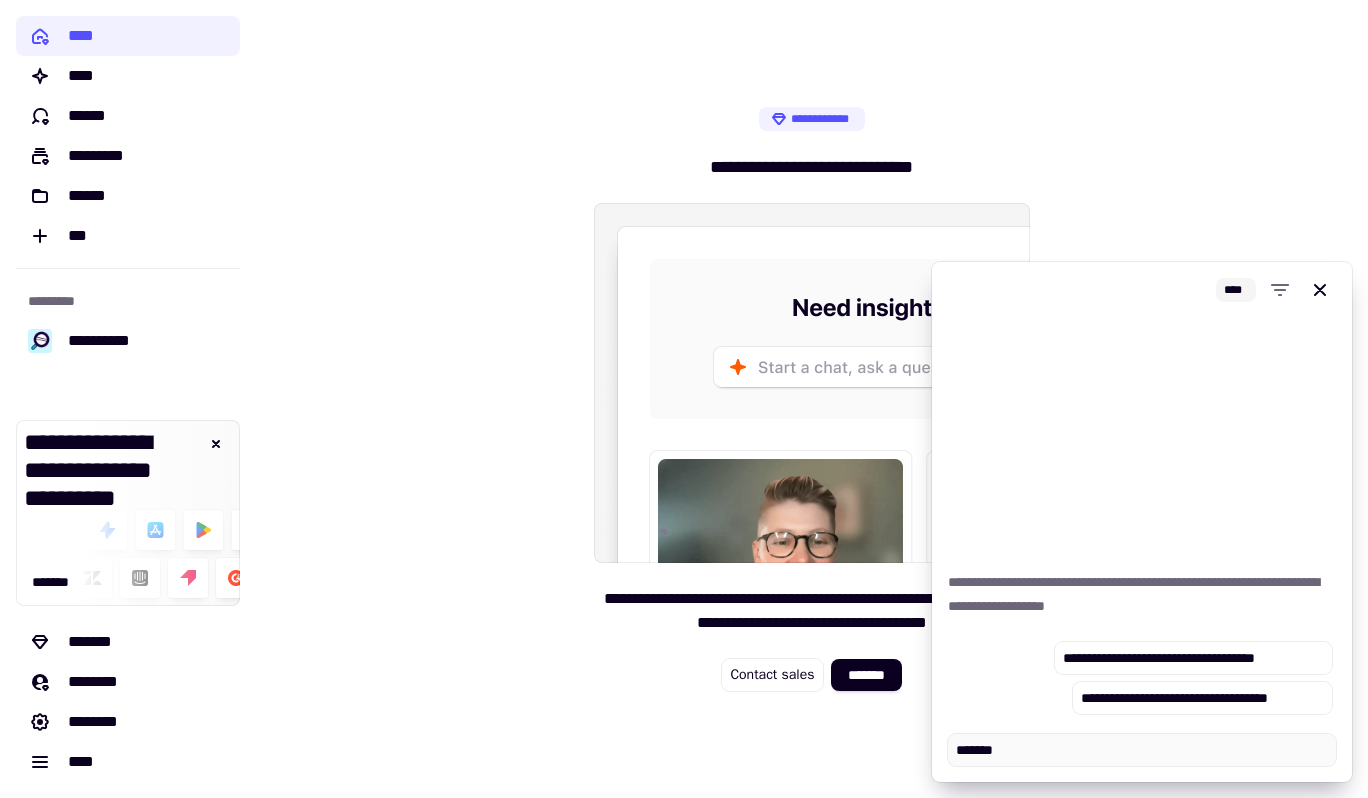 type on "*" 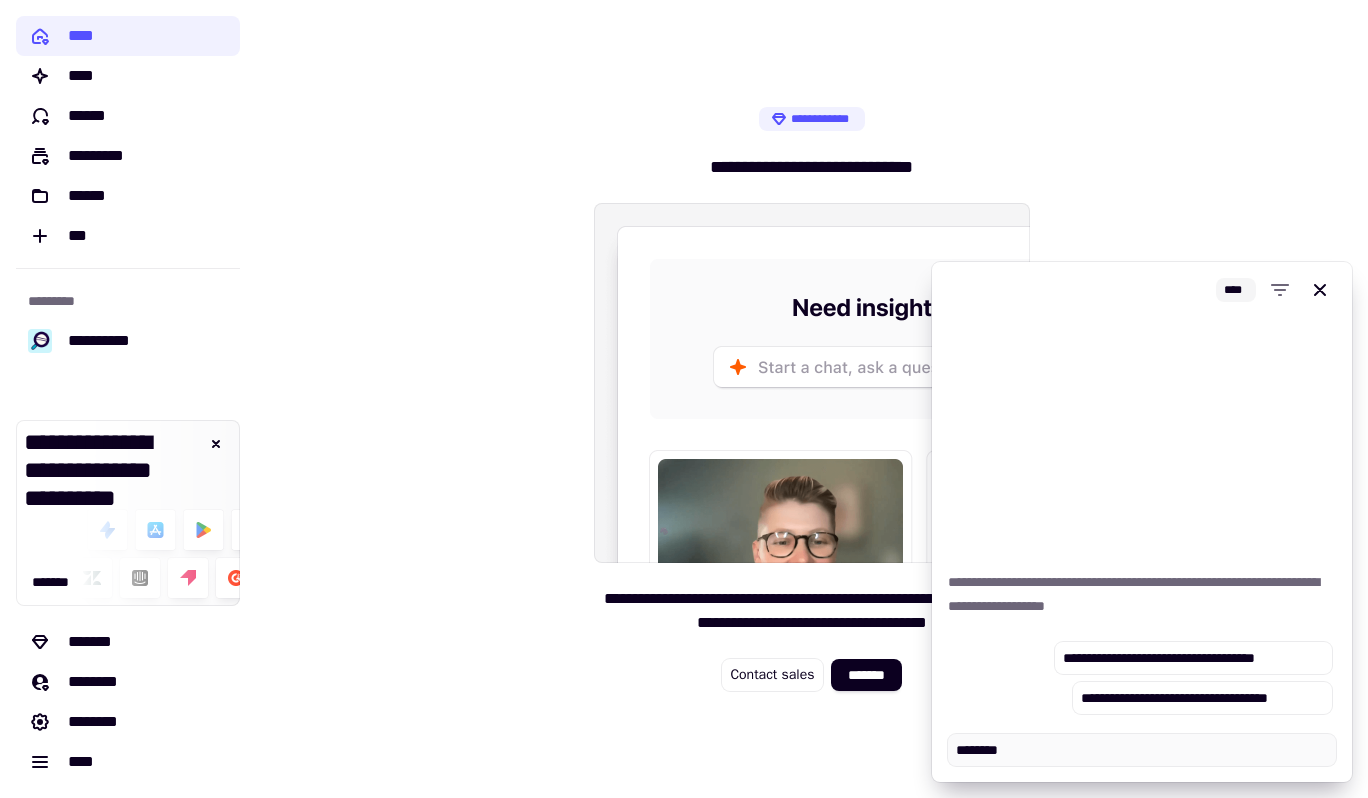 type on "*" 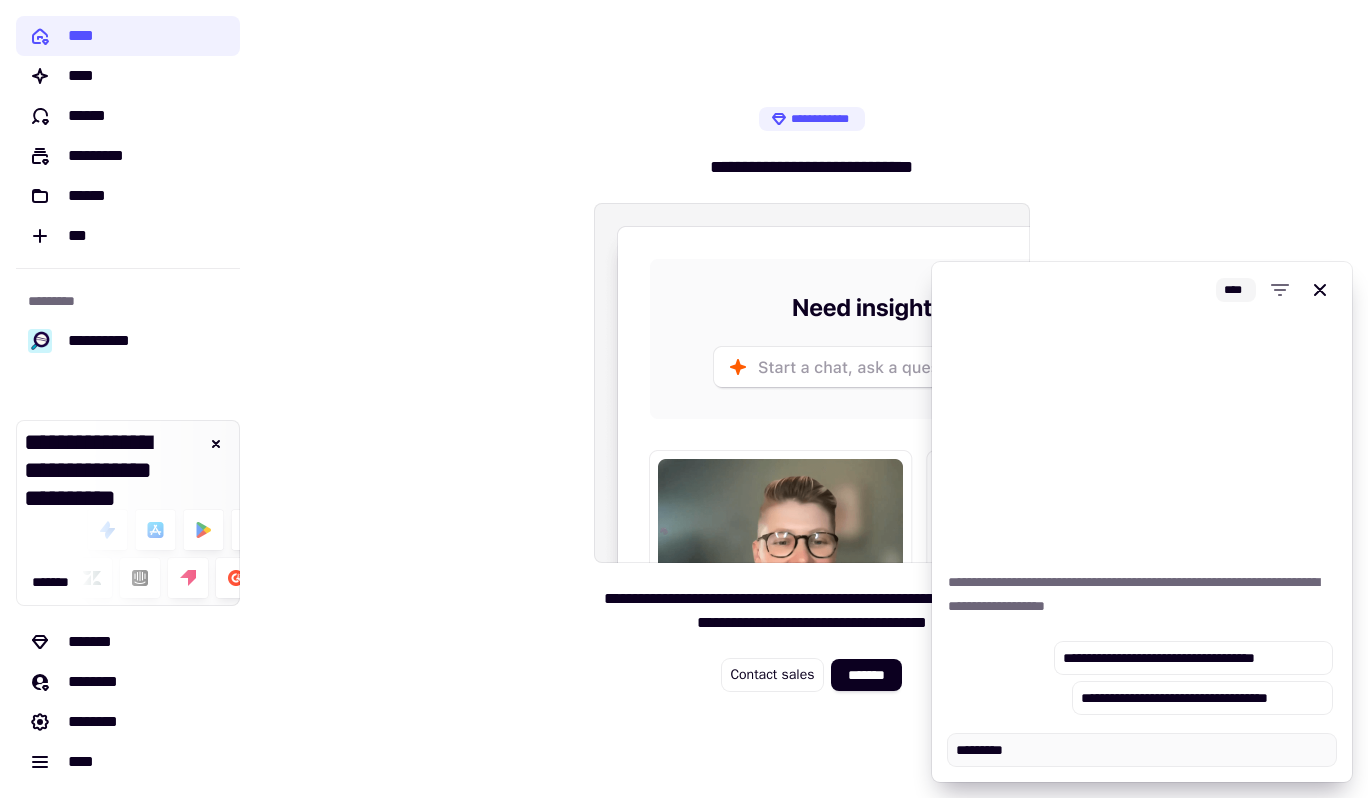type on "*" 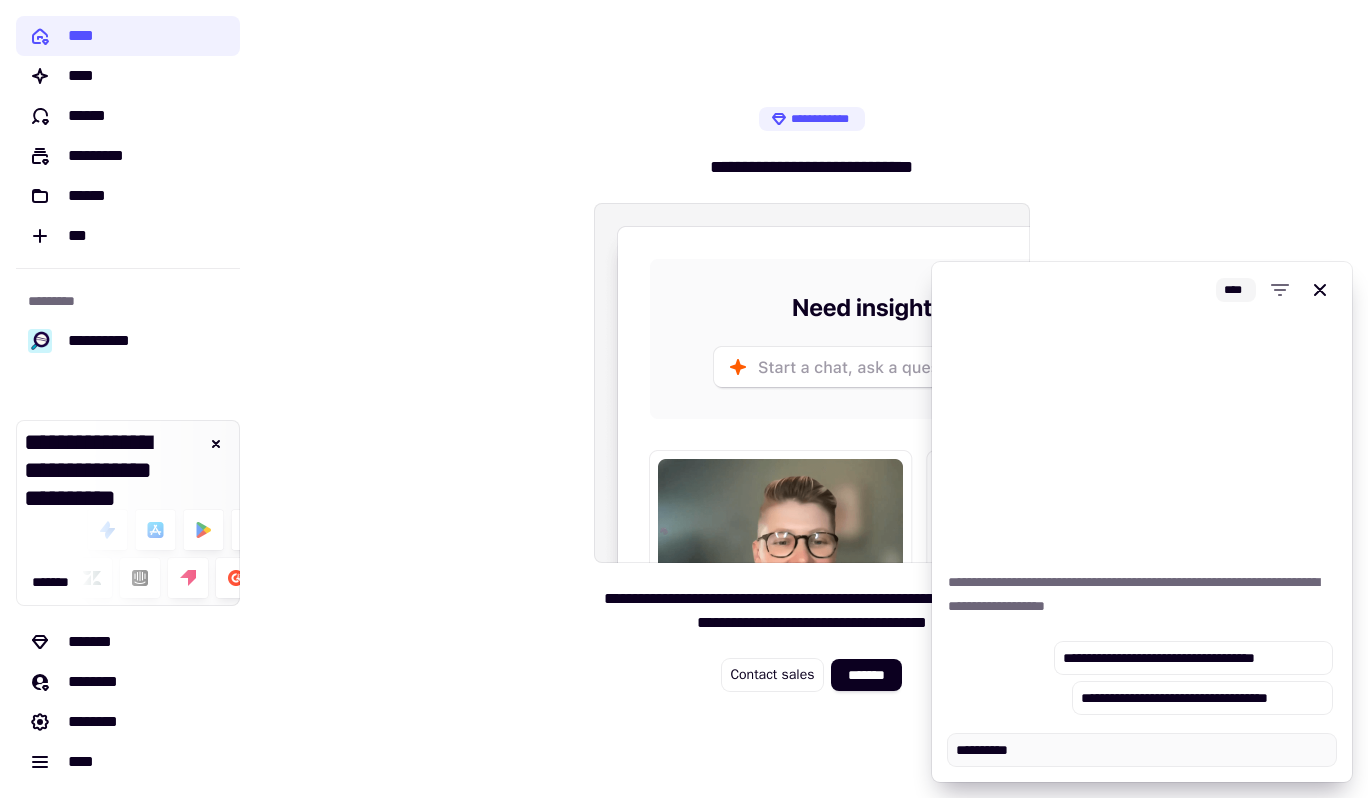 type on "*" 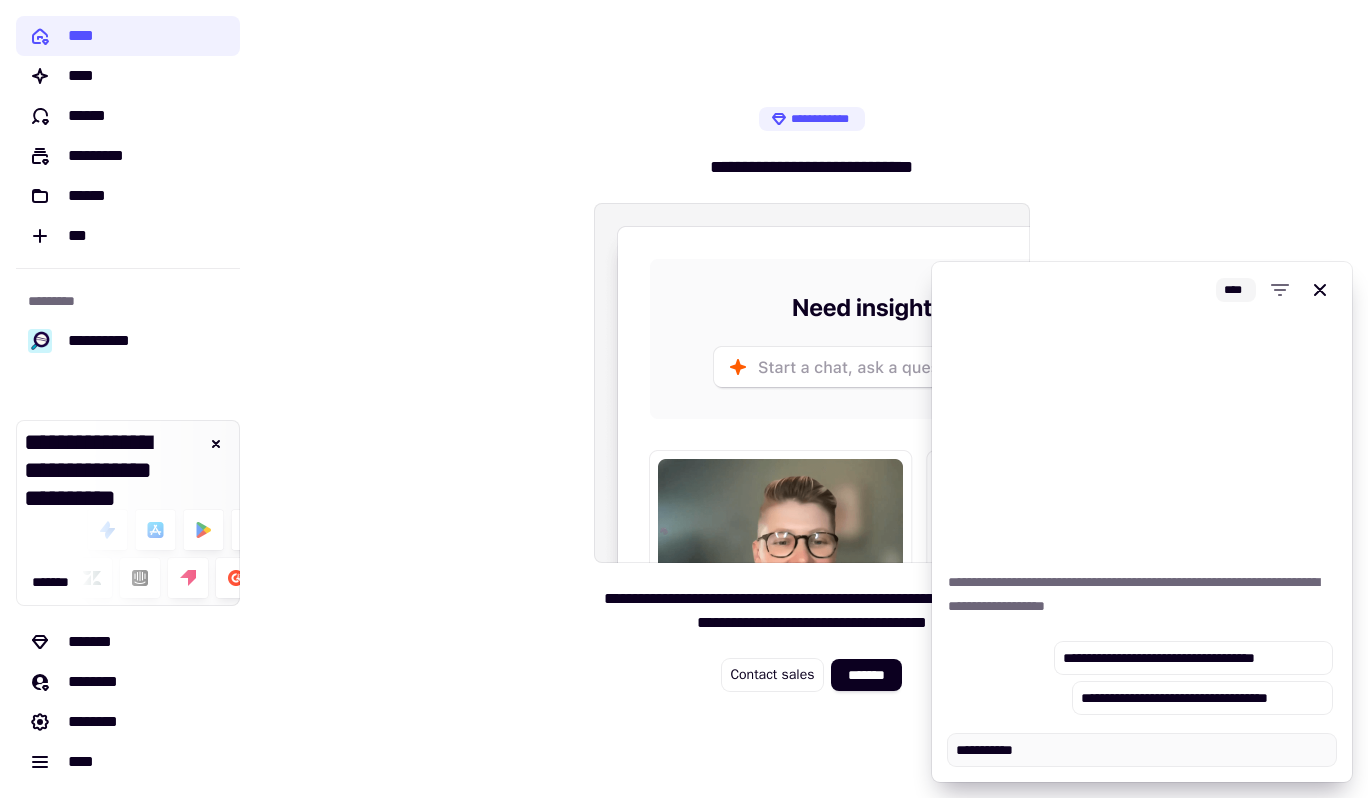 type on "*" 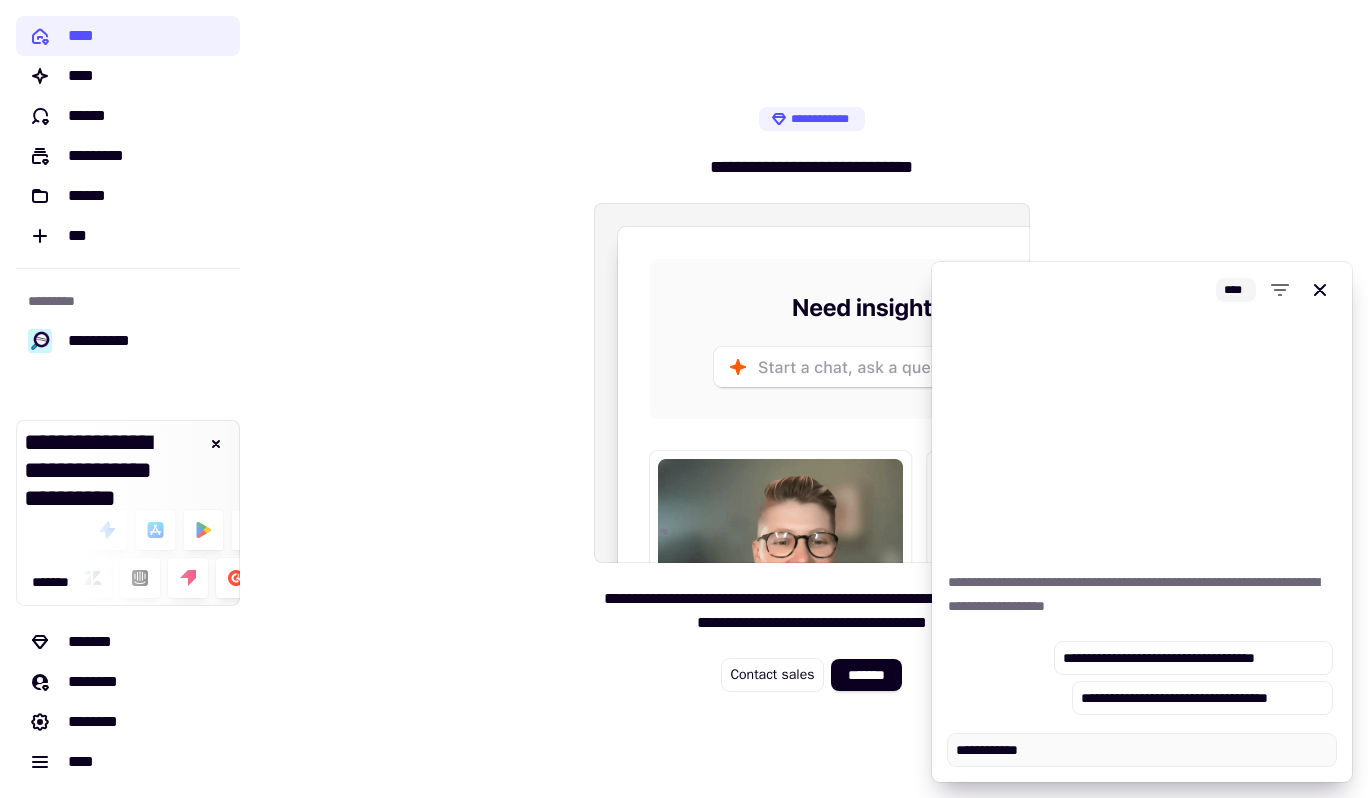 type on "*" 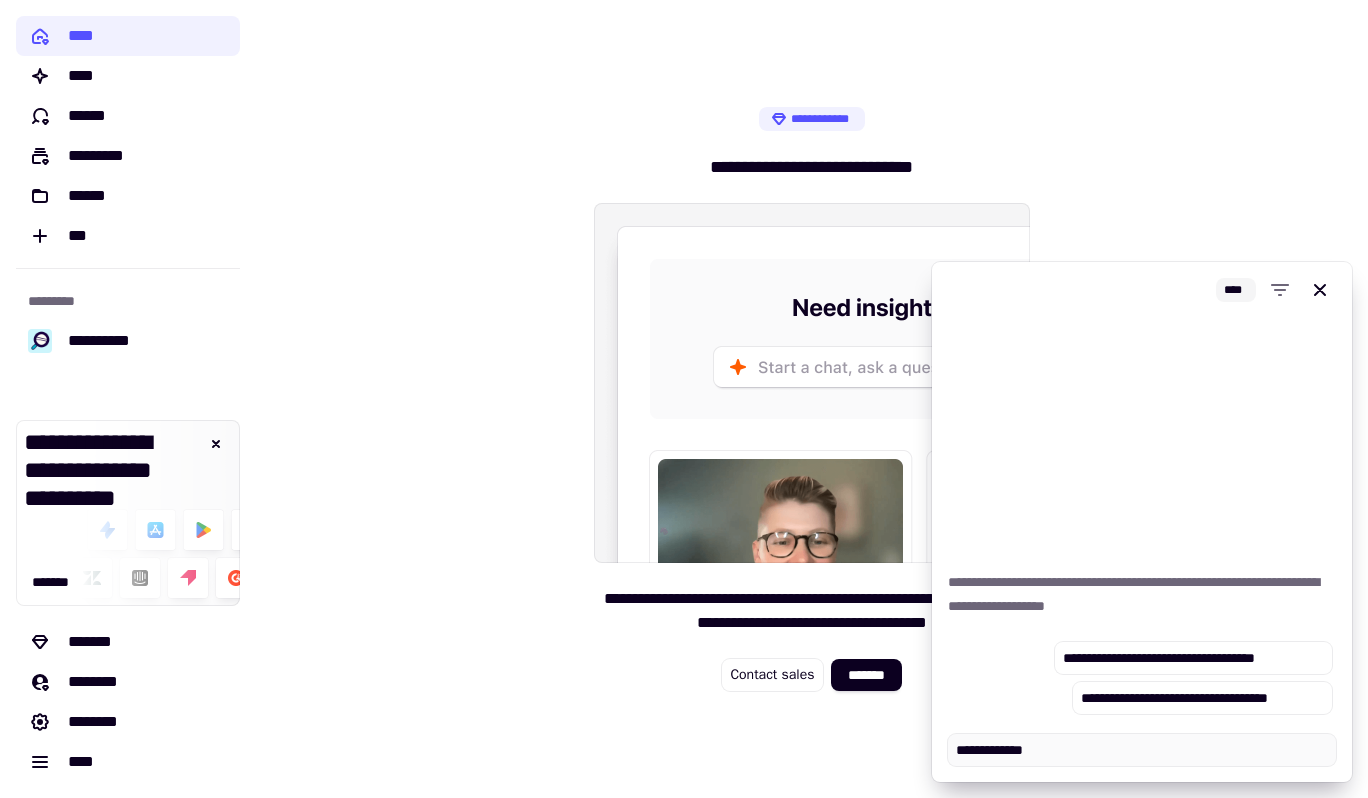 type on "*" 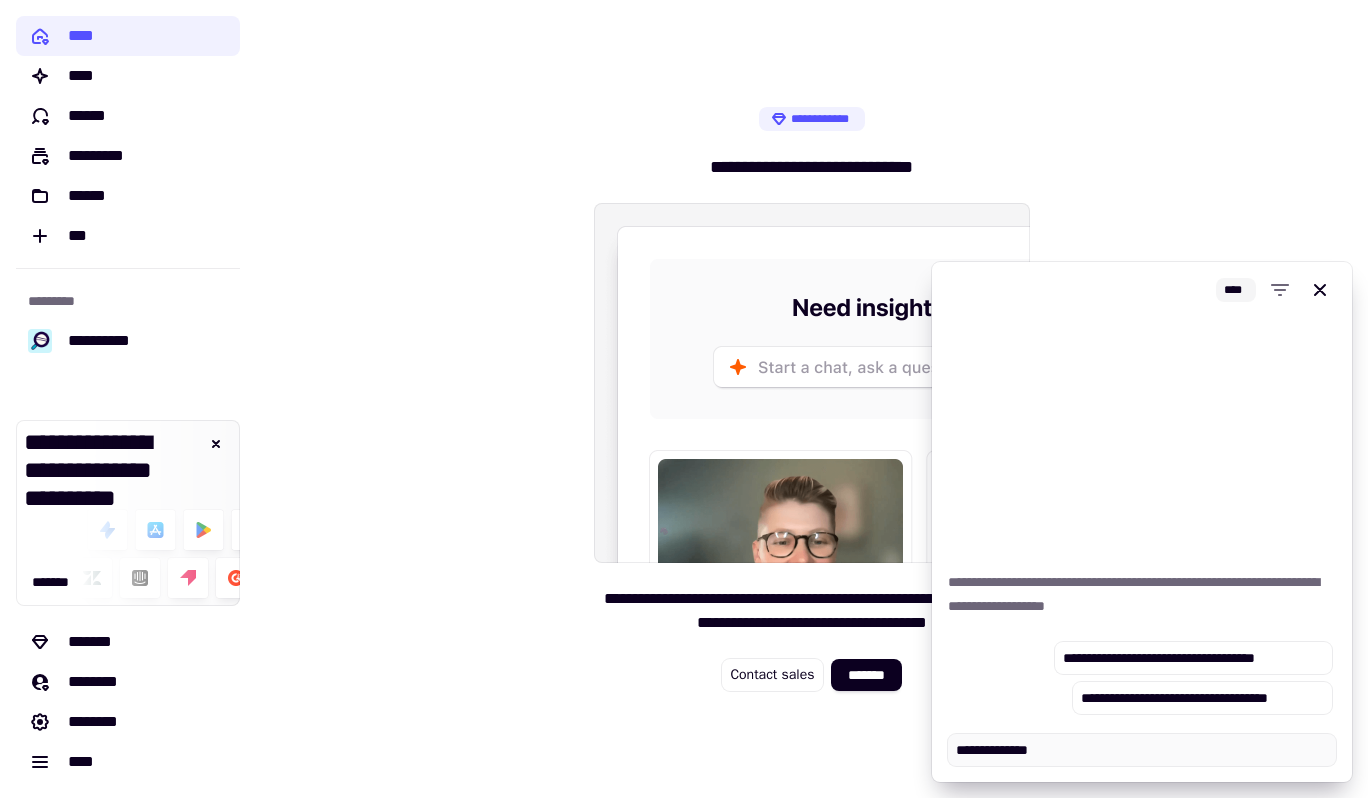 type on "*" 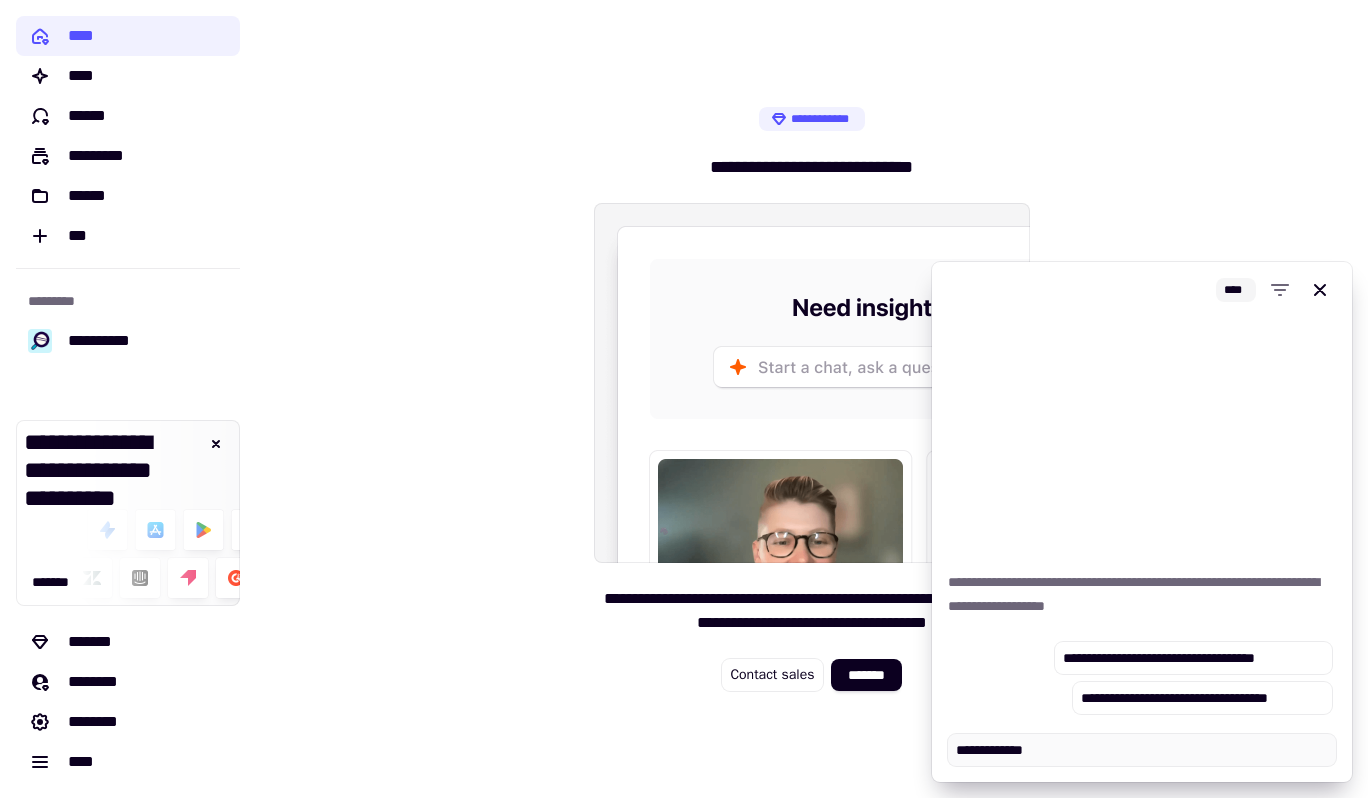 type on "*" 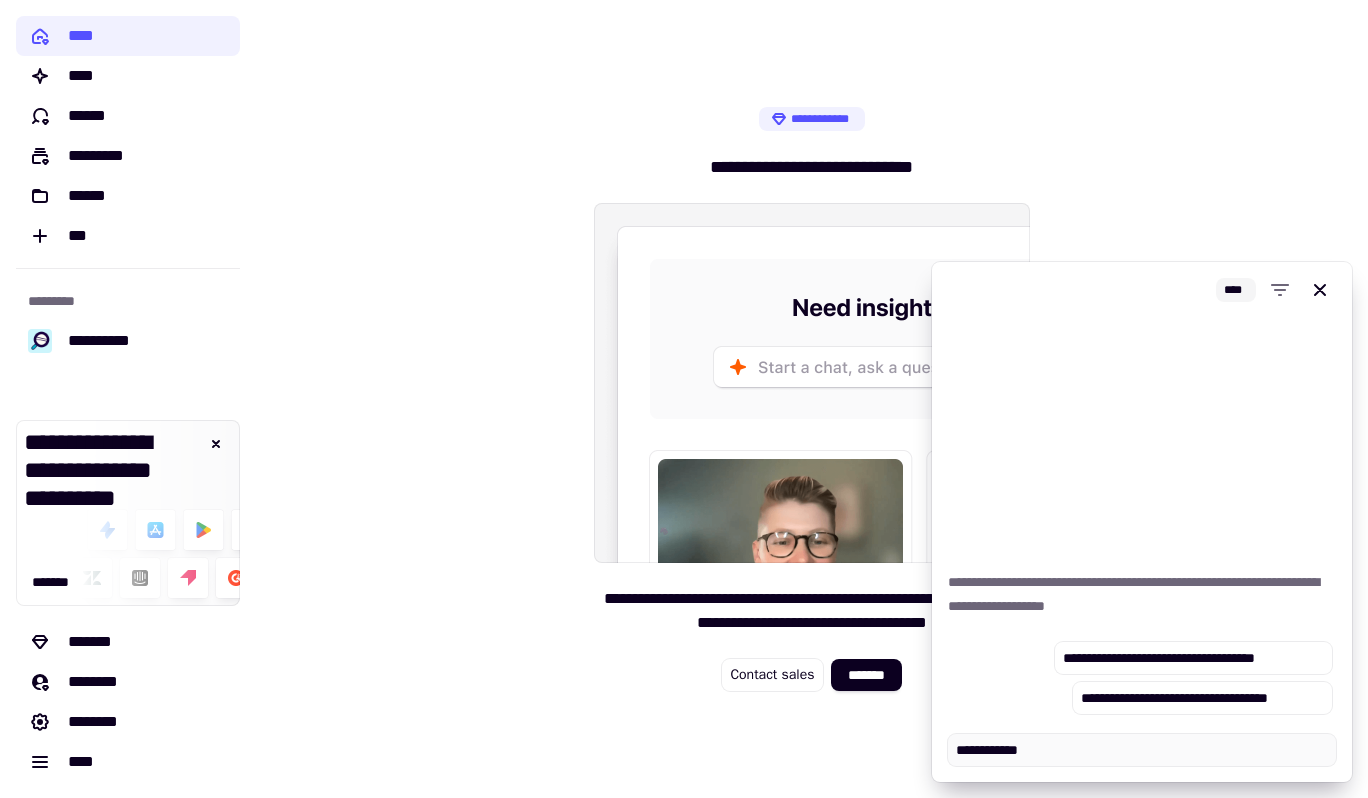 type on "*" 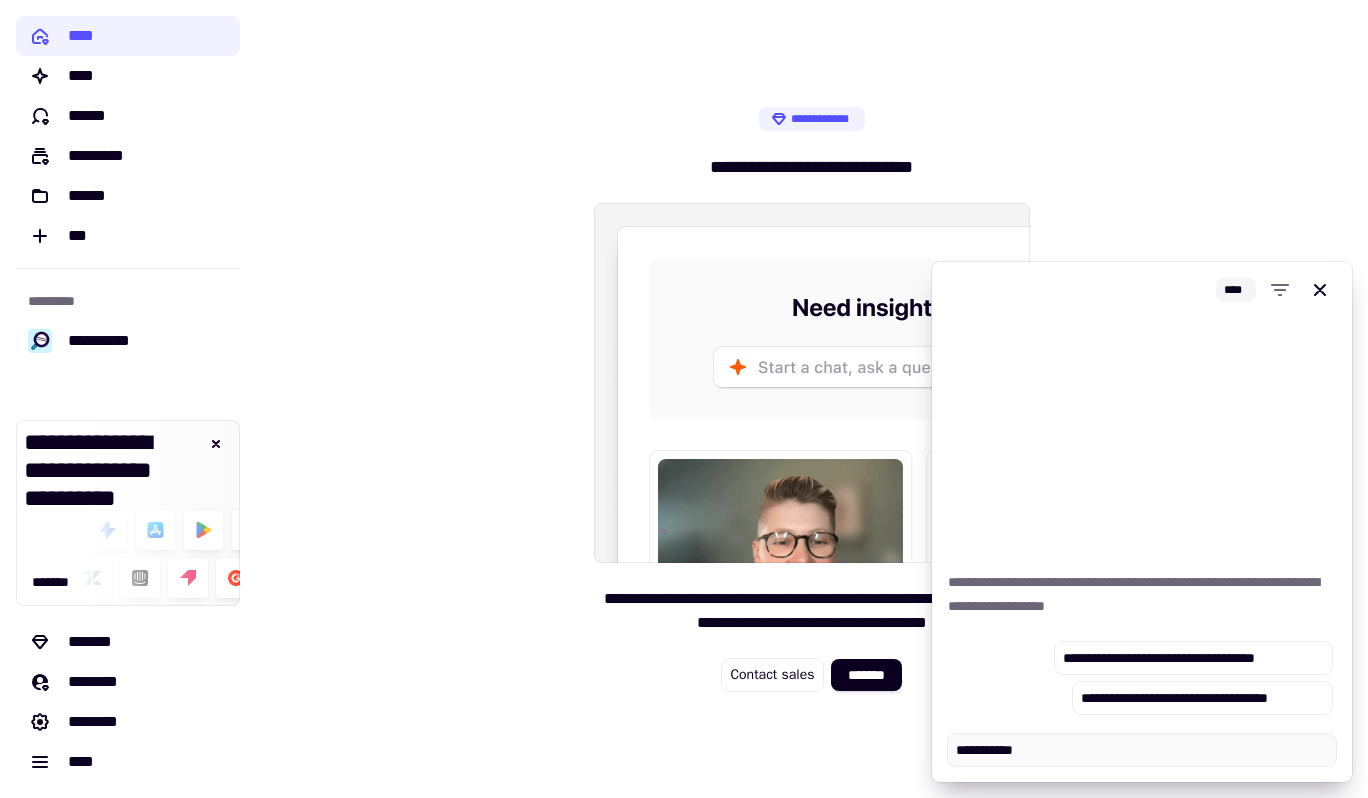 type on "*" 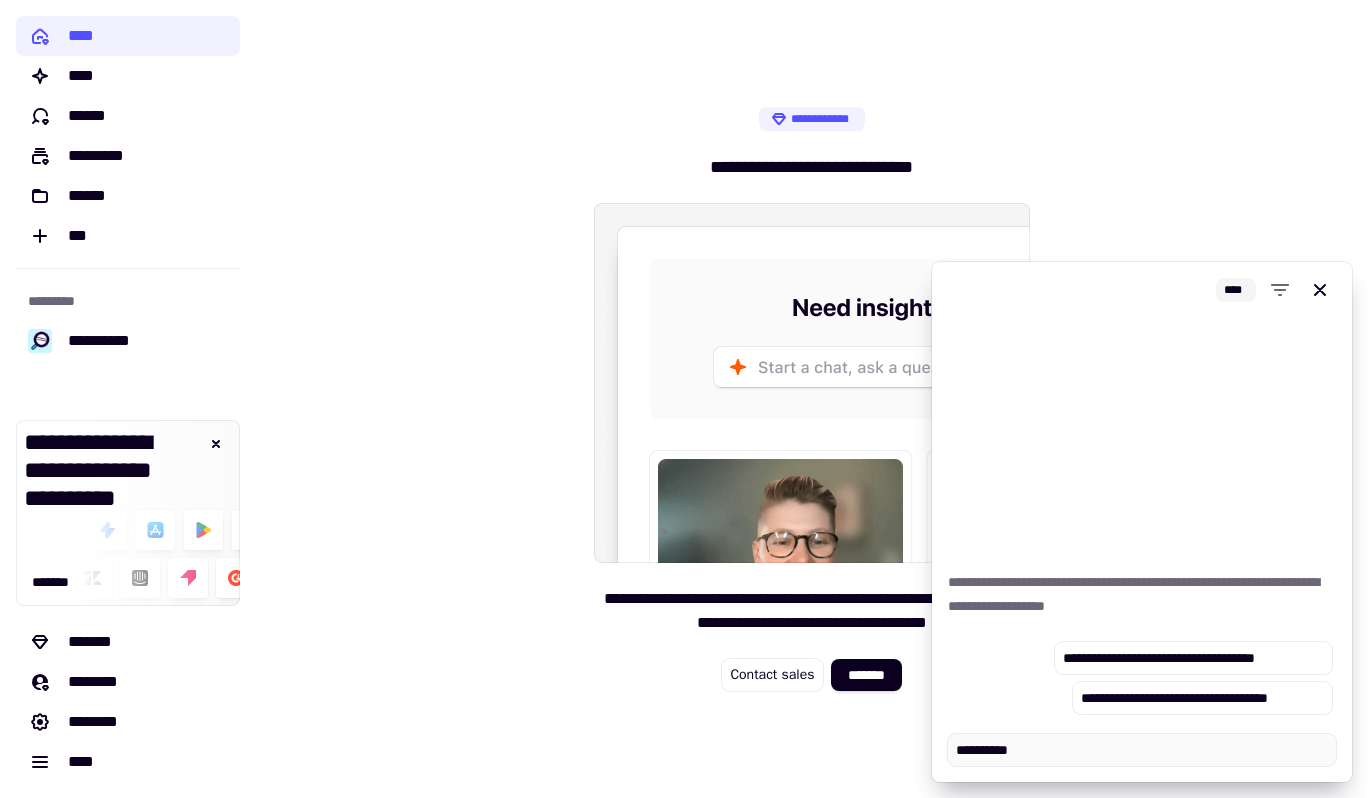 type on "*" 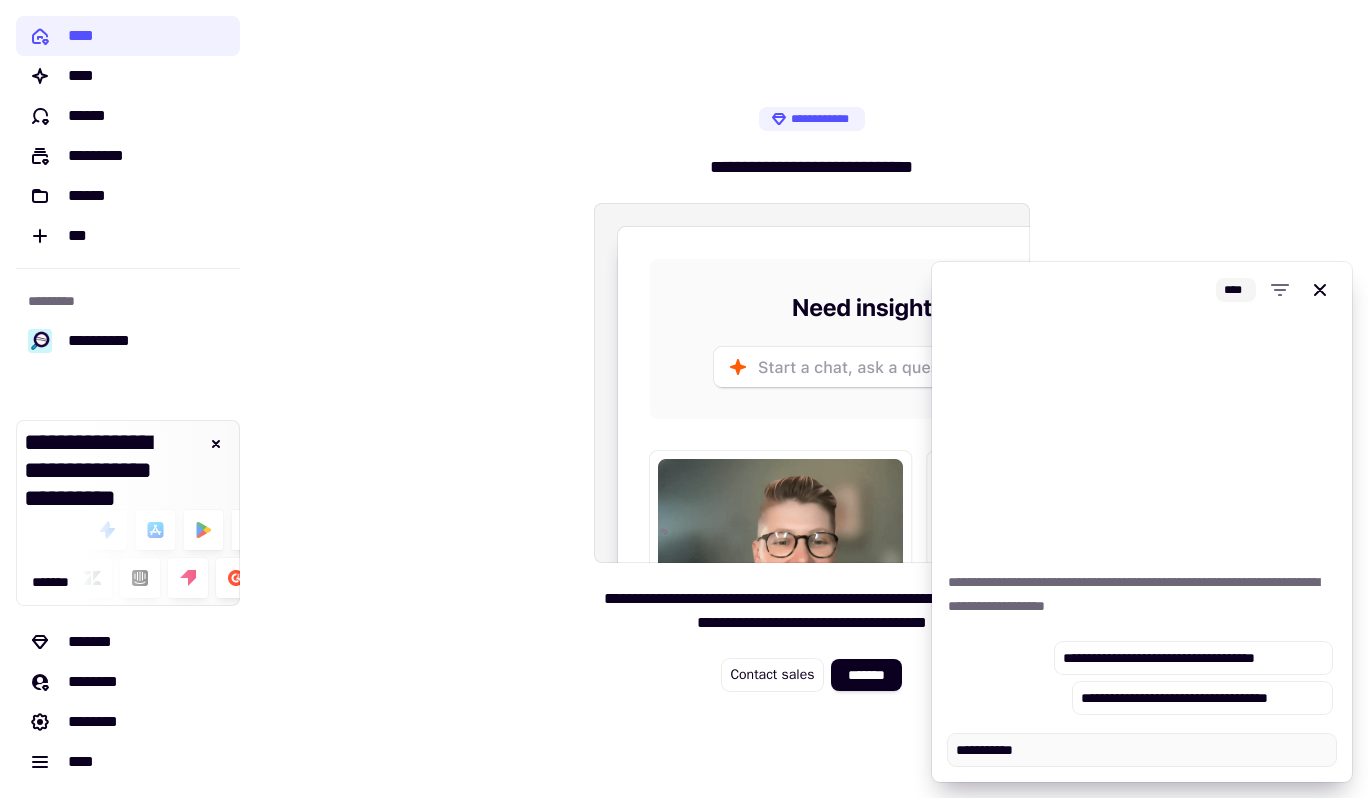 type on "*" 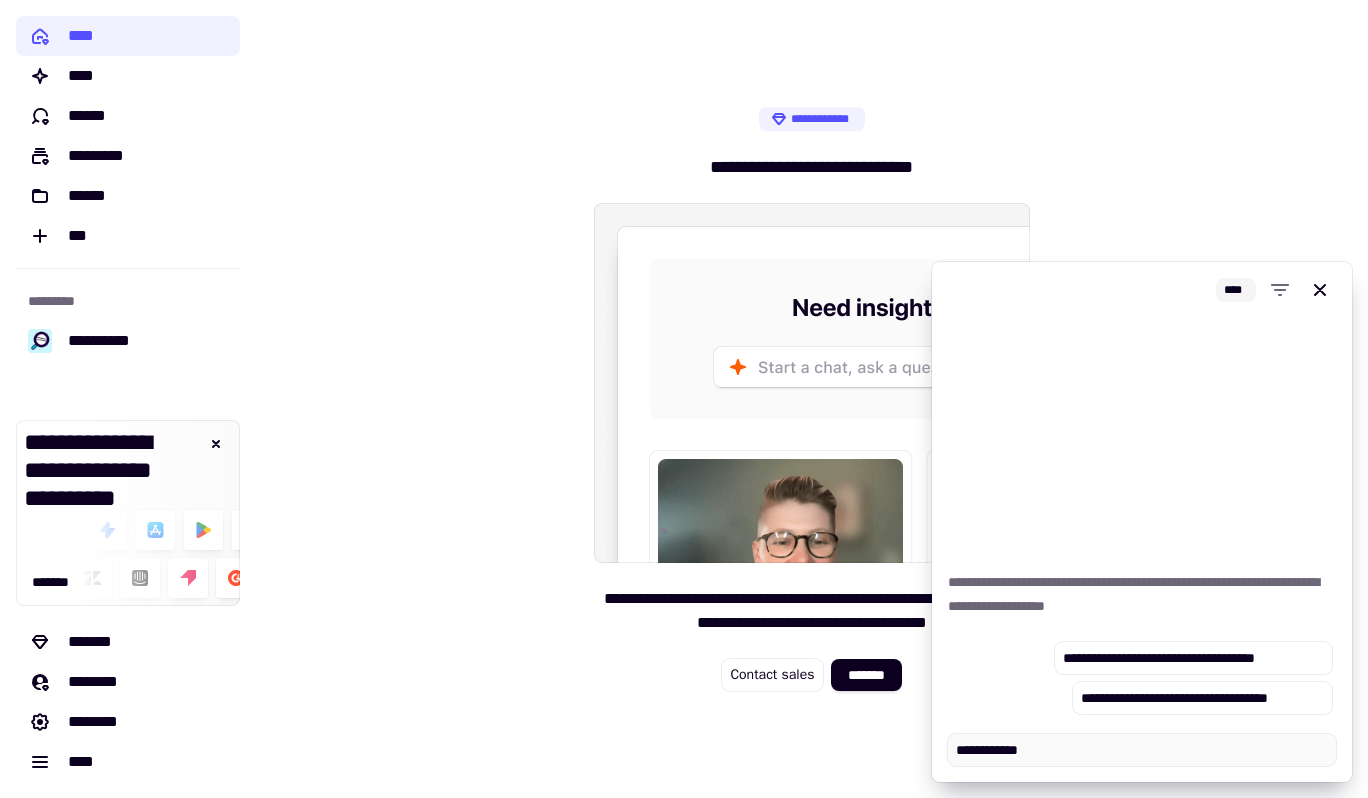type on "*" 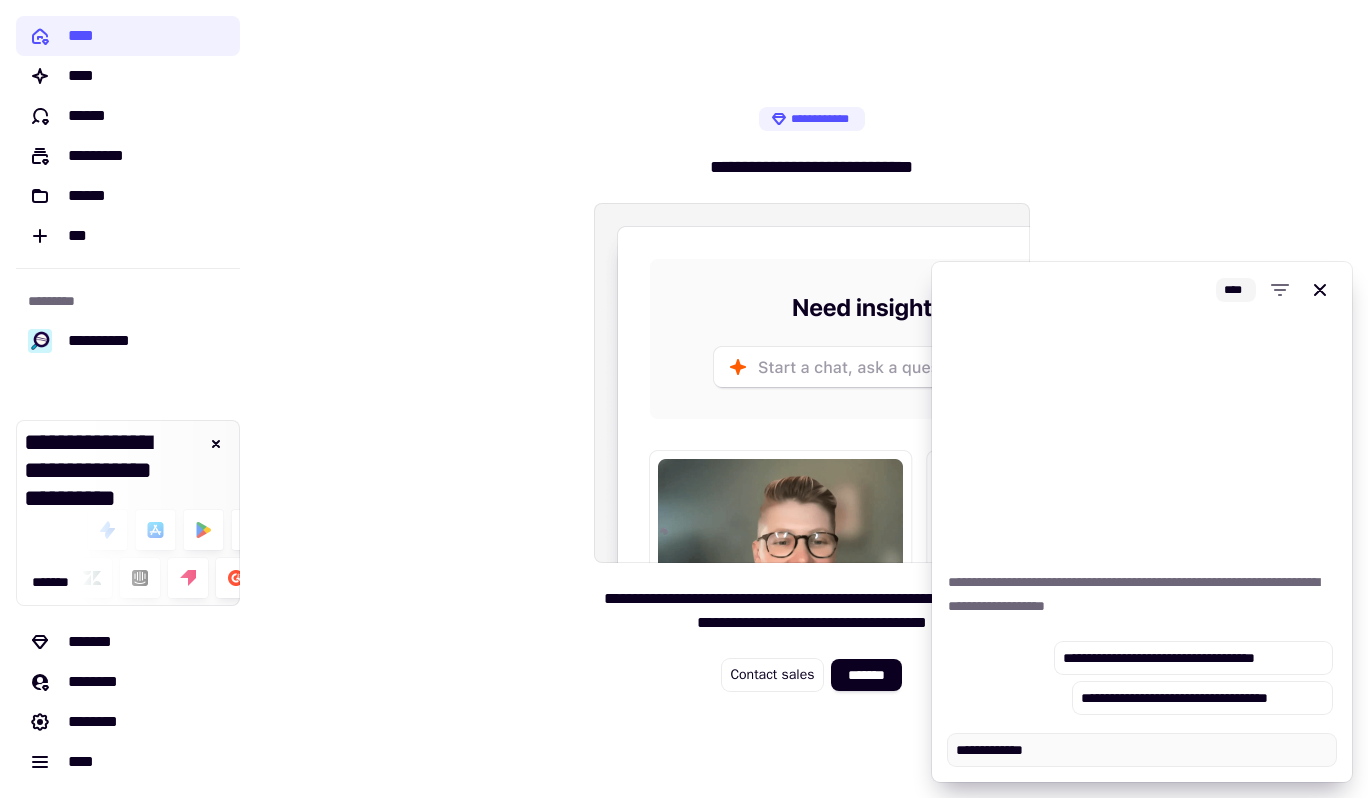 type on "*" 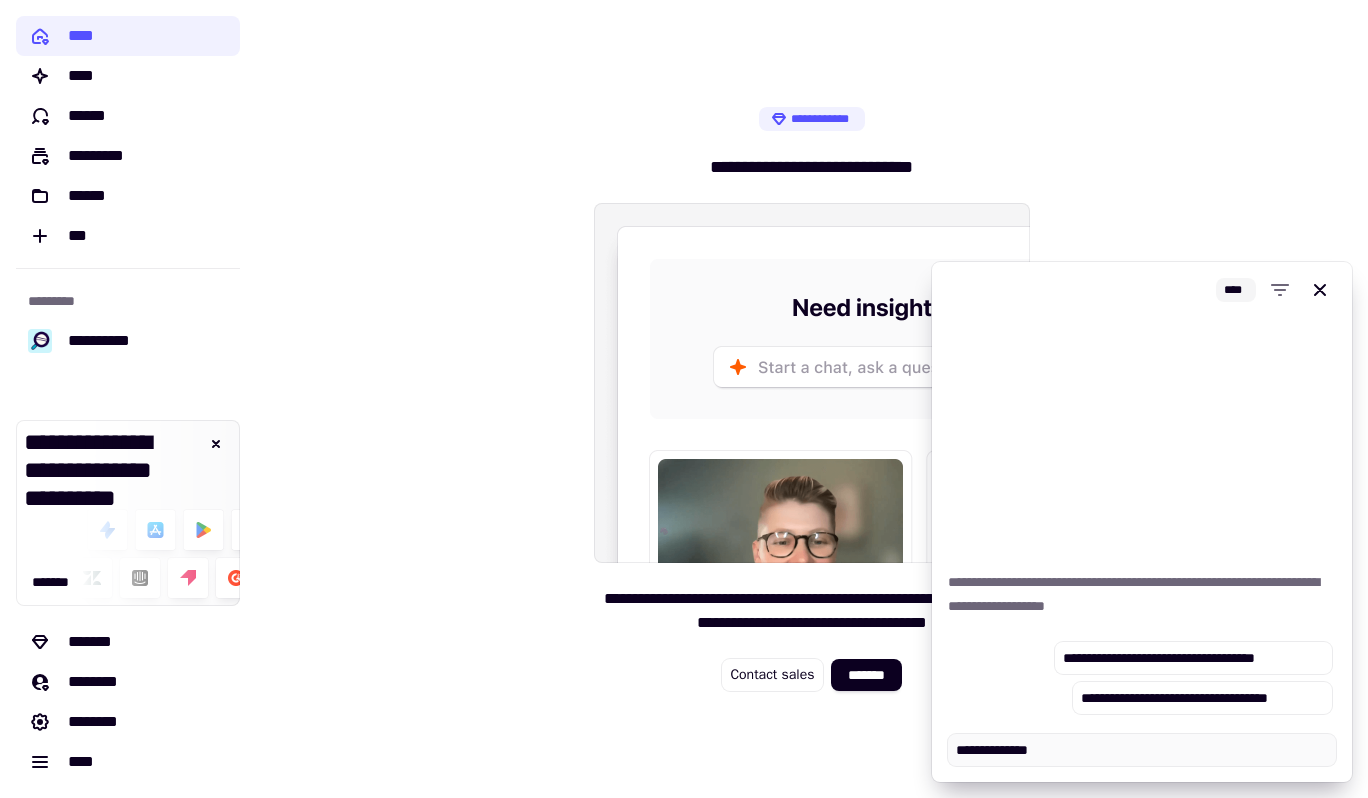 type on "*" 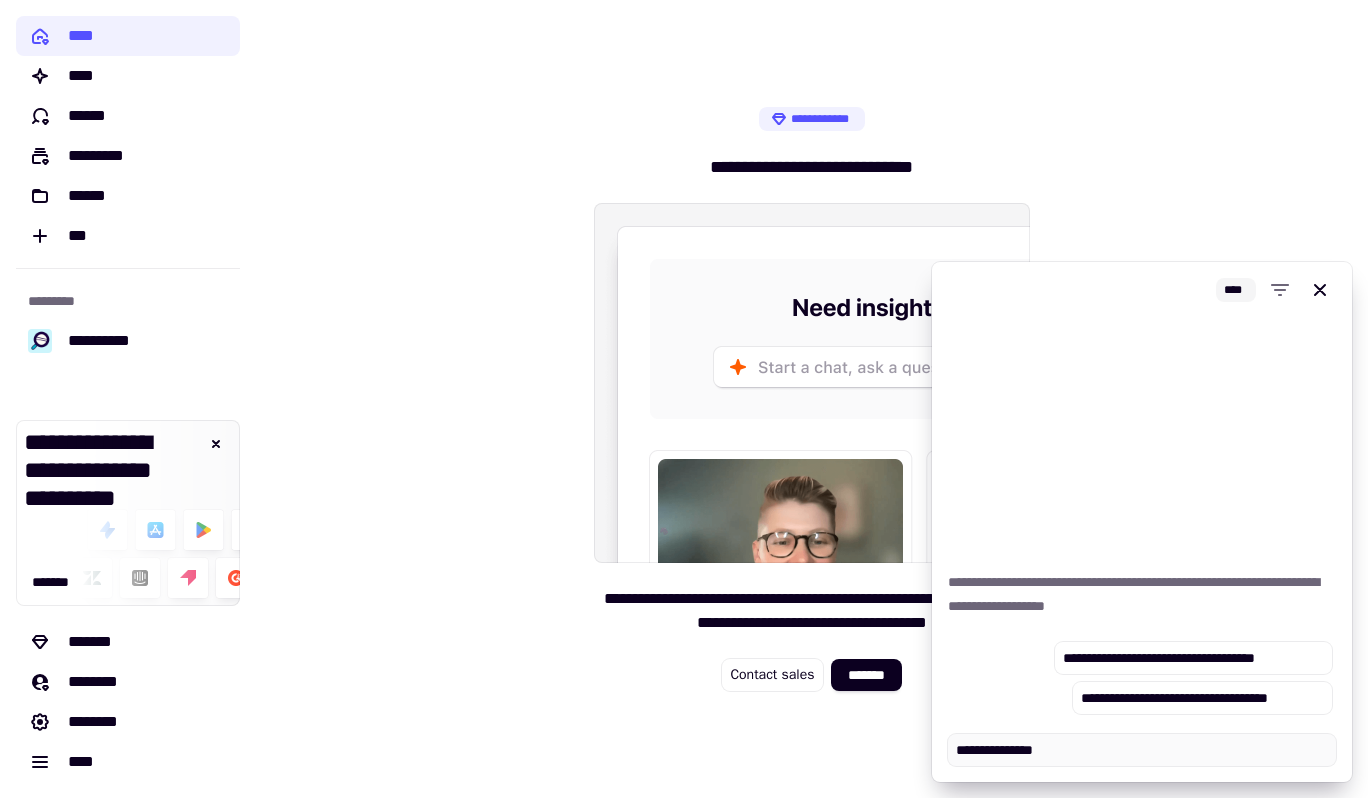 type on "*" 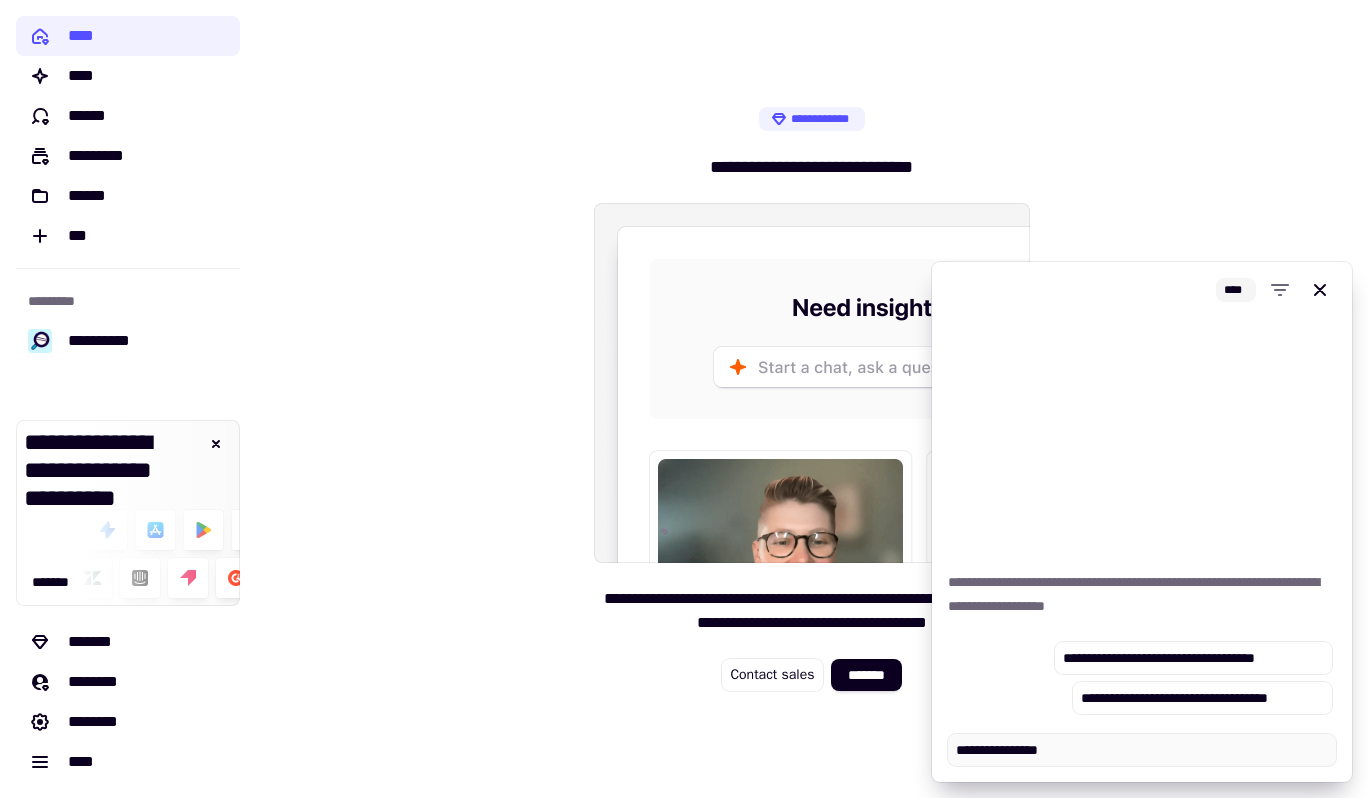 type on "*" 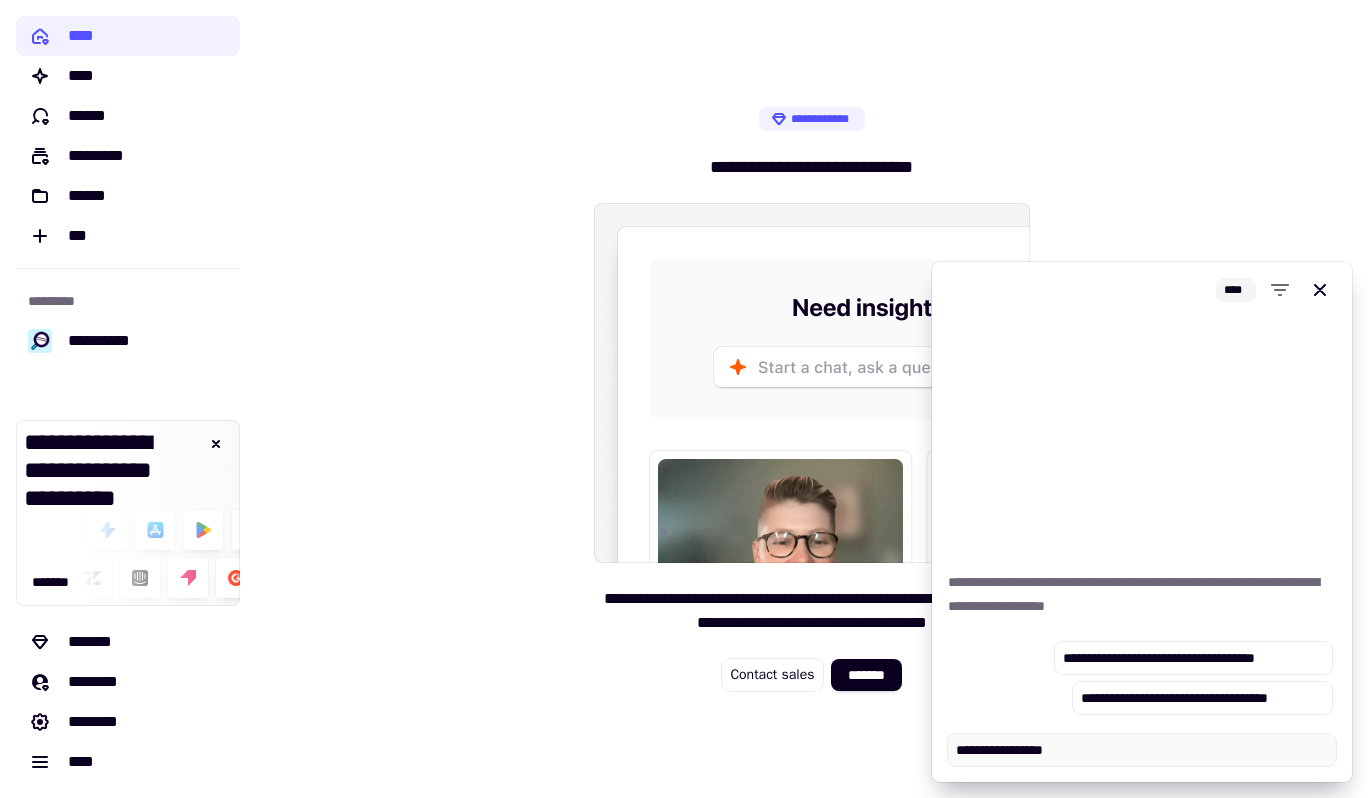 type on "*" 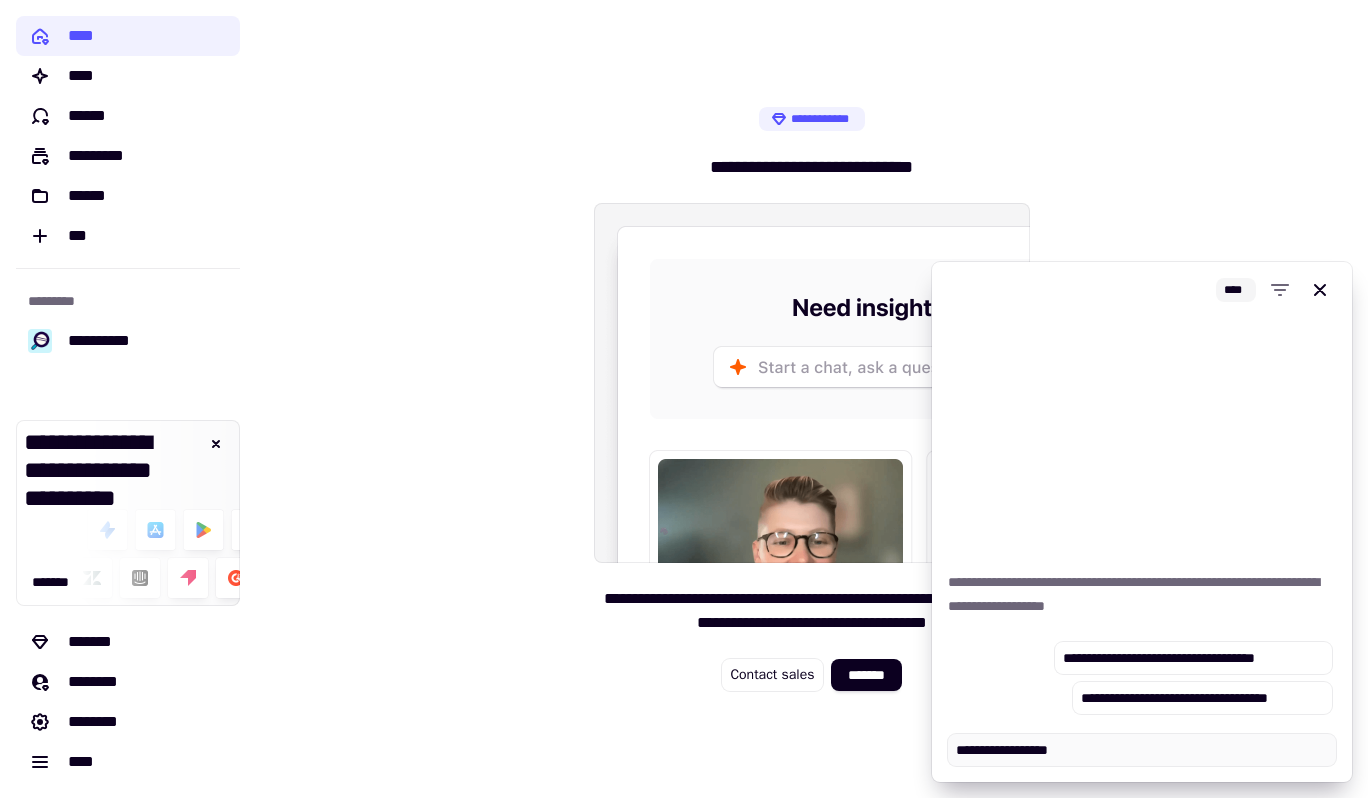 type on "*" 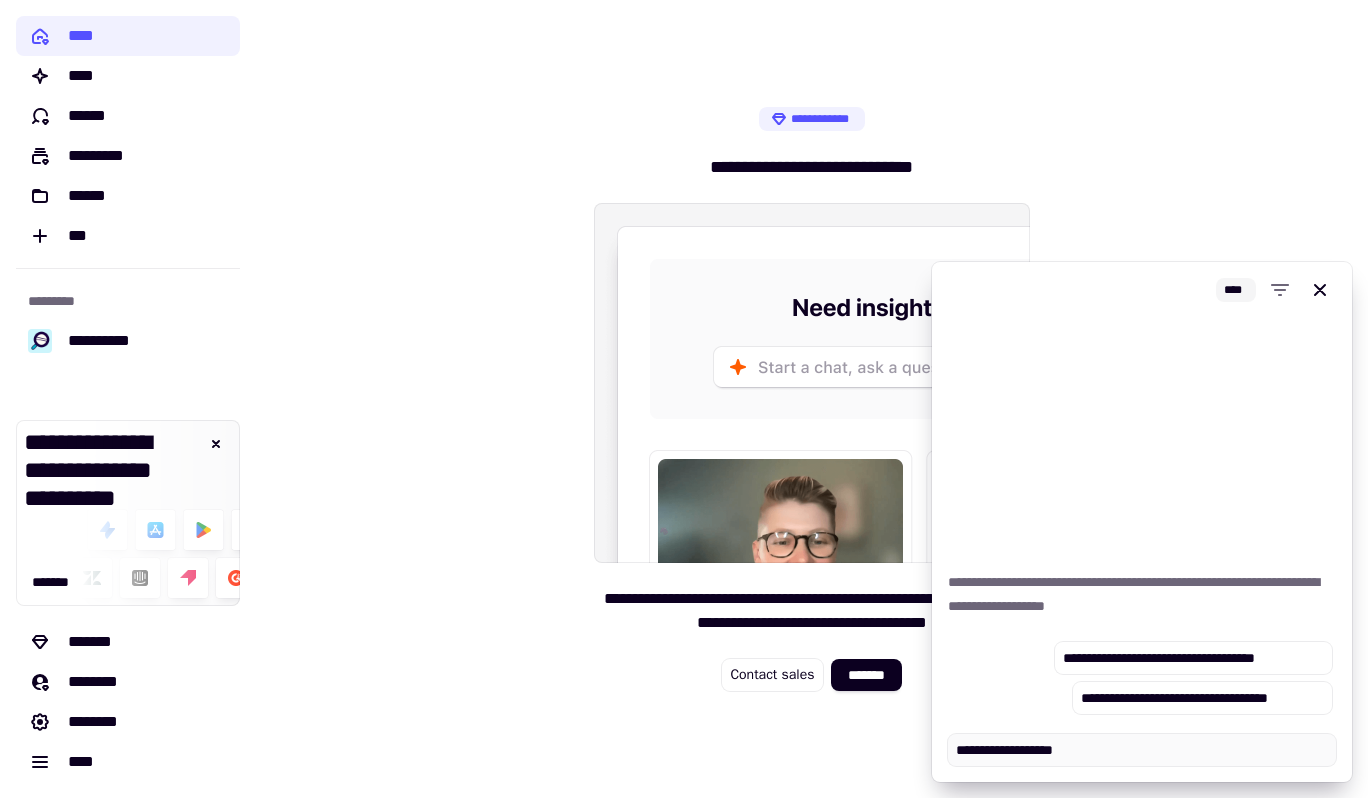 type on "*" 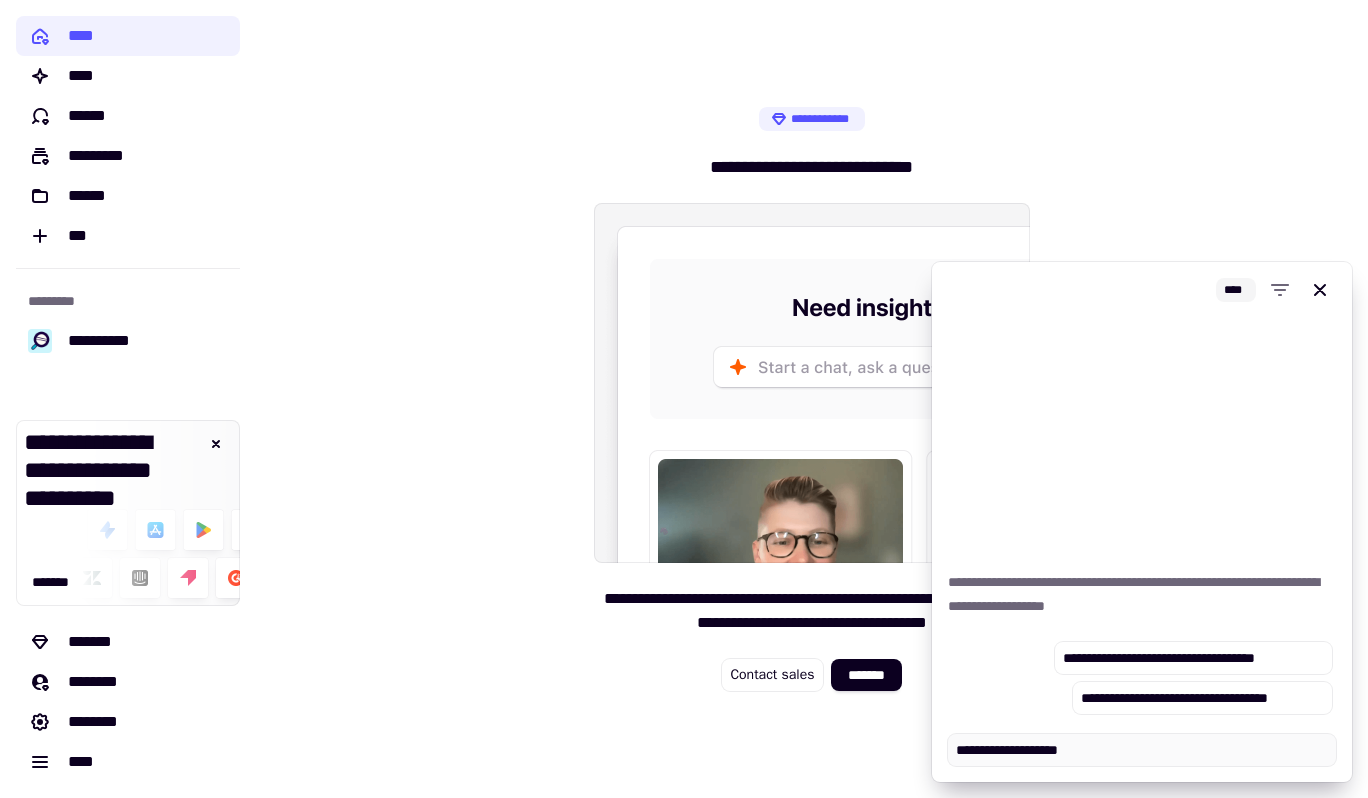 type on "*" 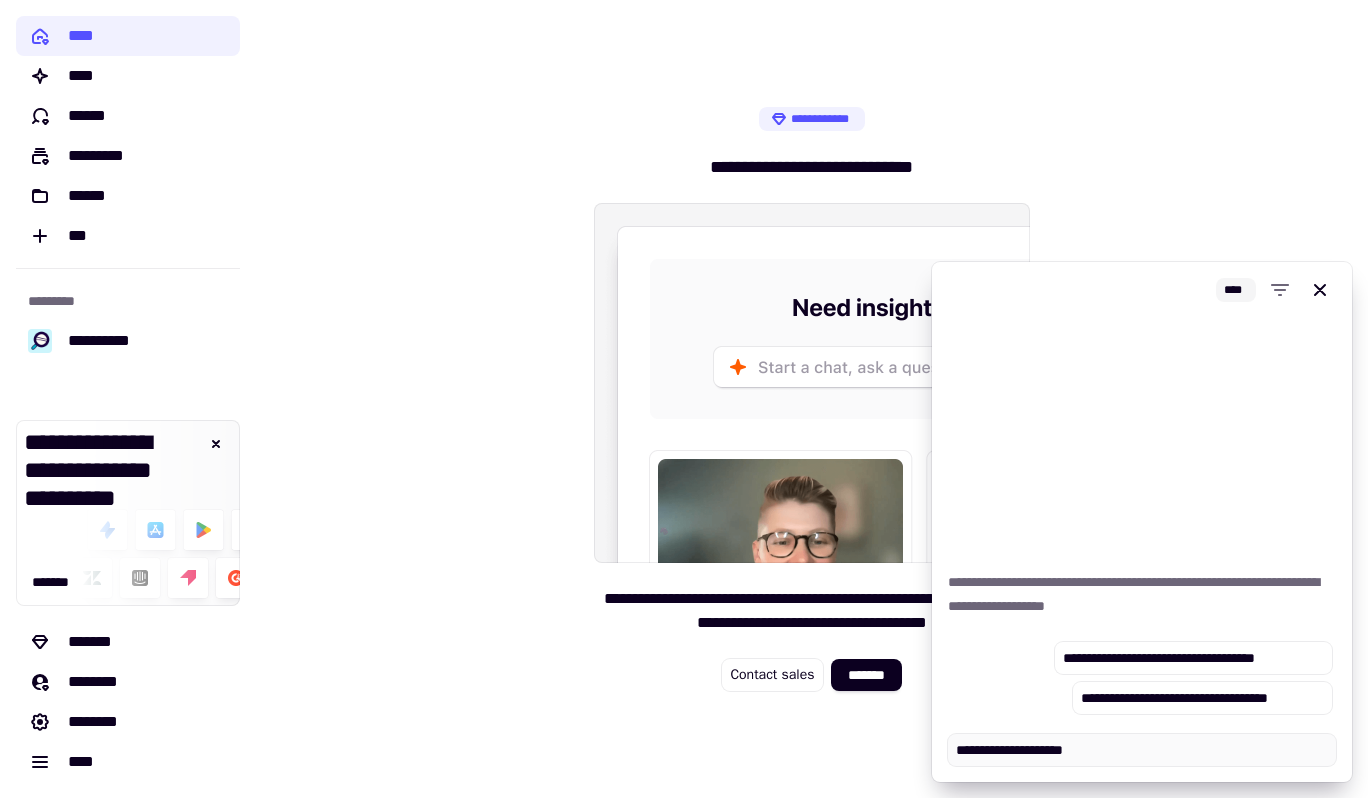 type on "*" 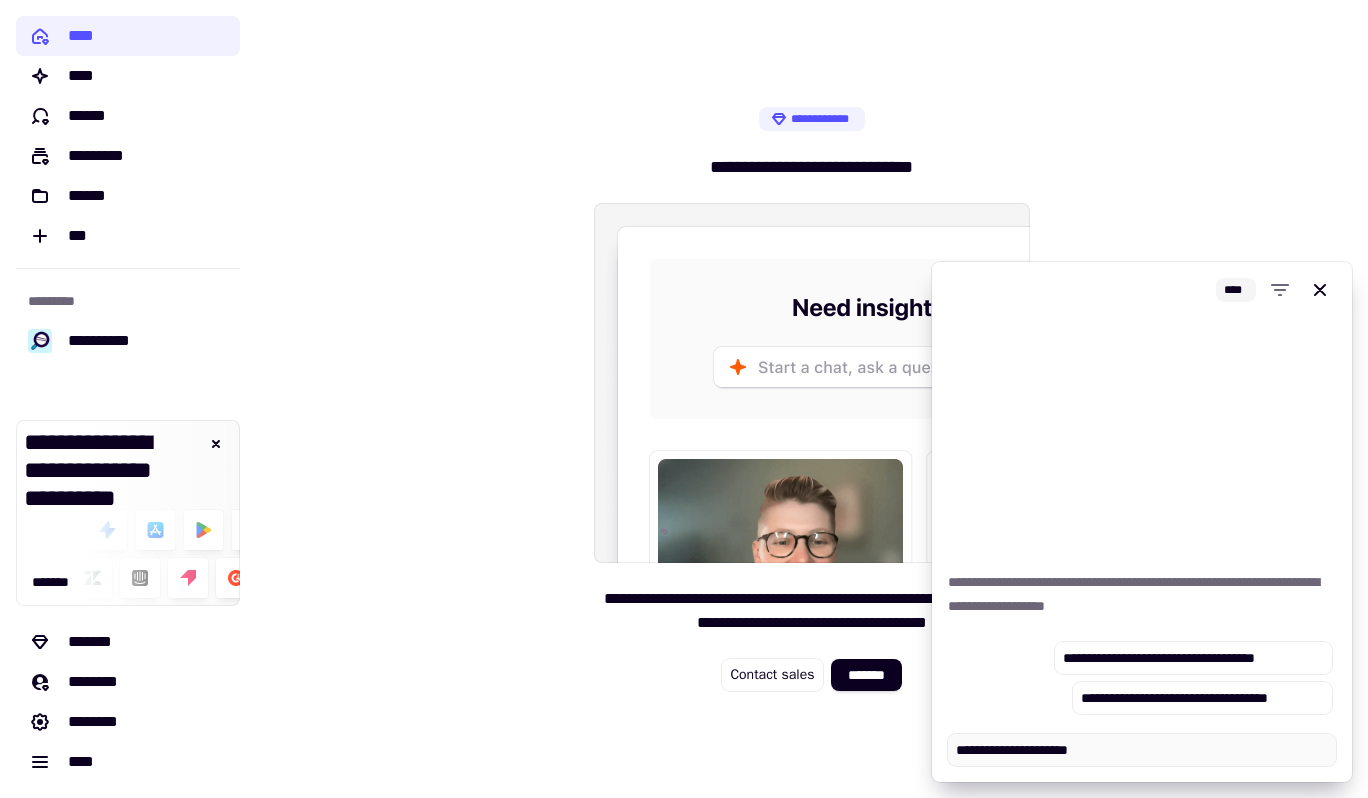 type on "**********" 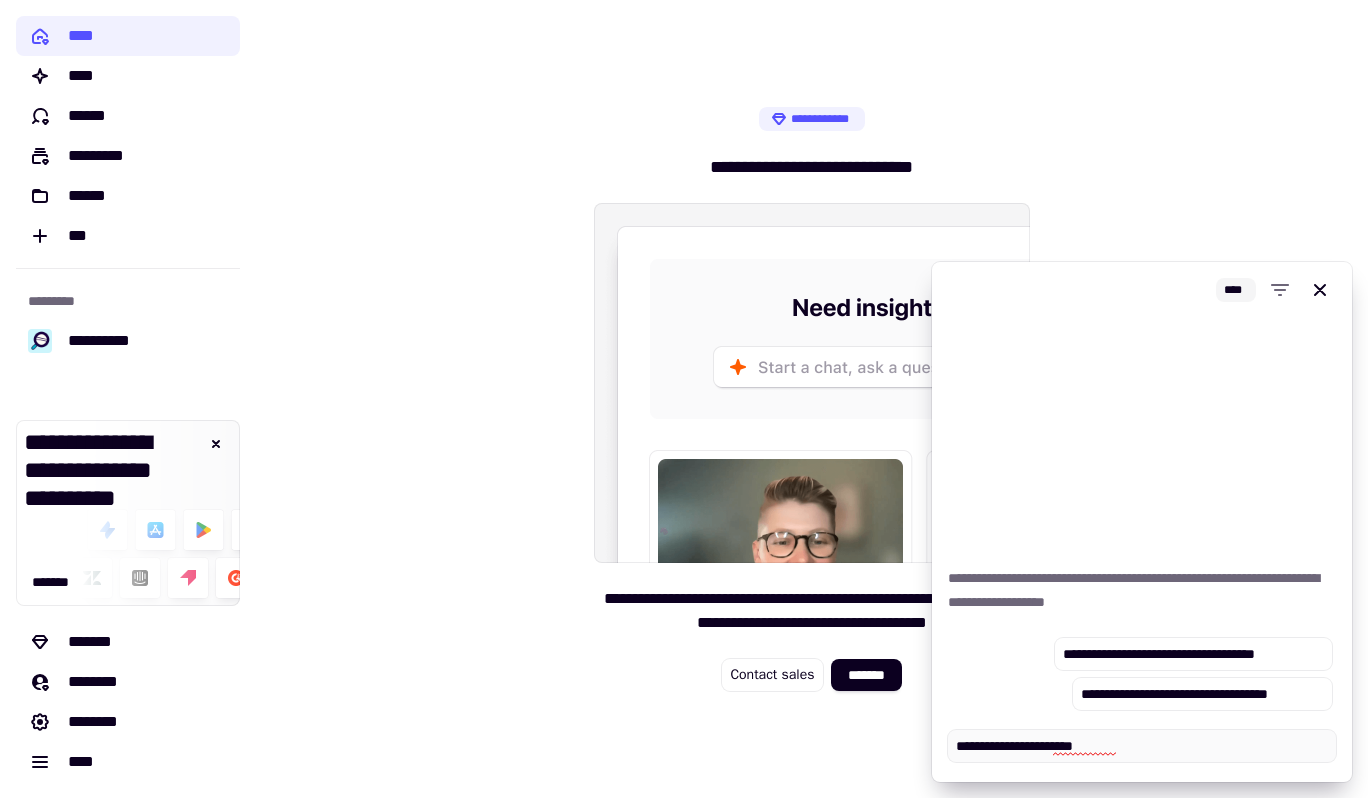 type on "*" 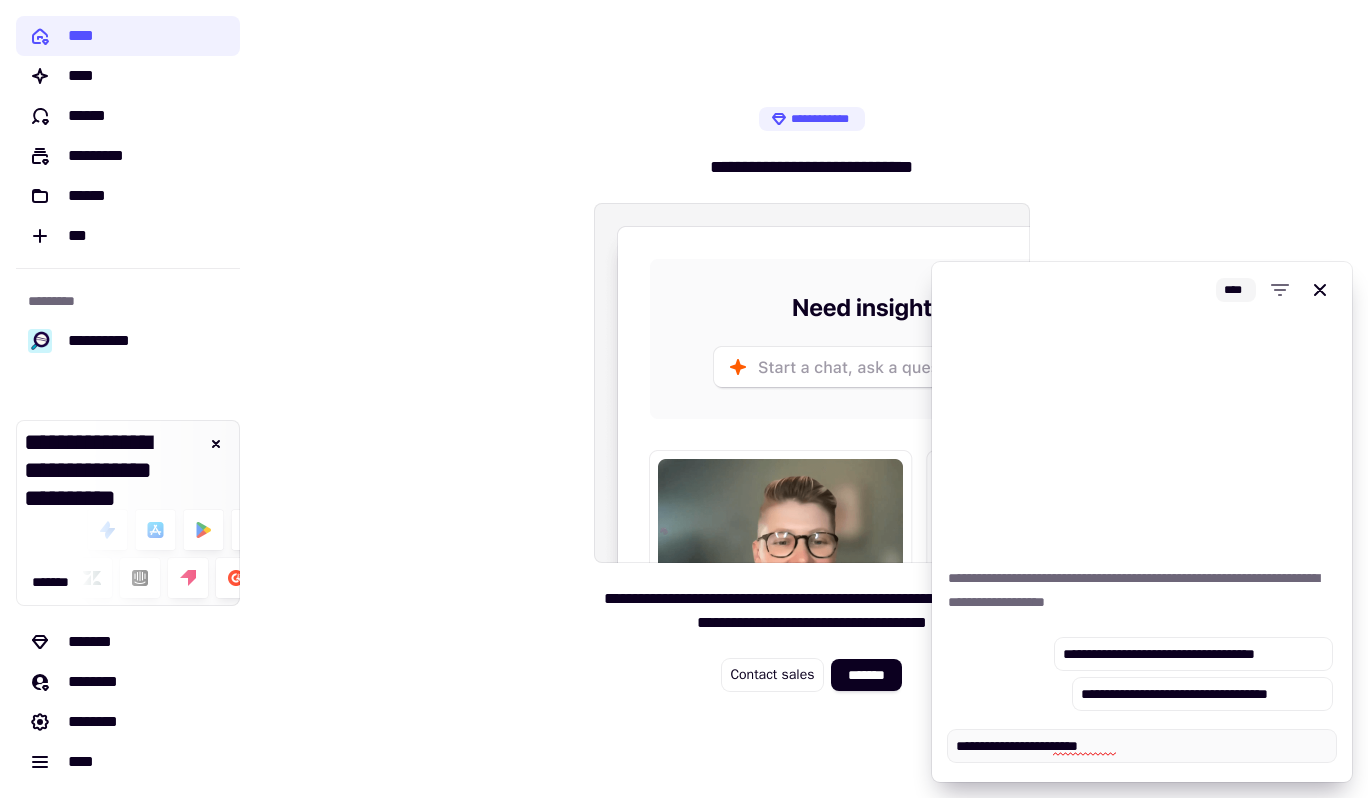 type on "*" 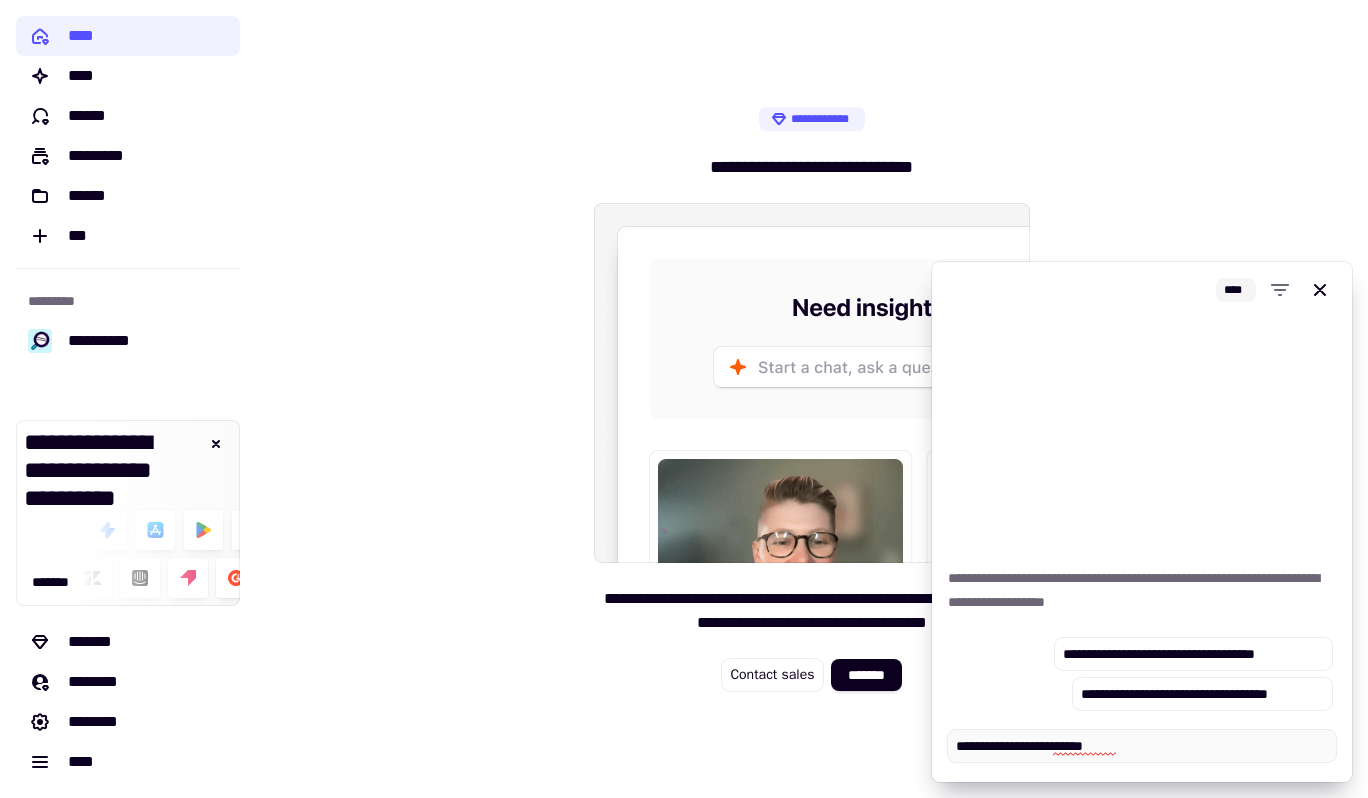 type on "*" 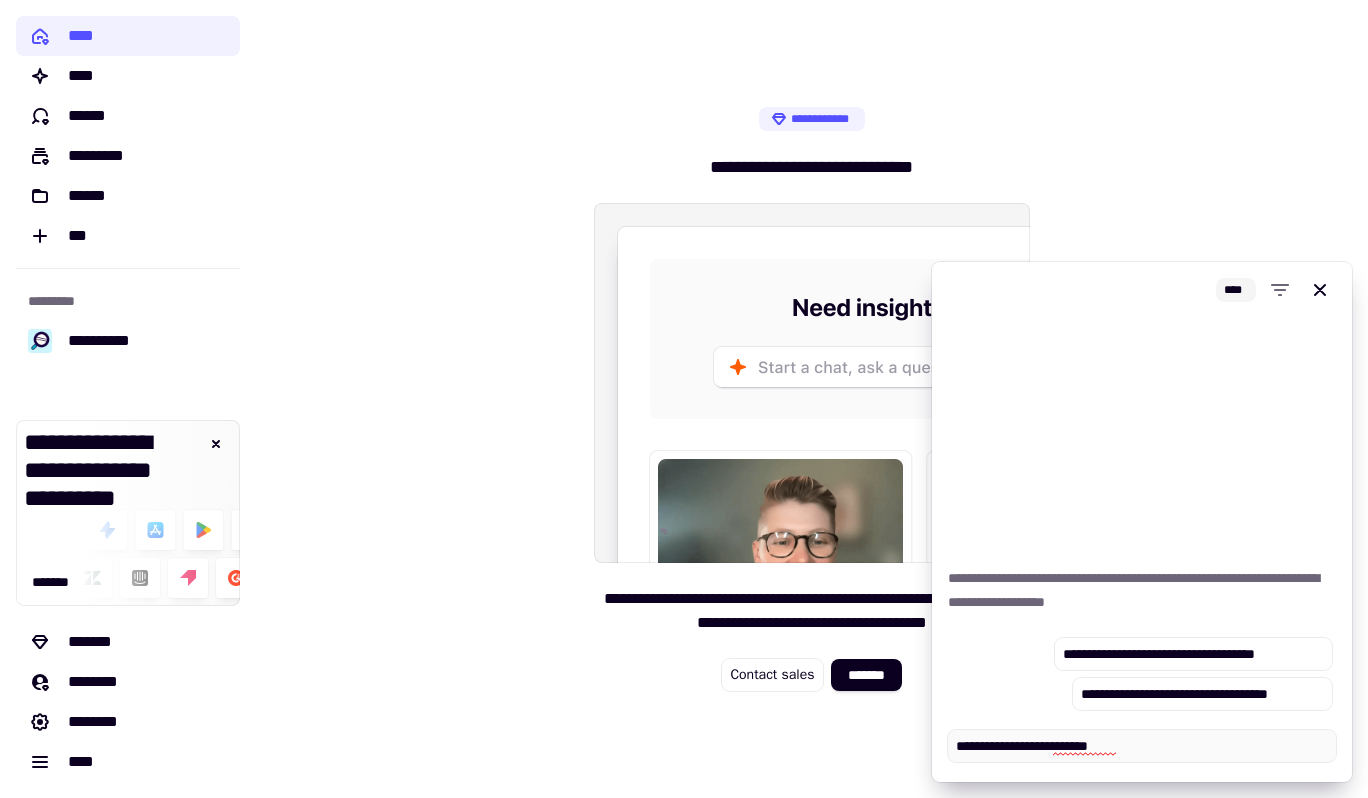 type on "*" 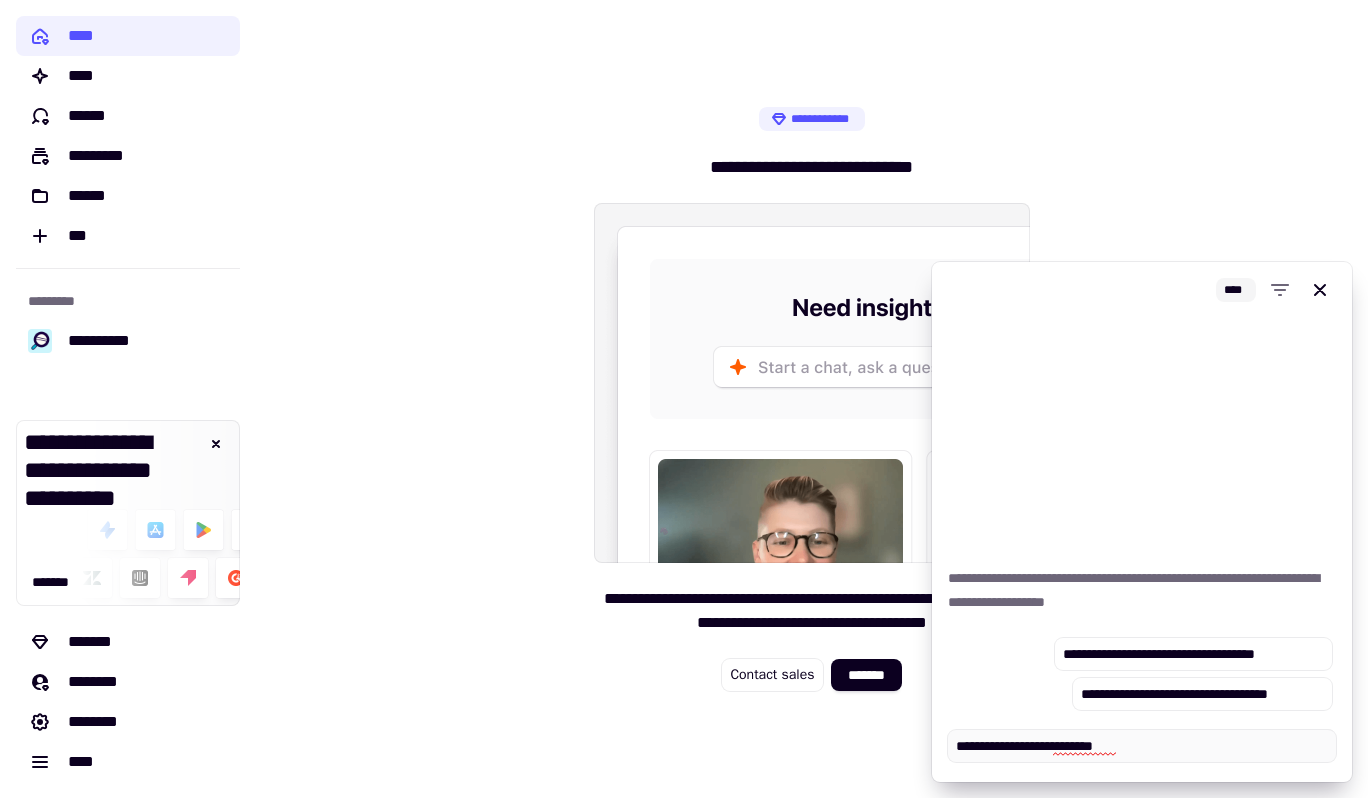 type on "*" 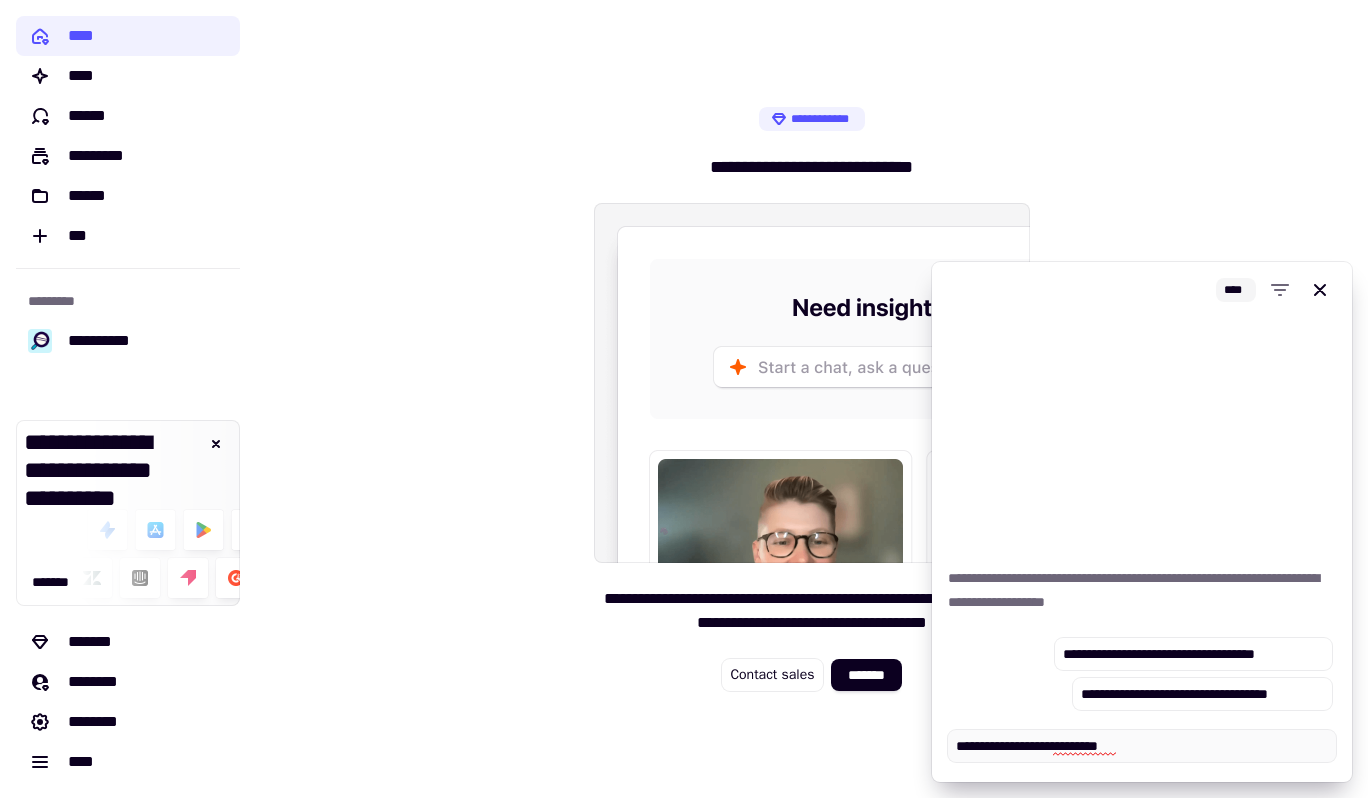 type on "*" 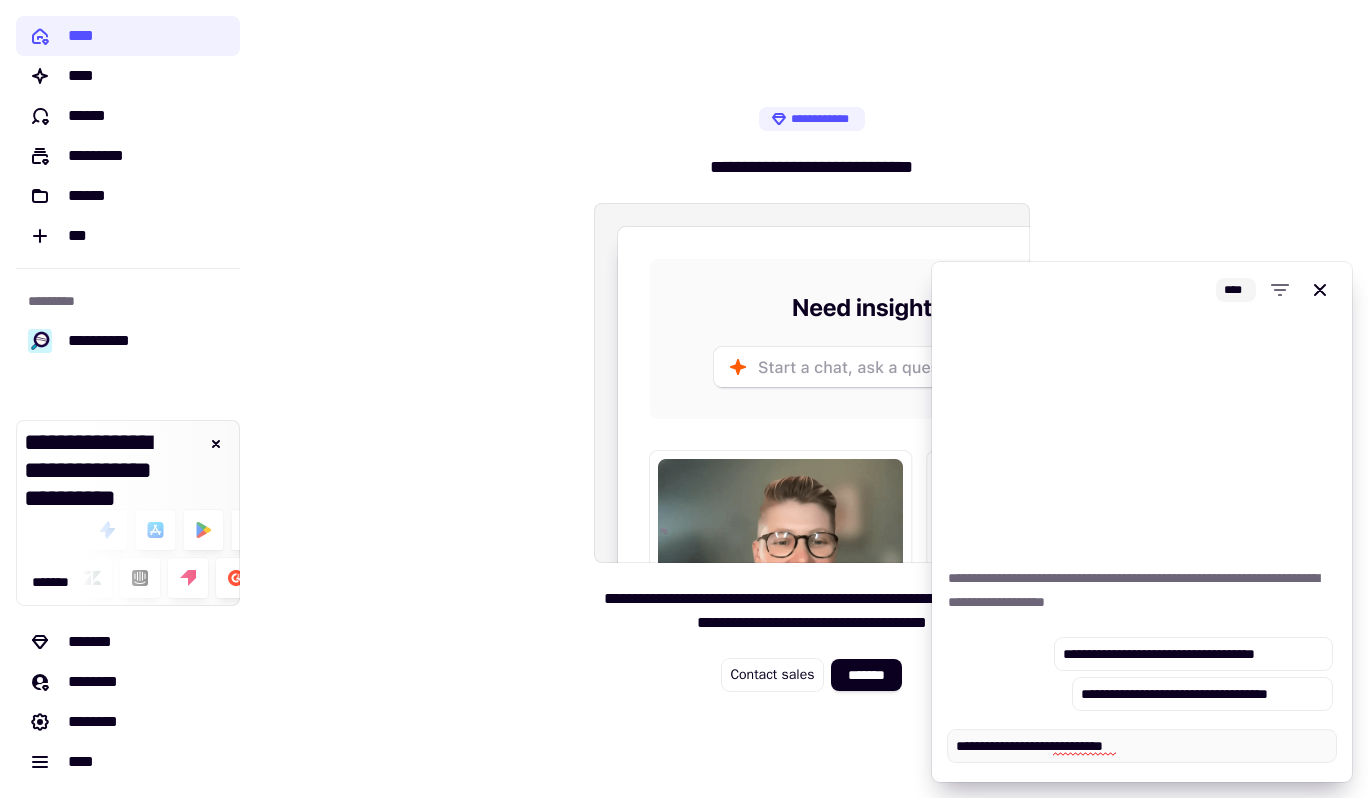 type on "*" 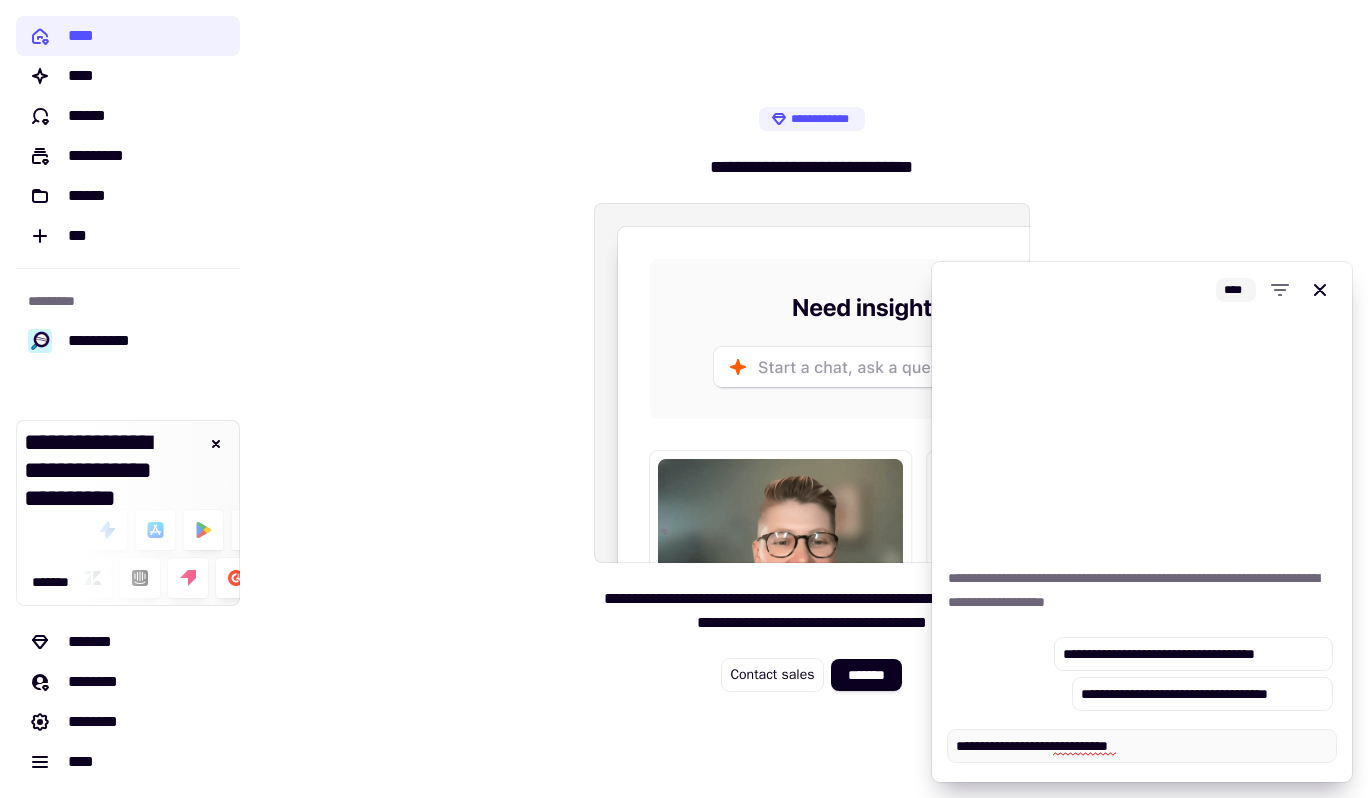 type on "*" 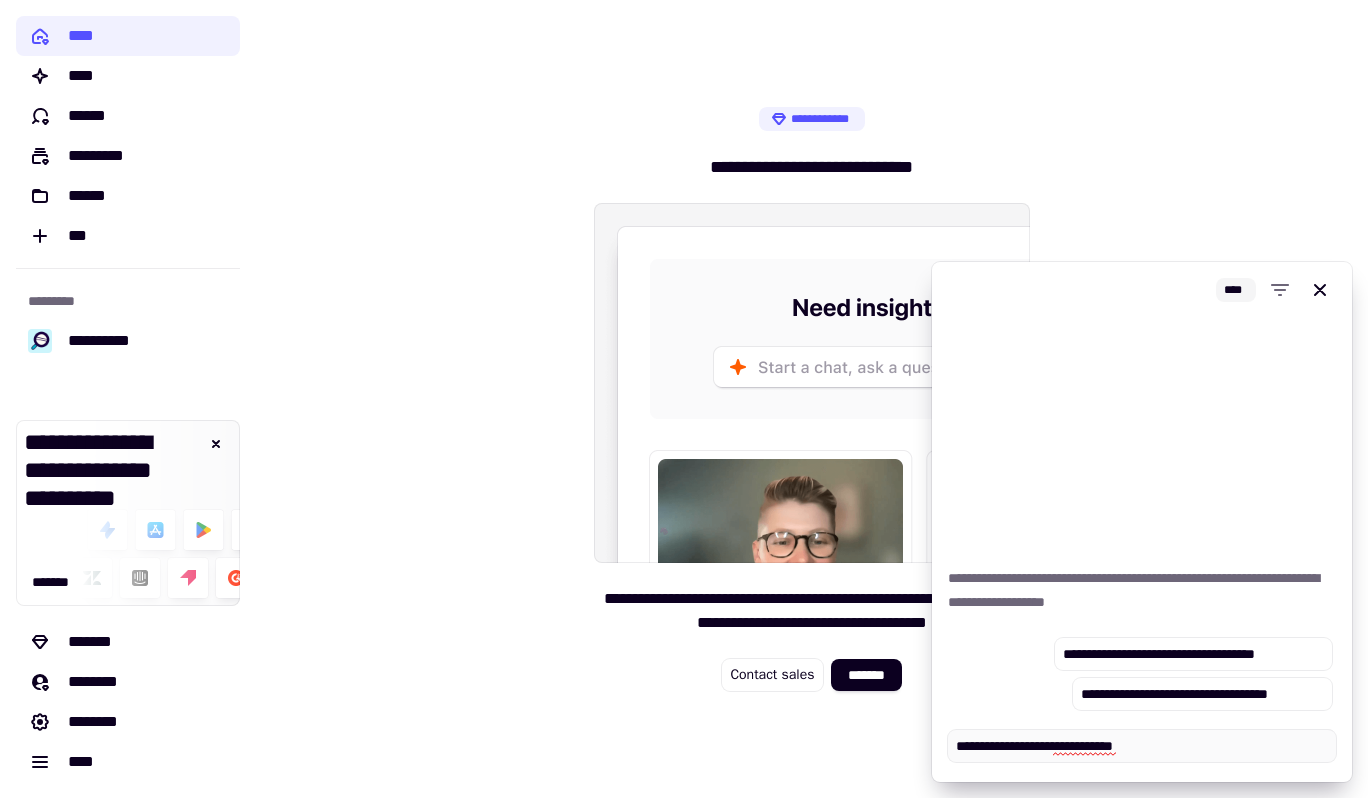 type on "*" 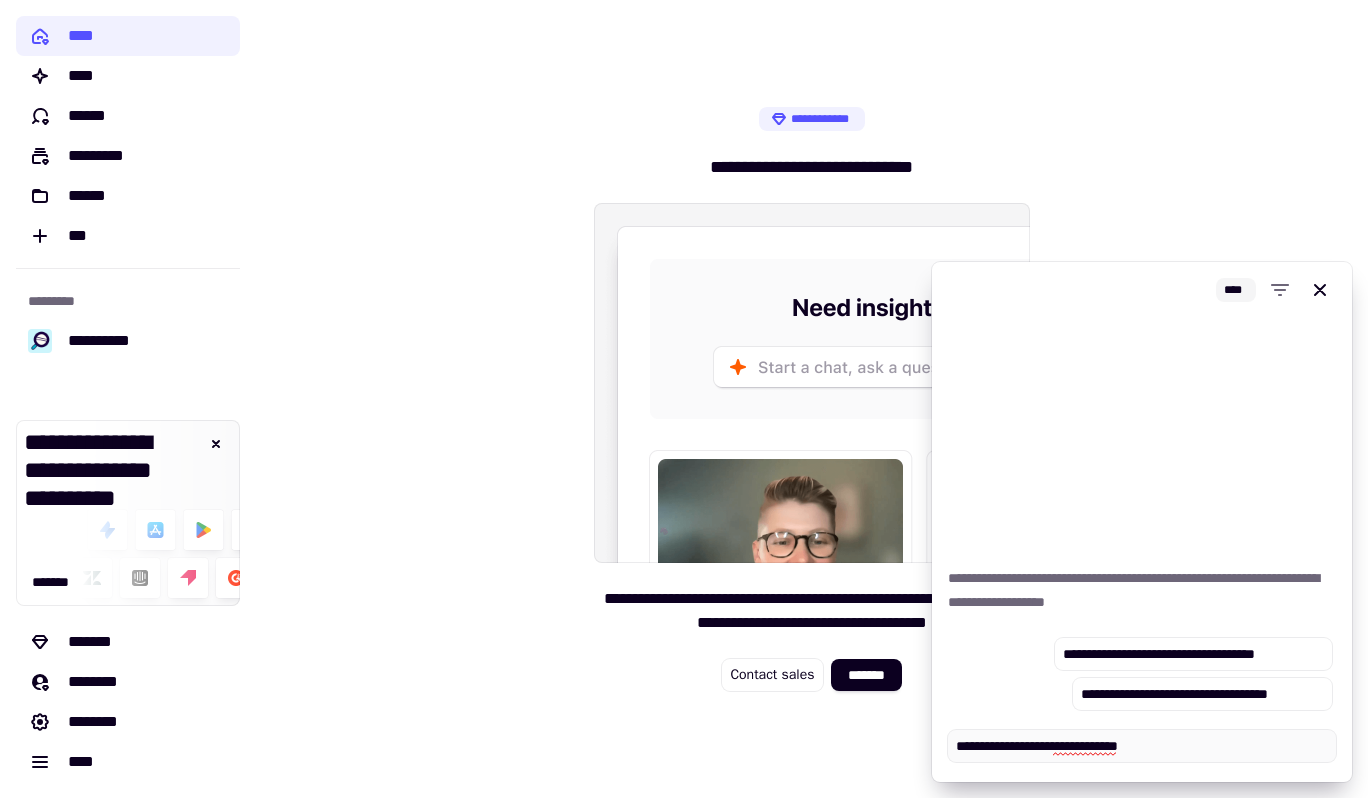 type on "*" 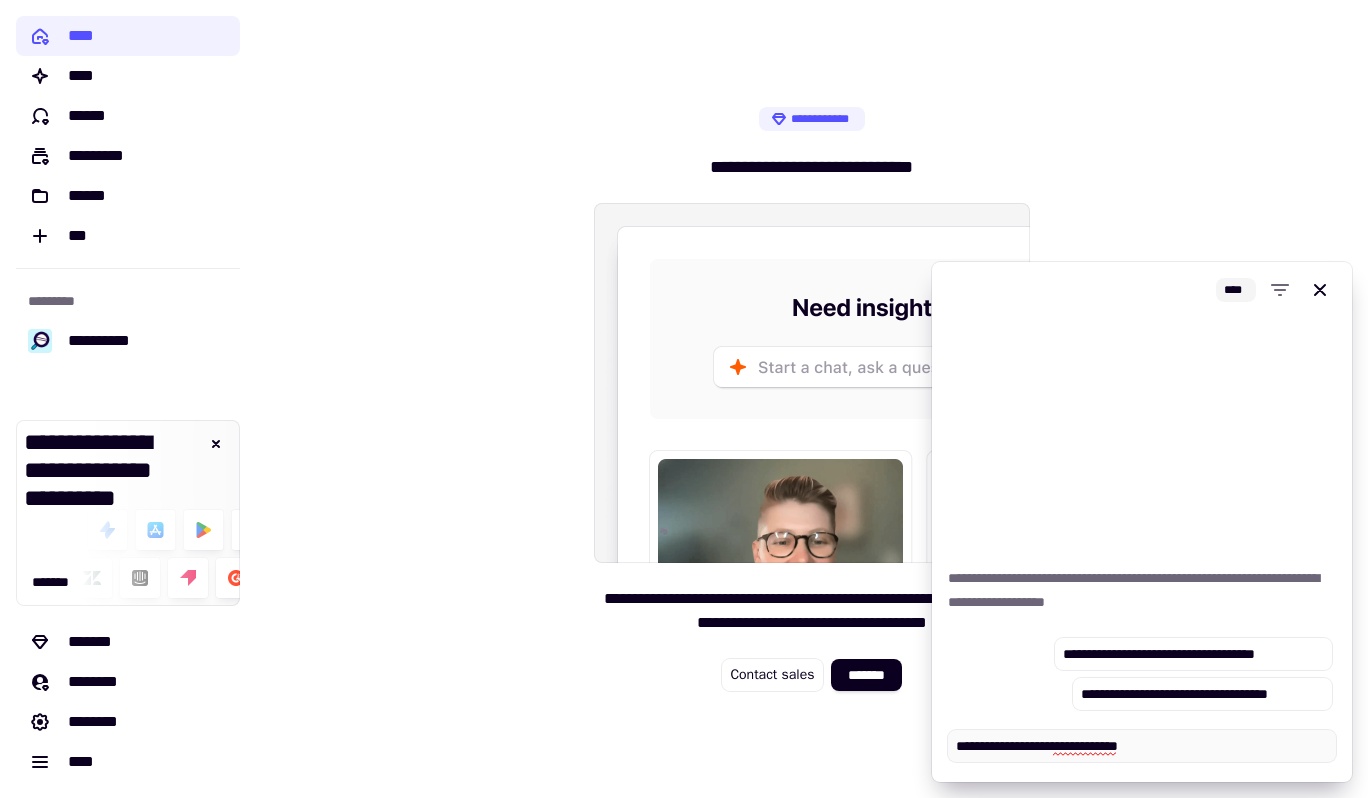 type on "**********" 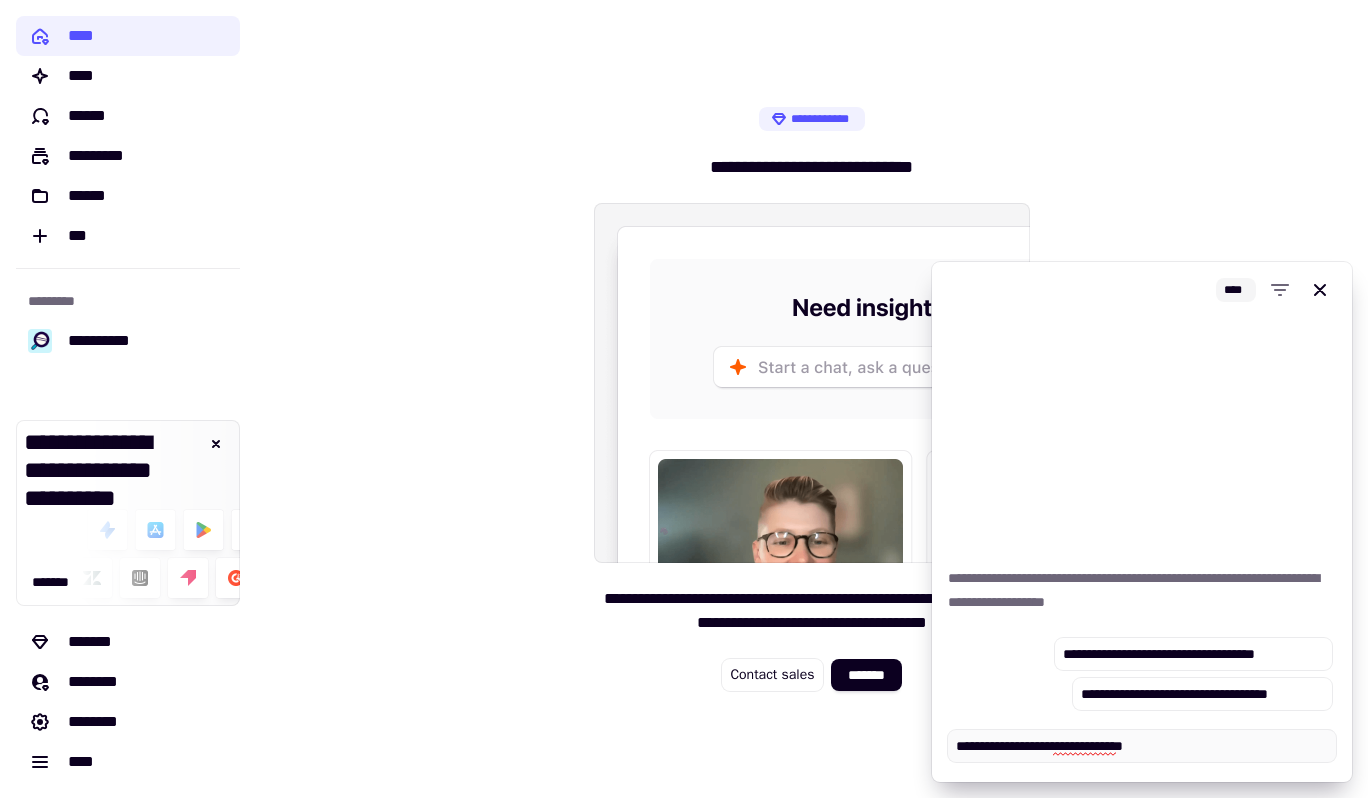 type on "*" 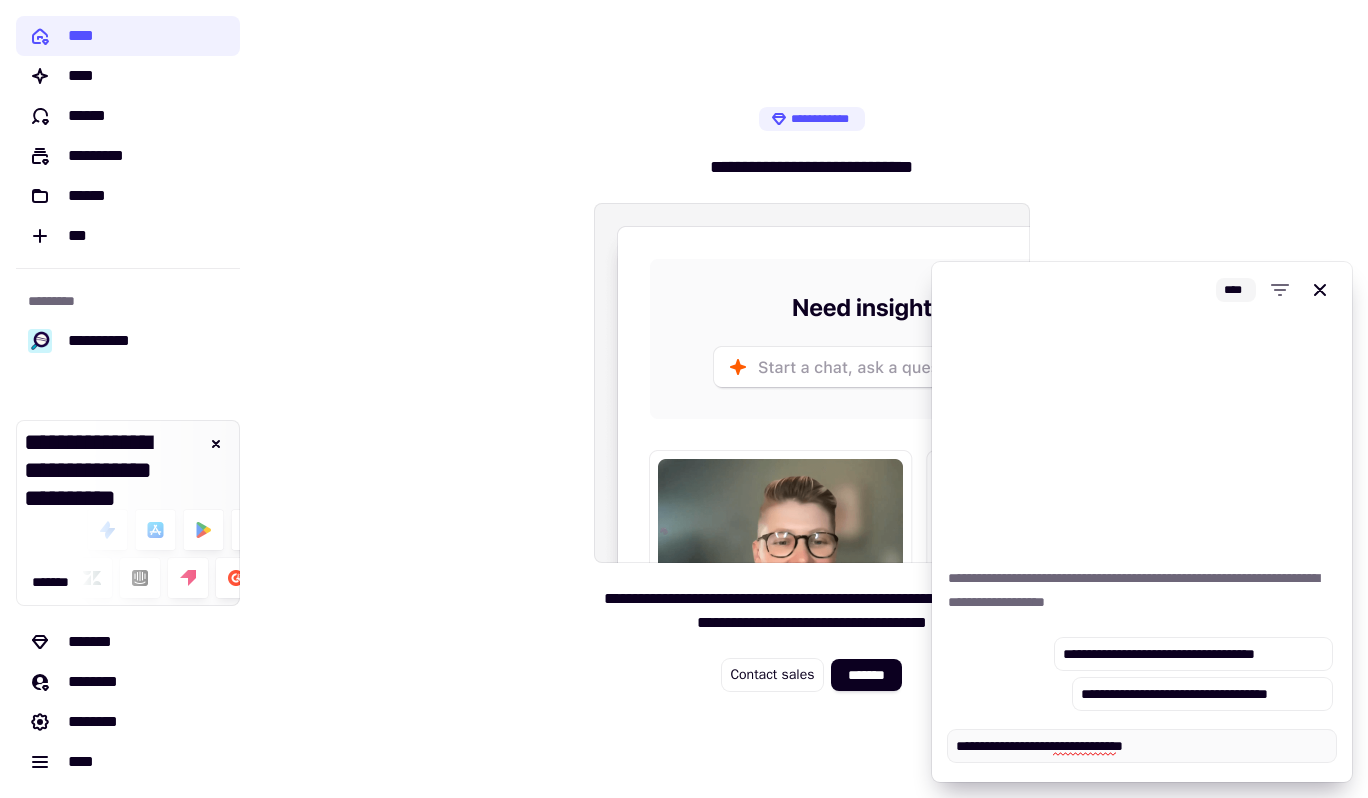 type on "**********" 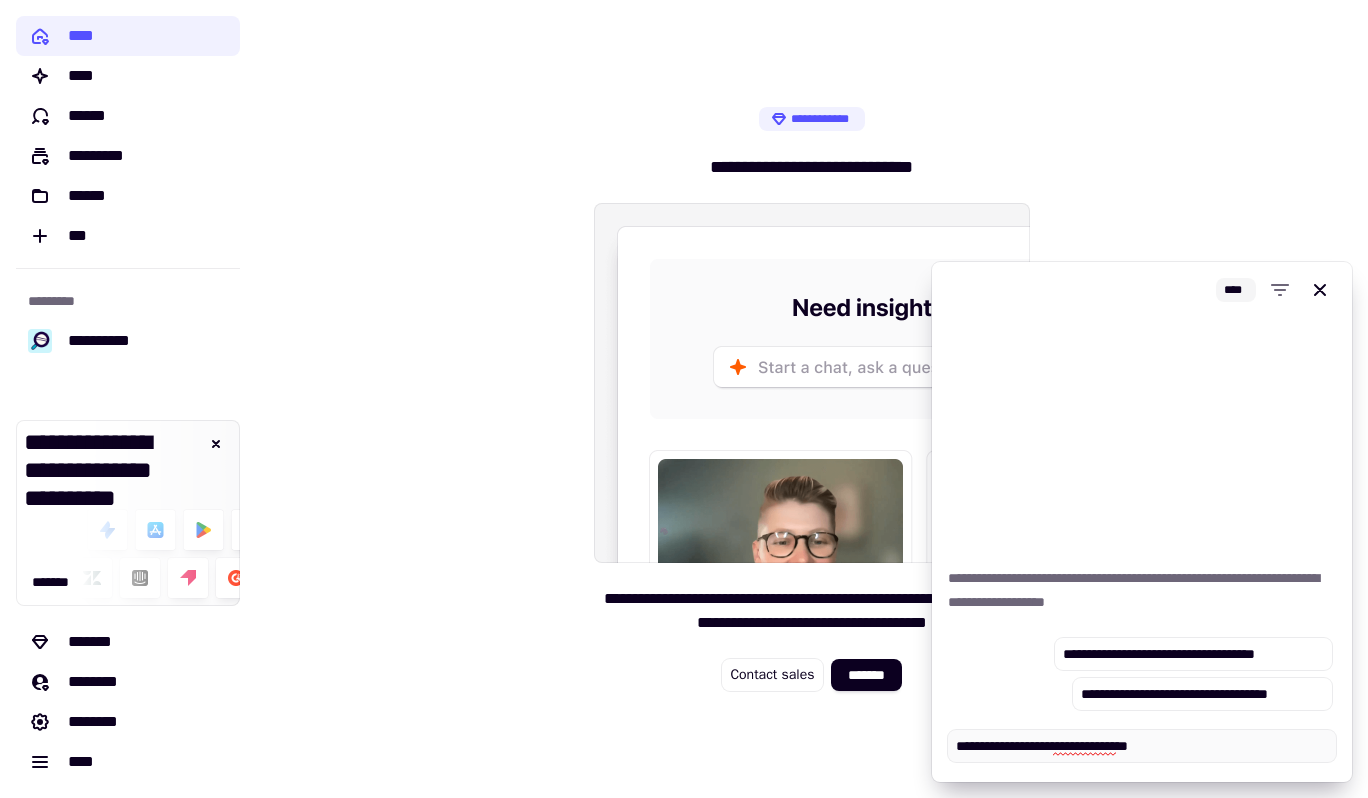 type on "*" 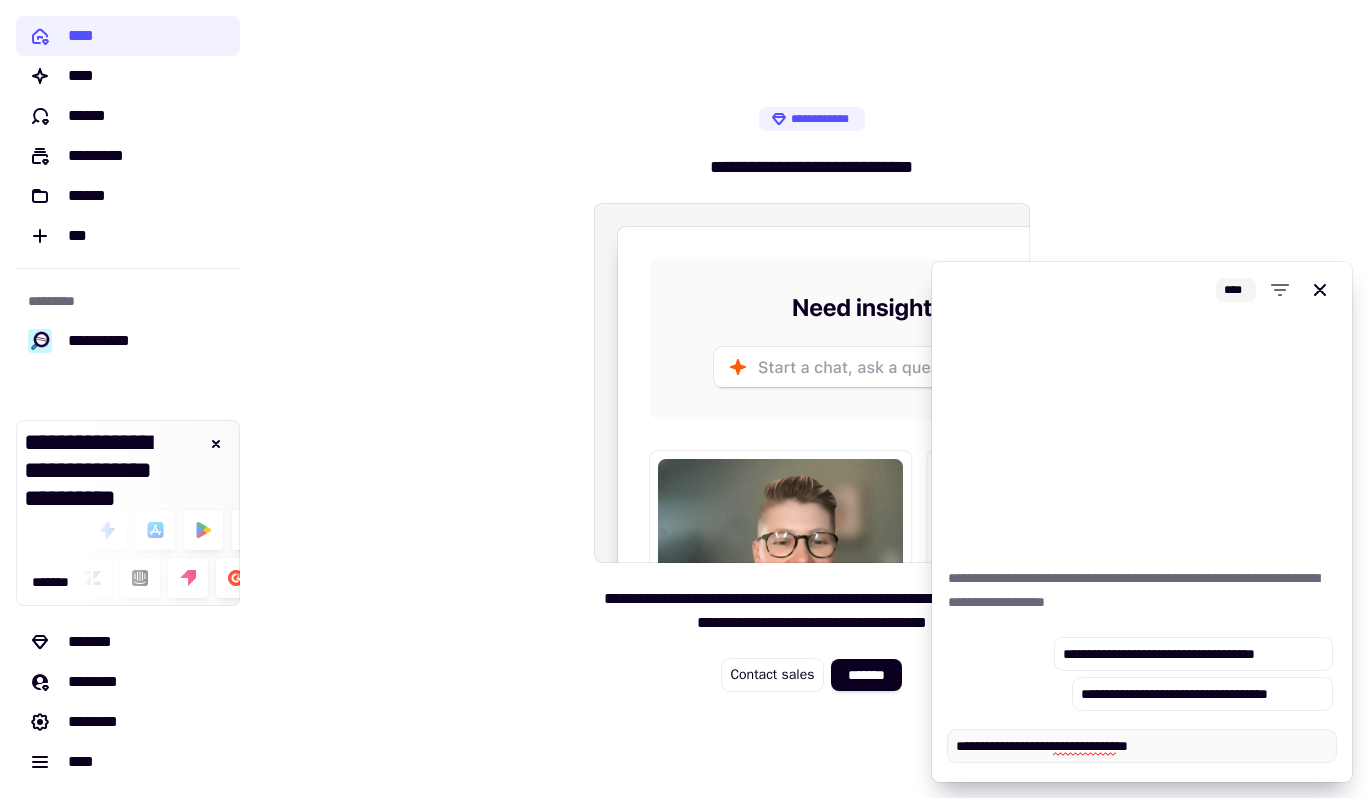 type on "**********" 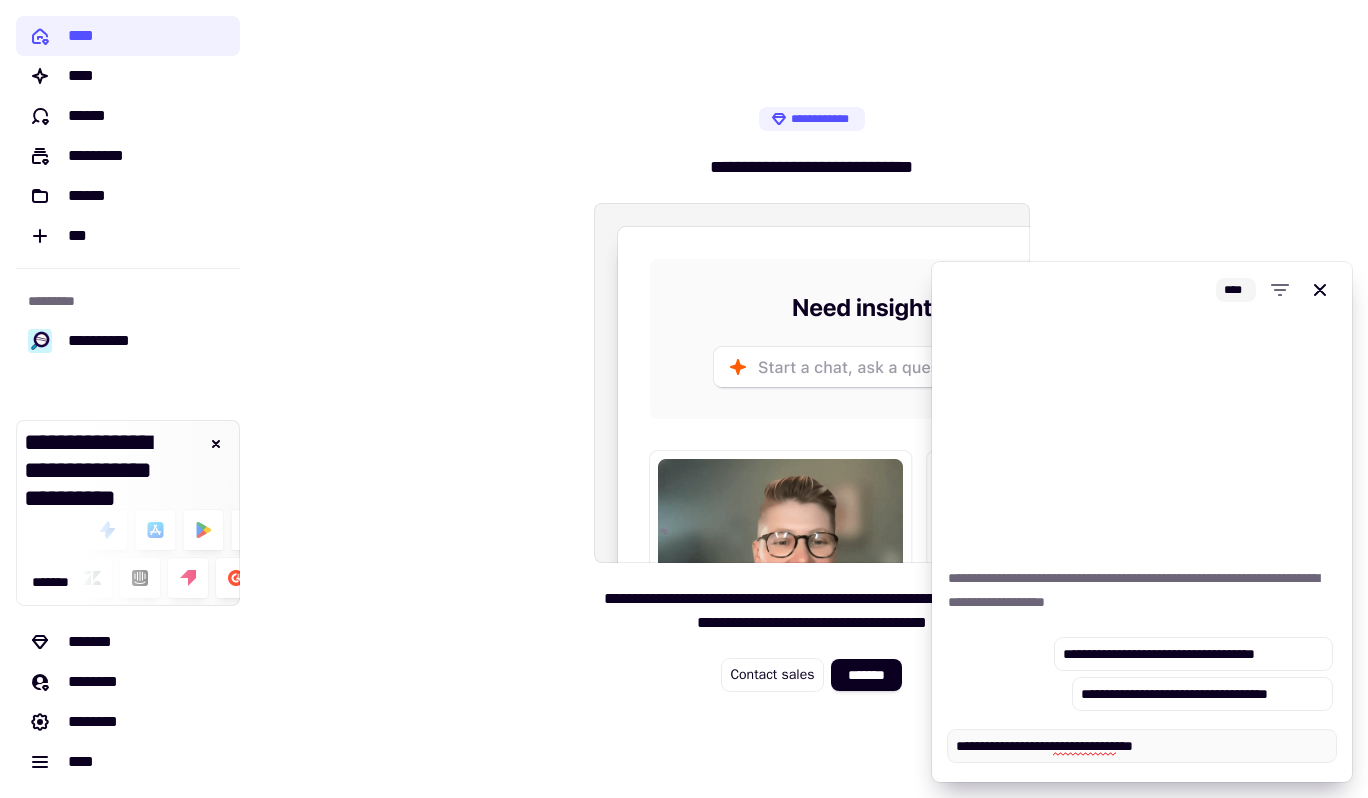 type on "*" 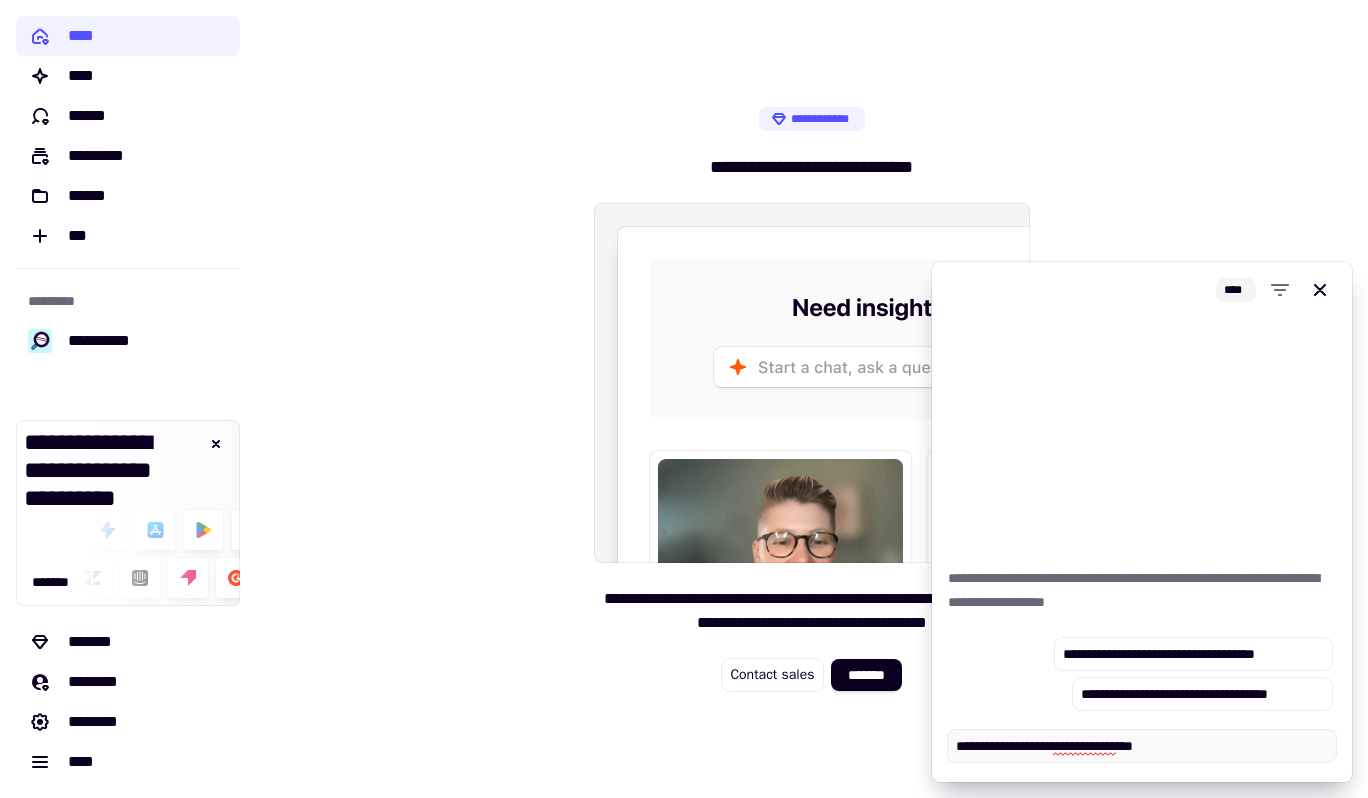 type on "**********" 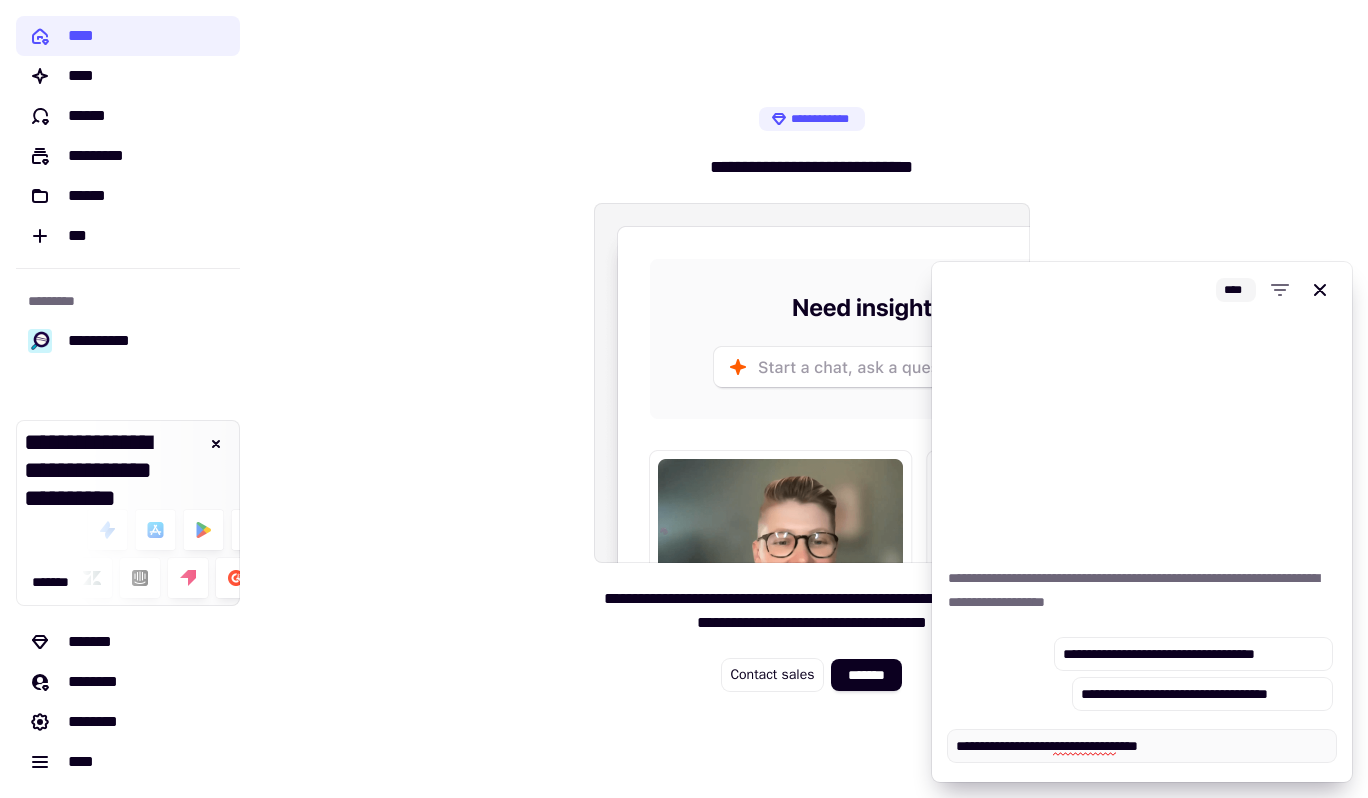 type on "*" 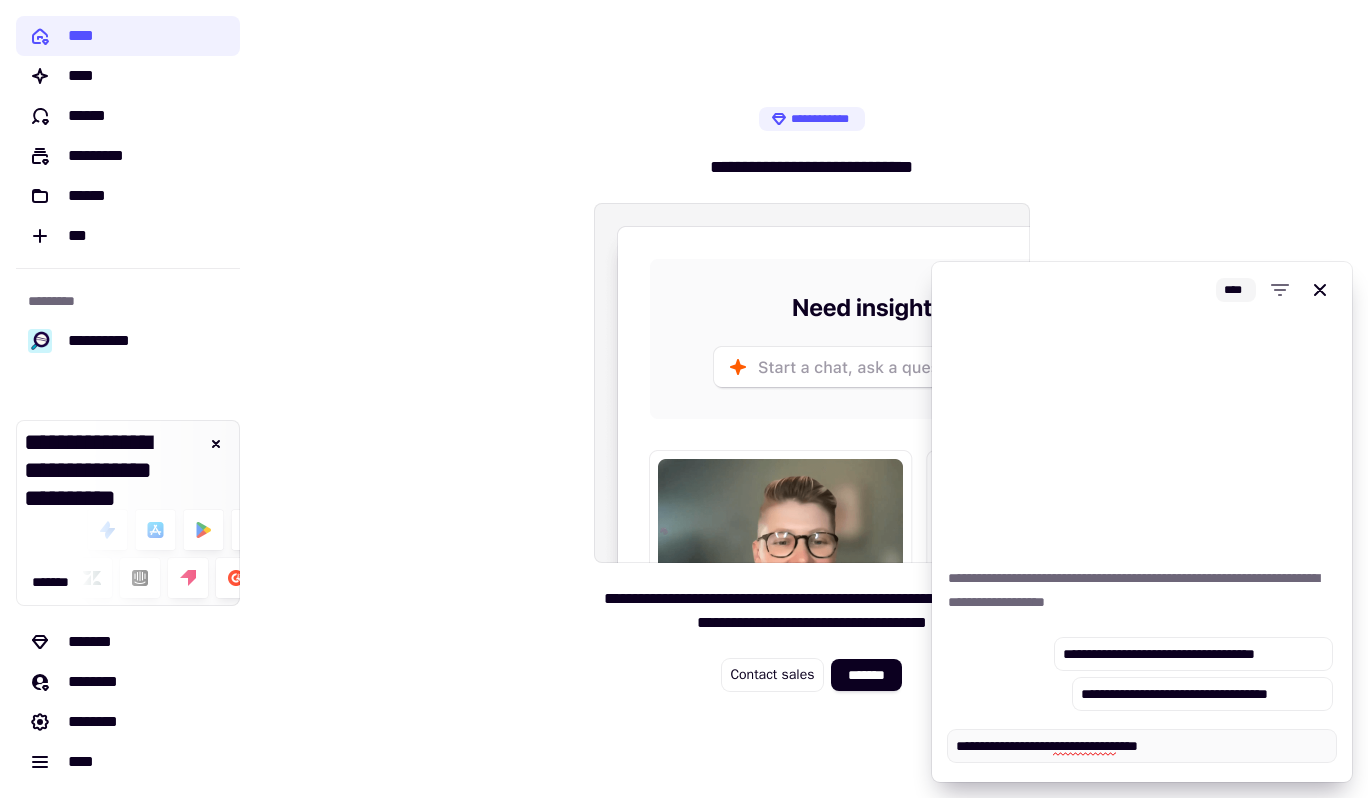 type on "**********" 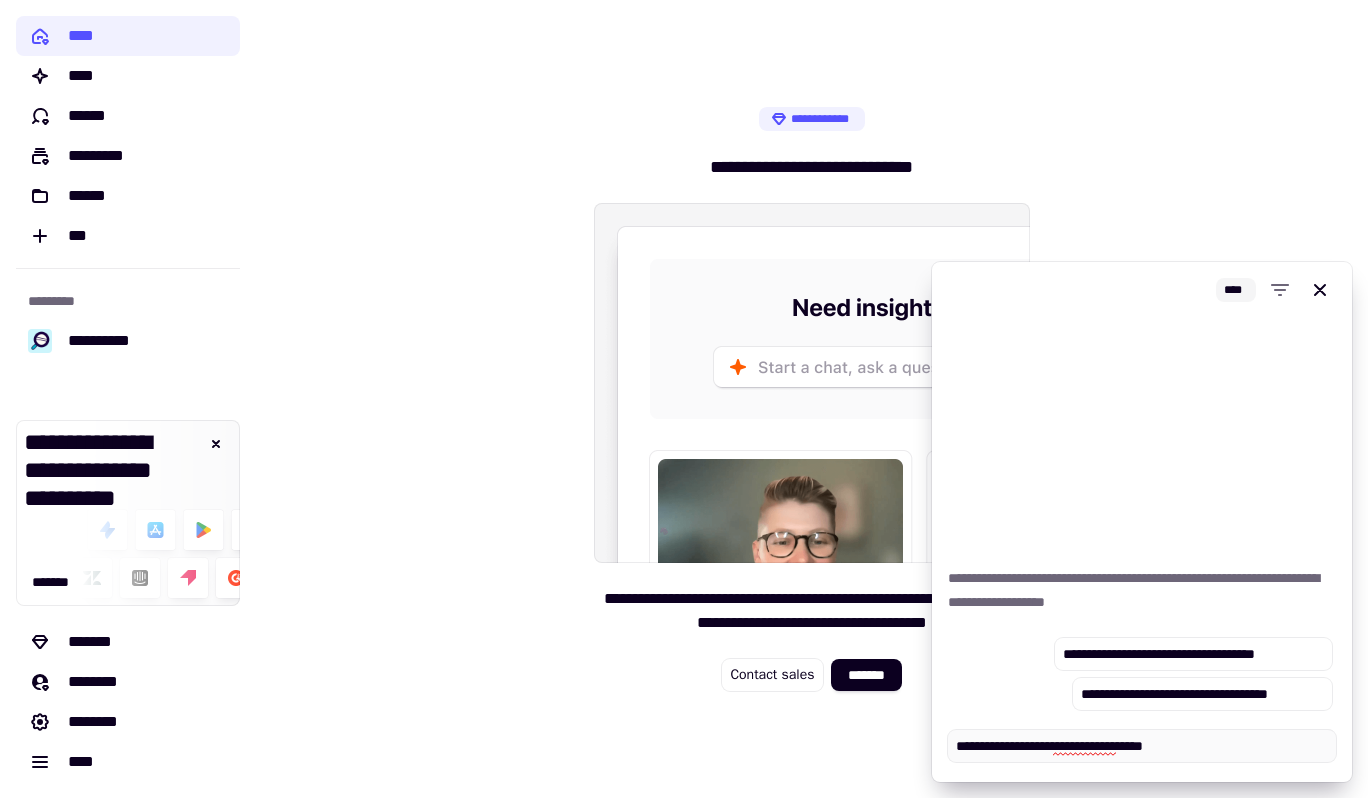 type on "*" 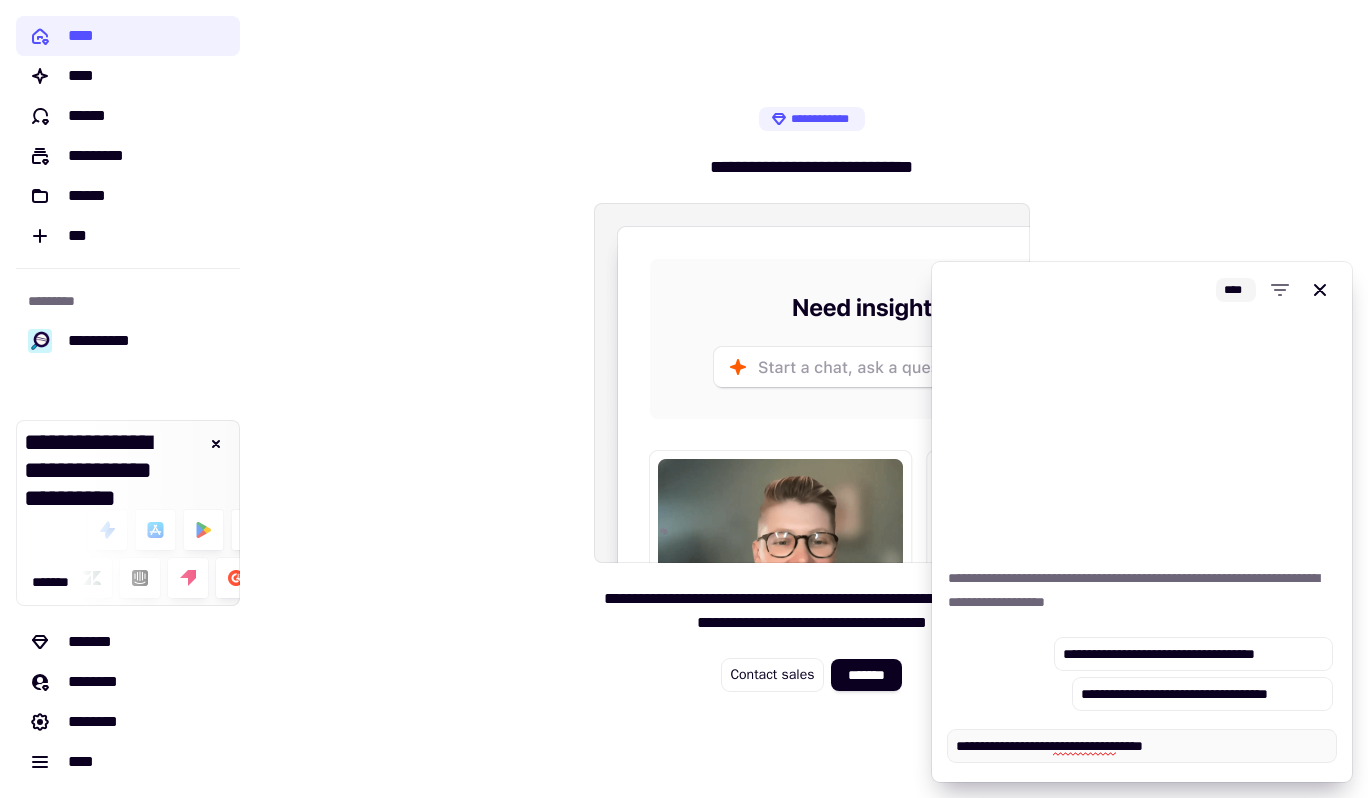type on "**********" 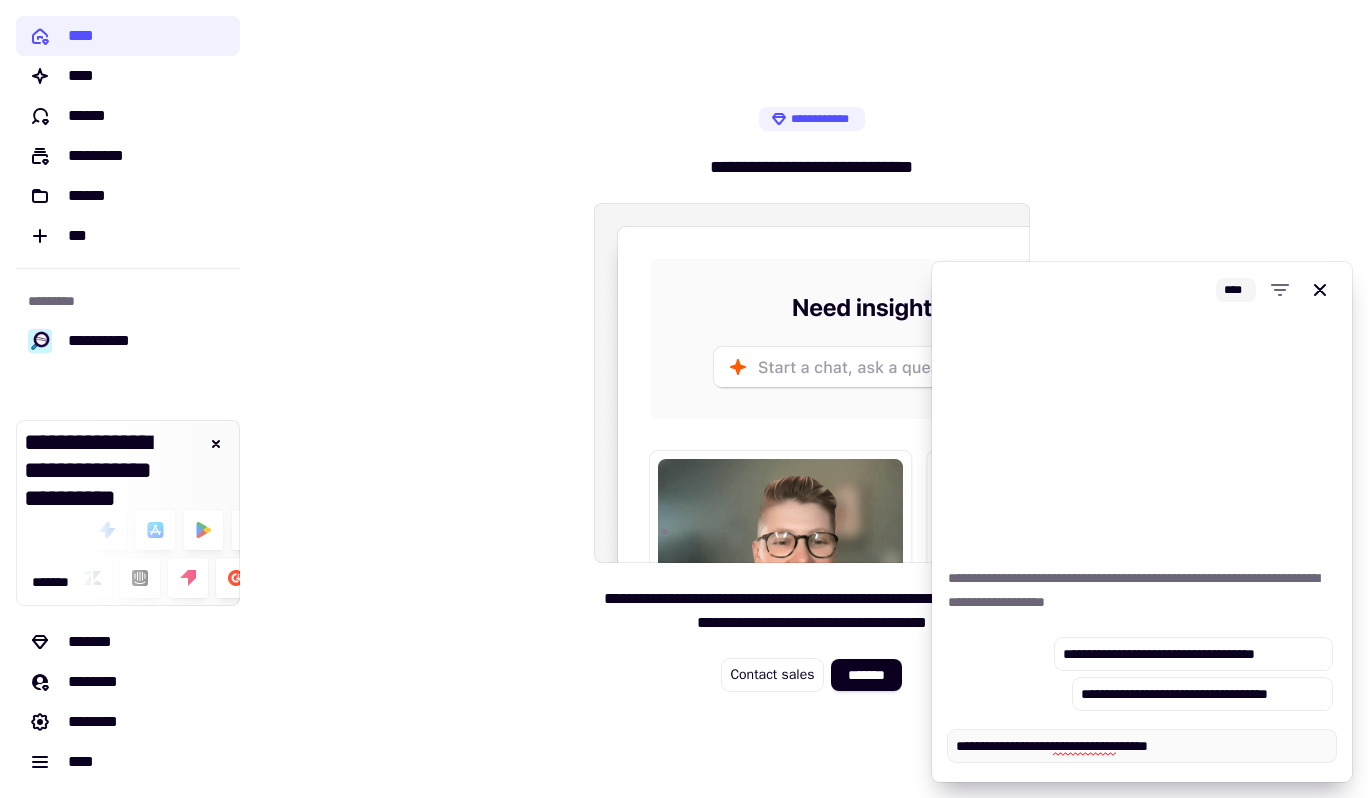 type on "*" 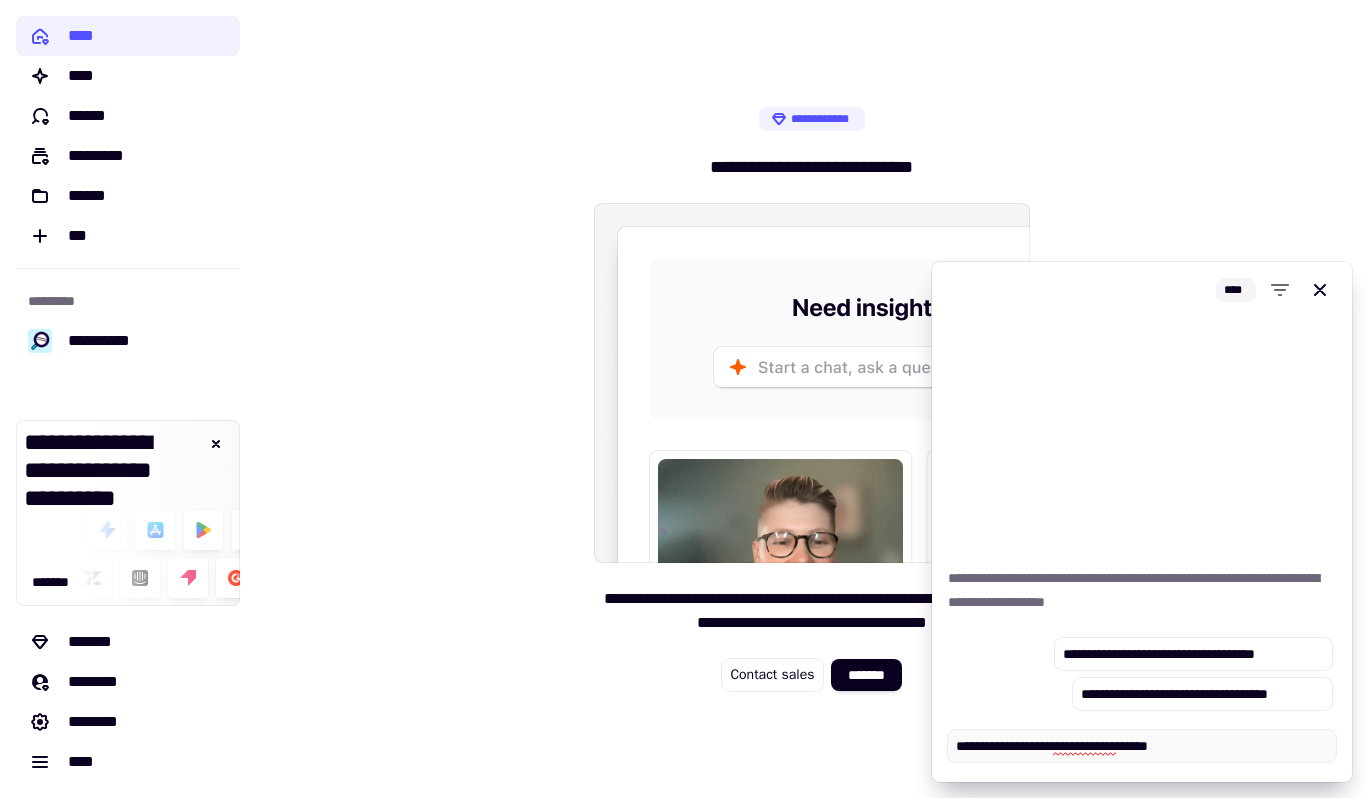 type on "**********" 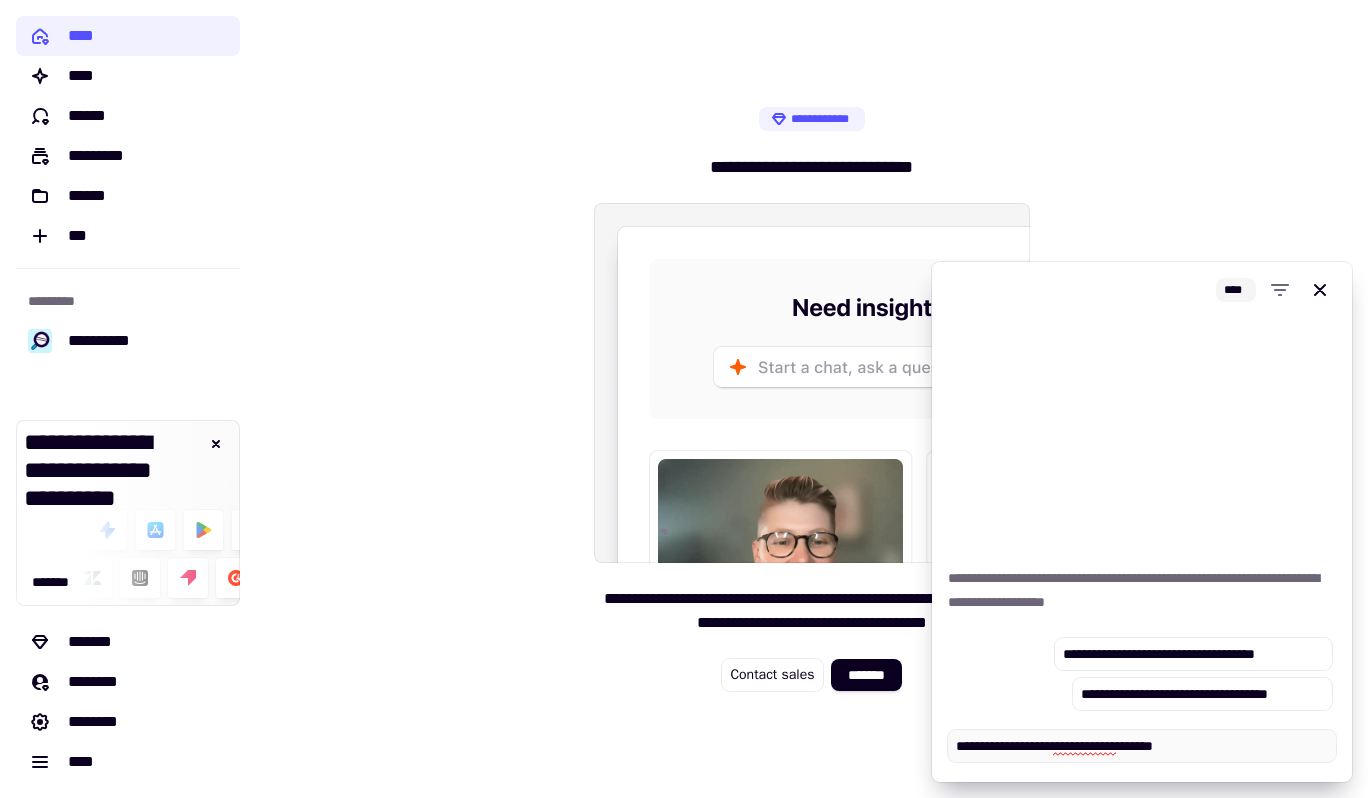 type on "*" 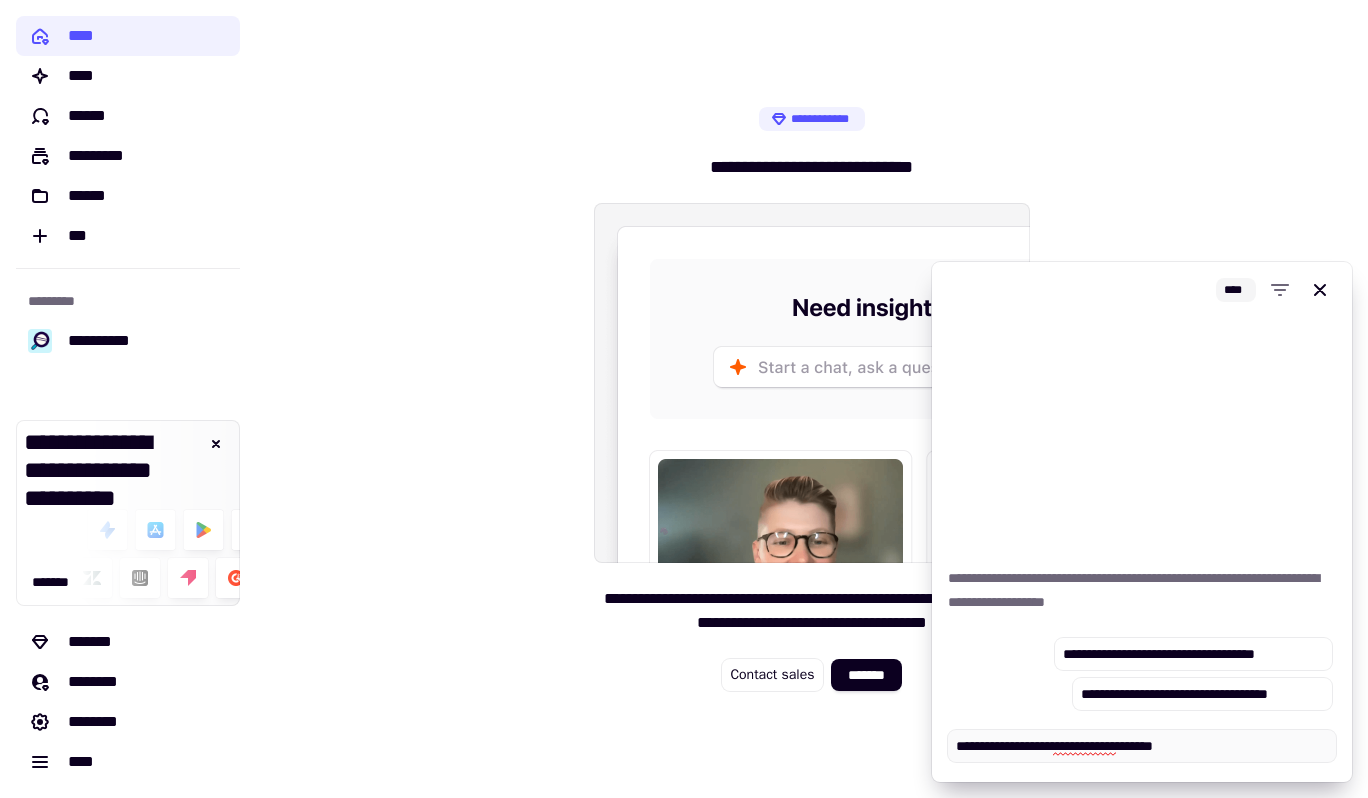 type on "**********" 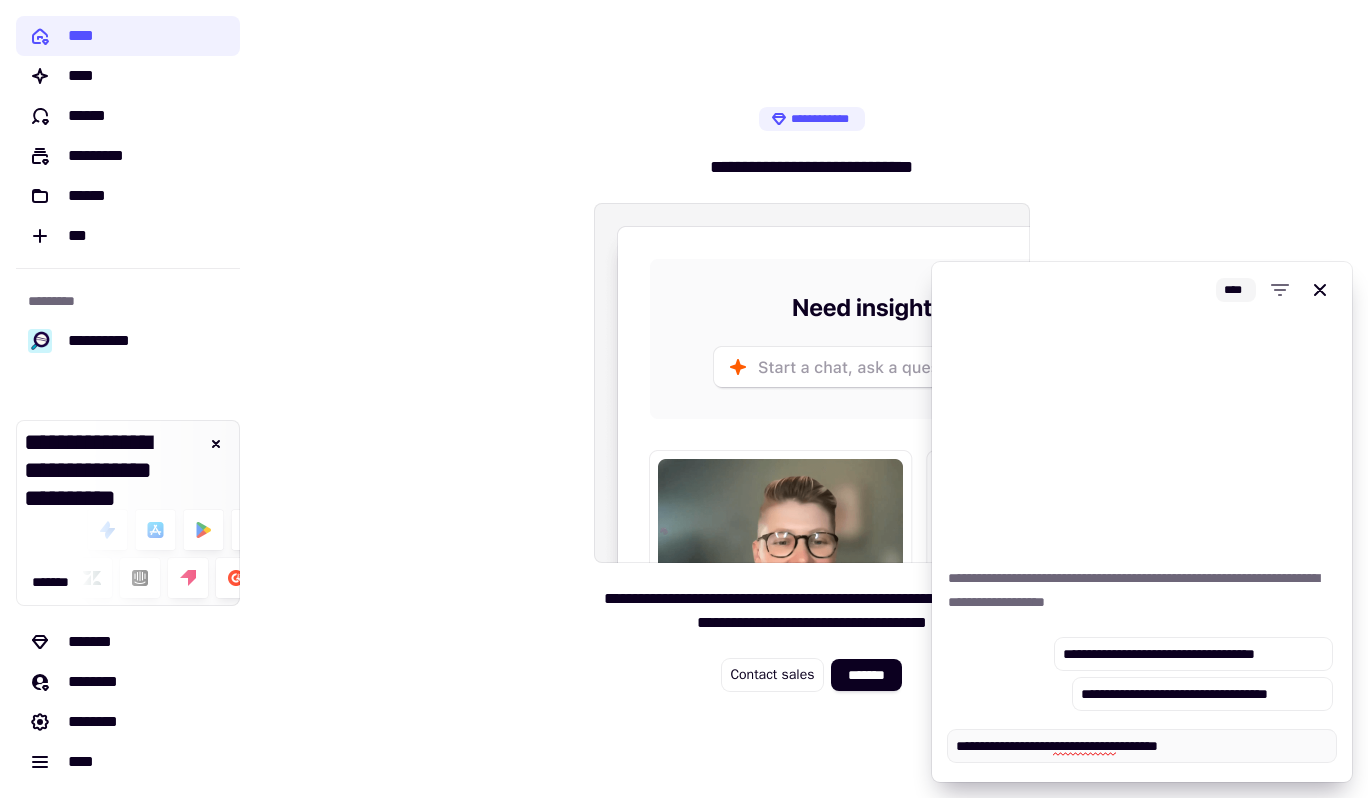 type on "*" 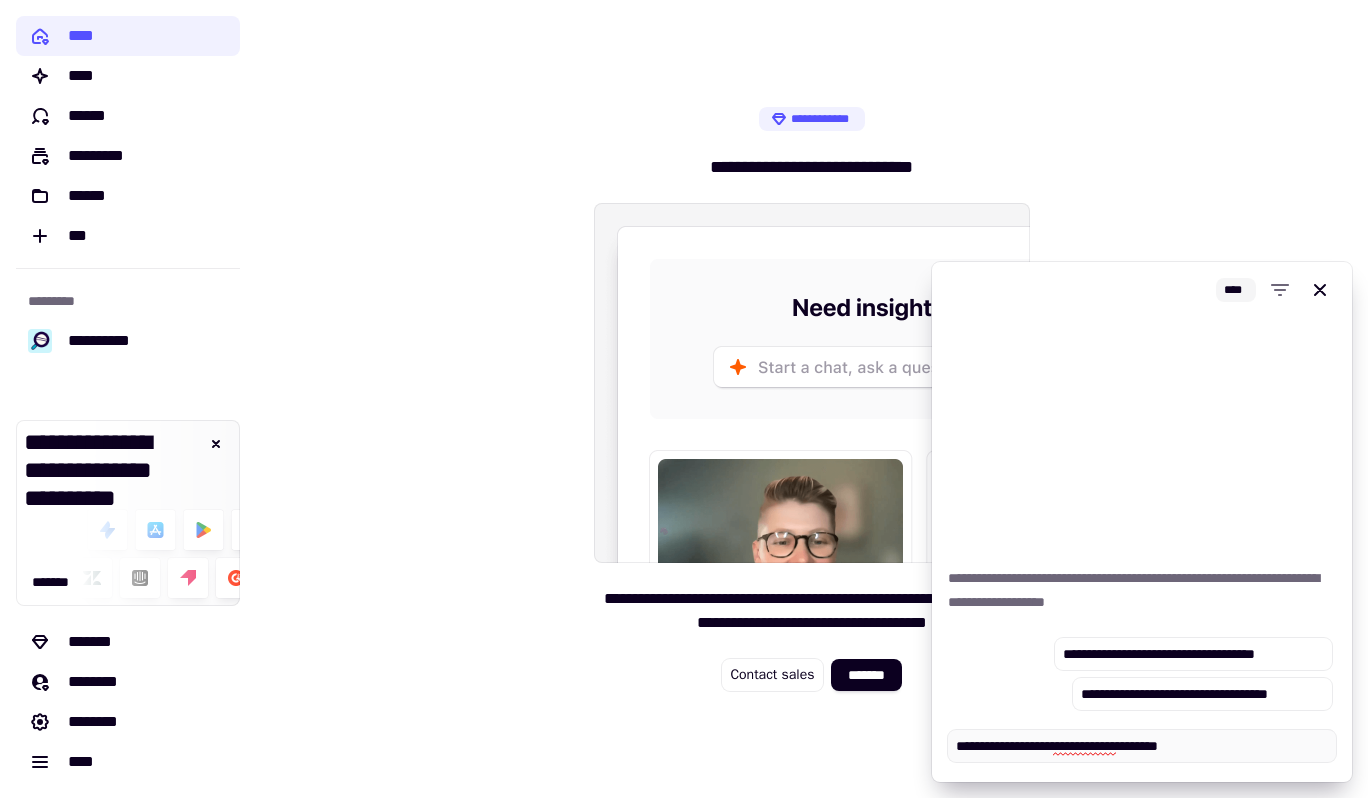 type on "**********" 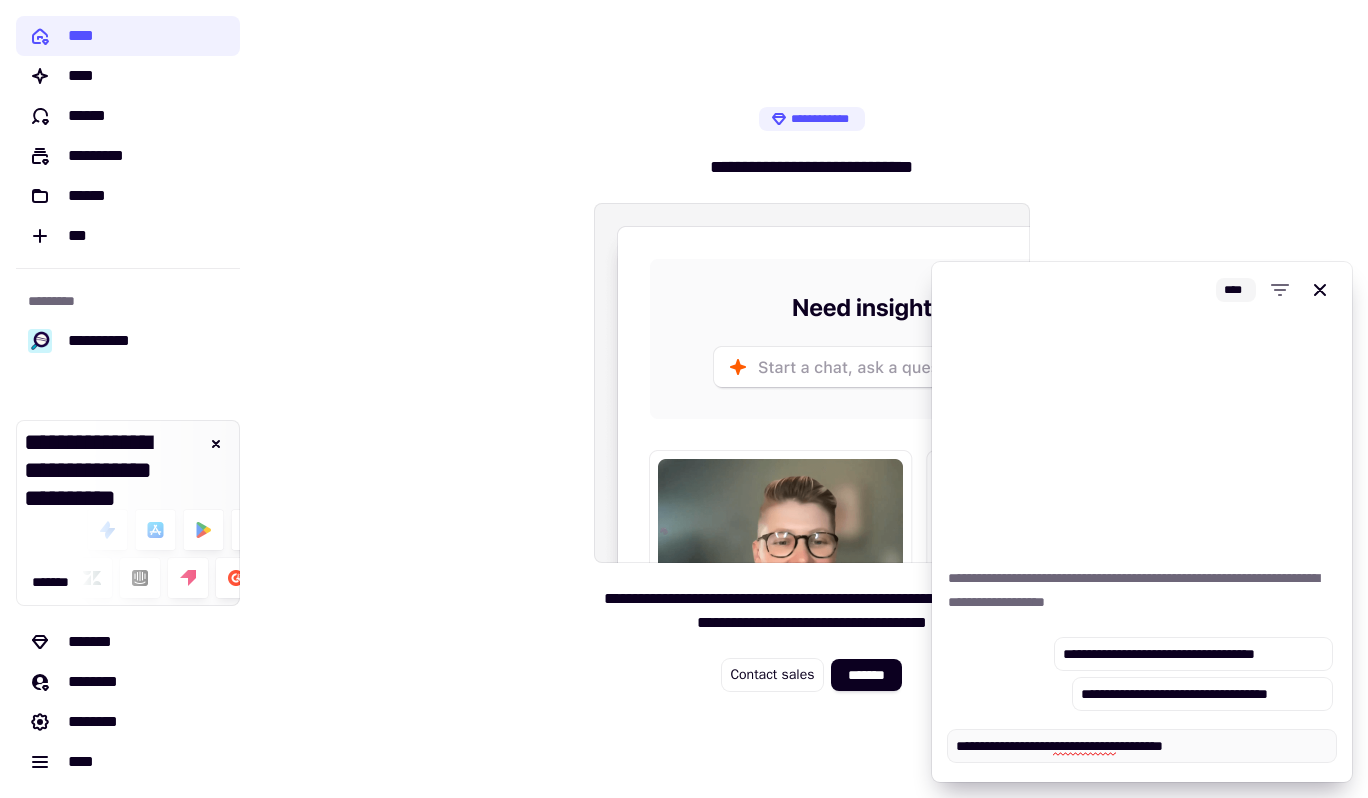 type on "*" 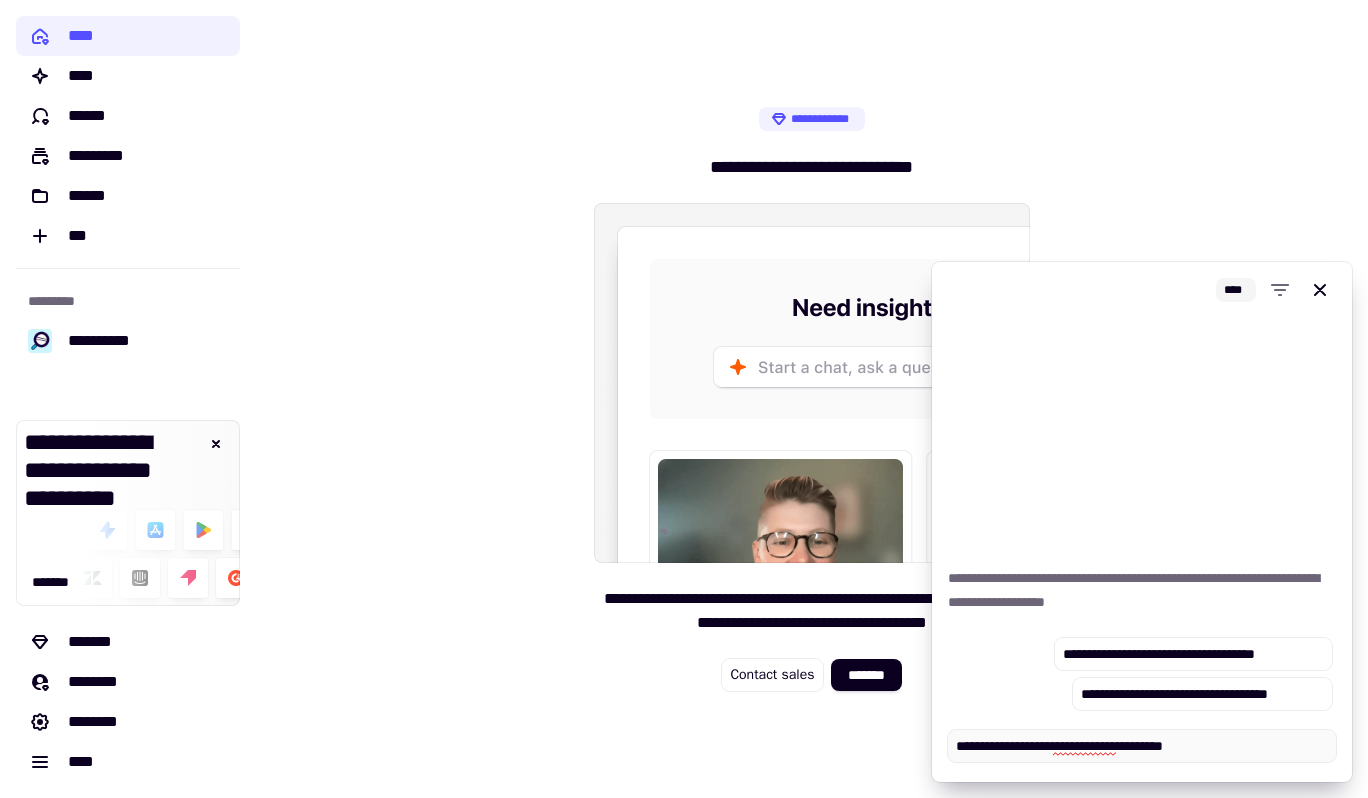 type on "**********" 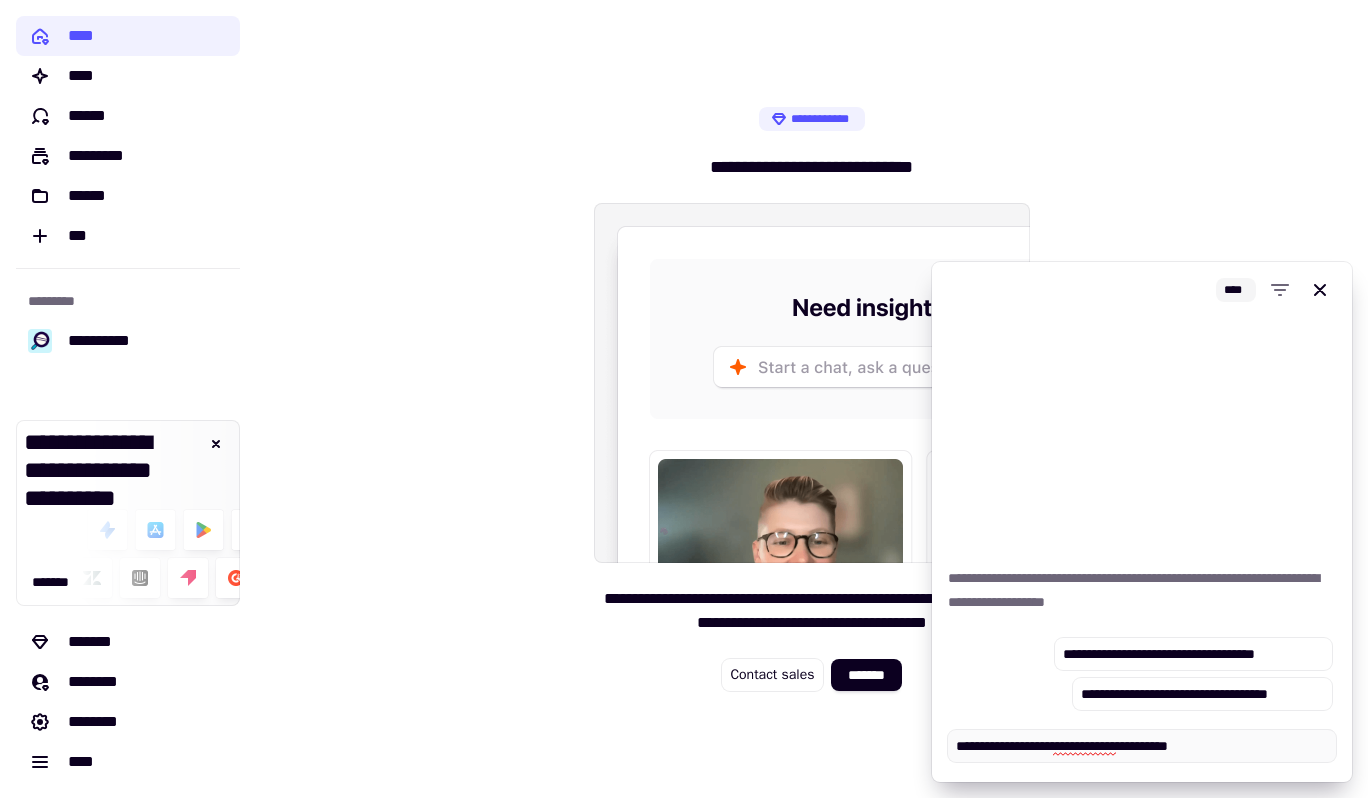 type on "*" 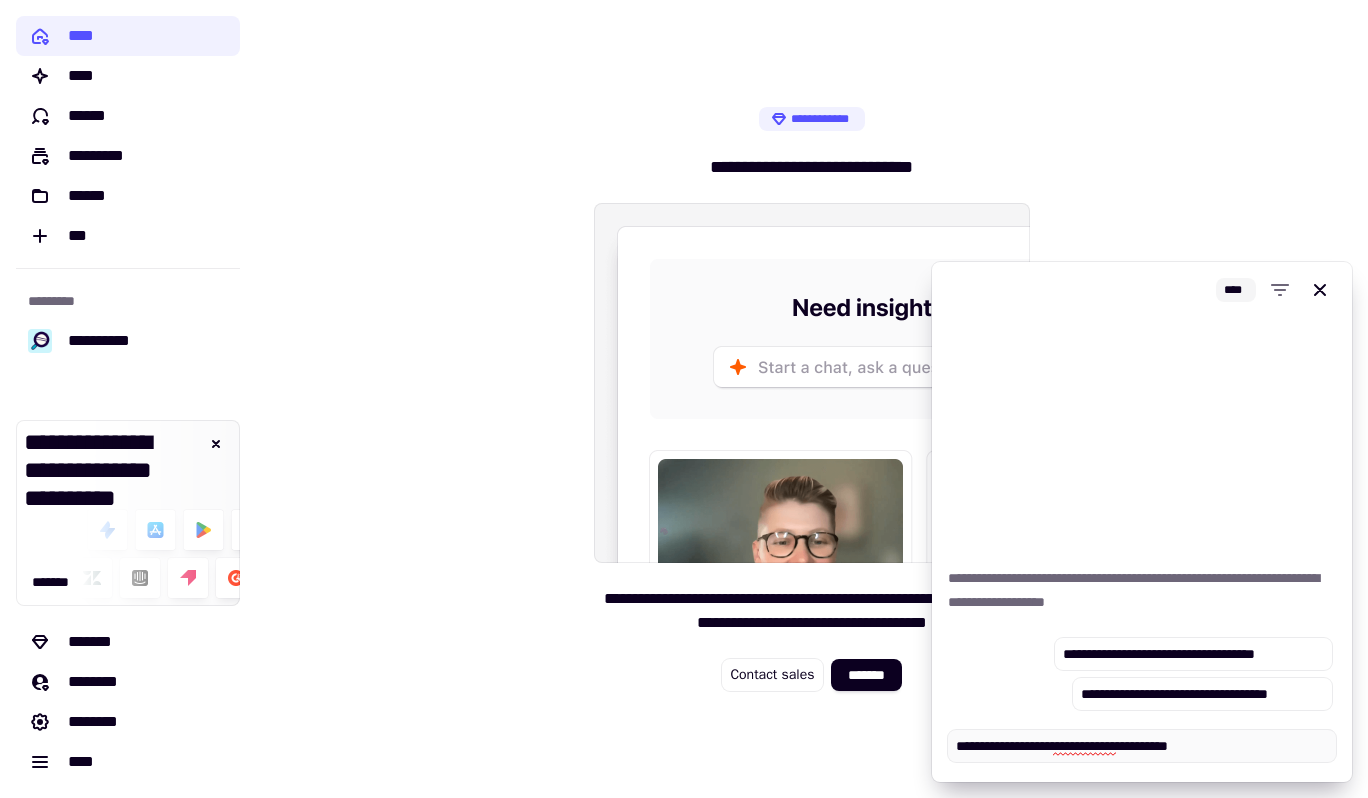 type on "**********" 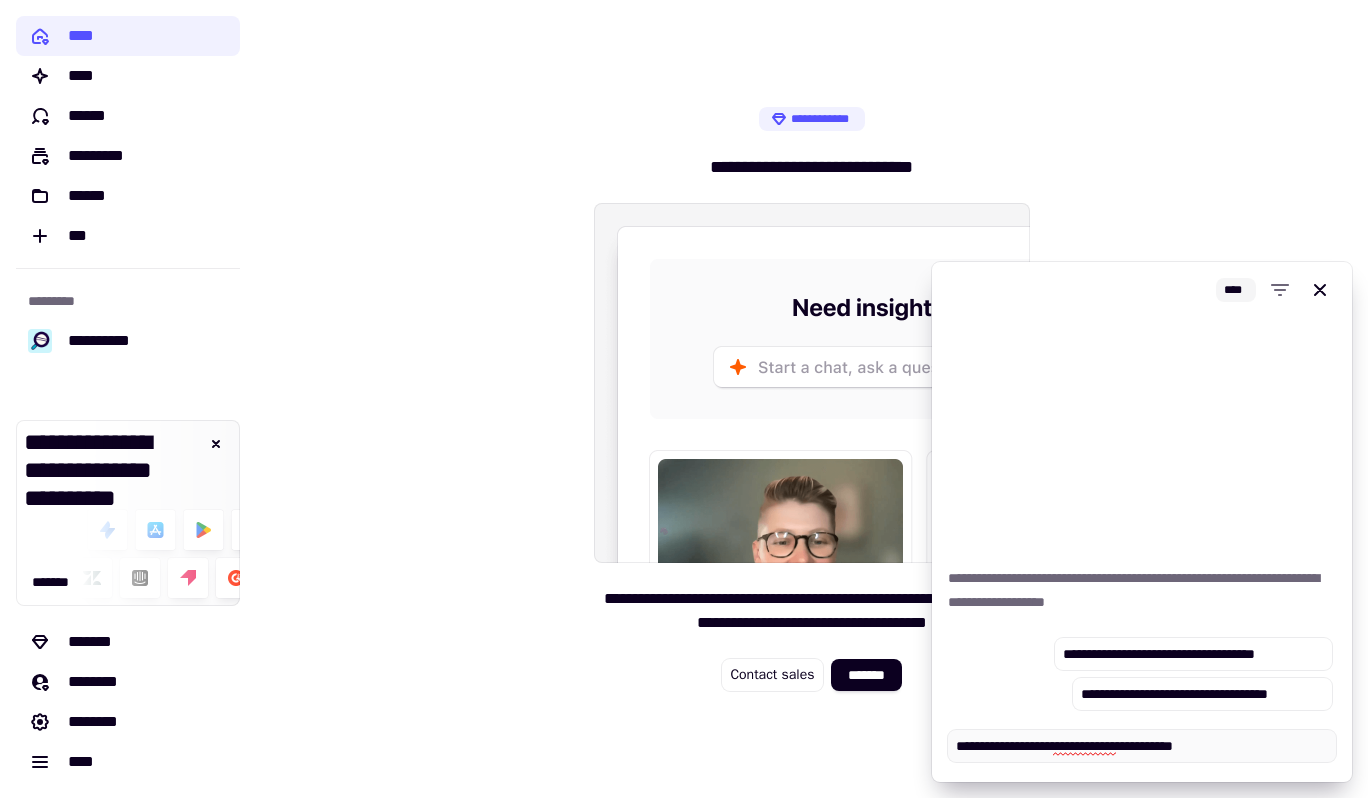 type on "*" 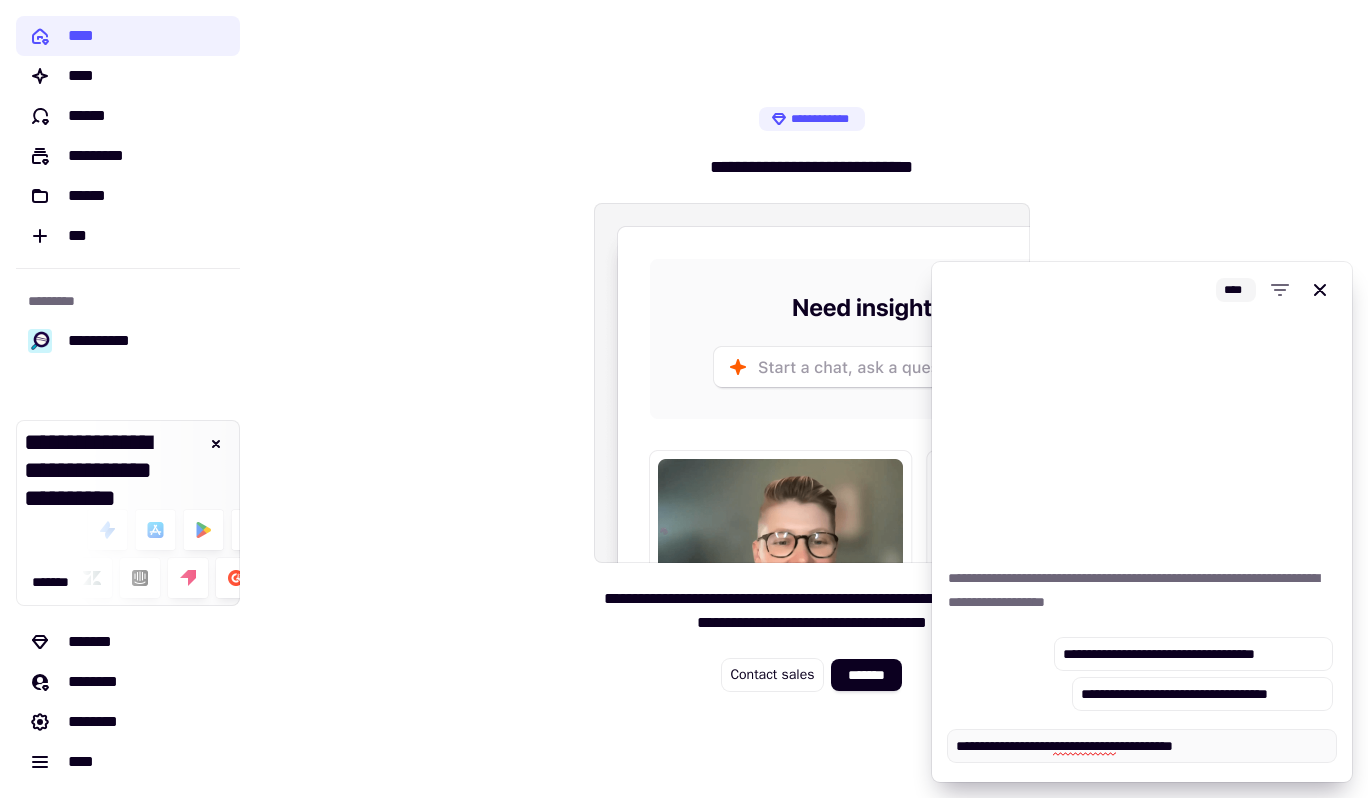type on "**********" 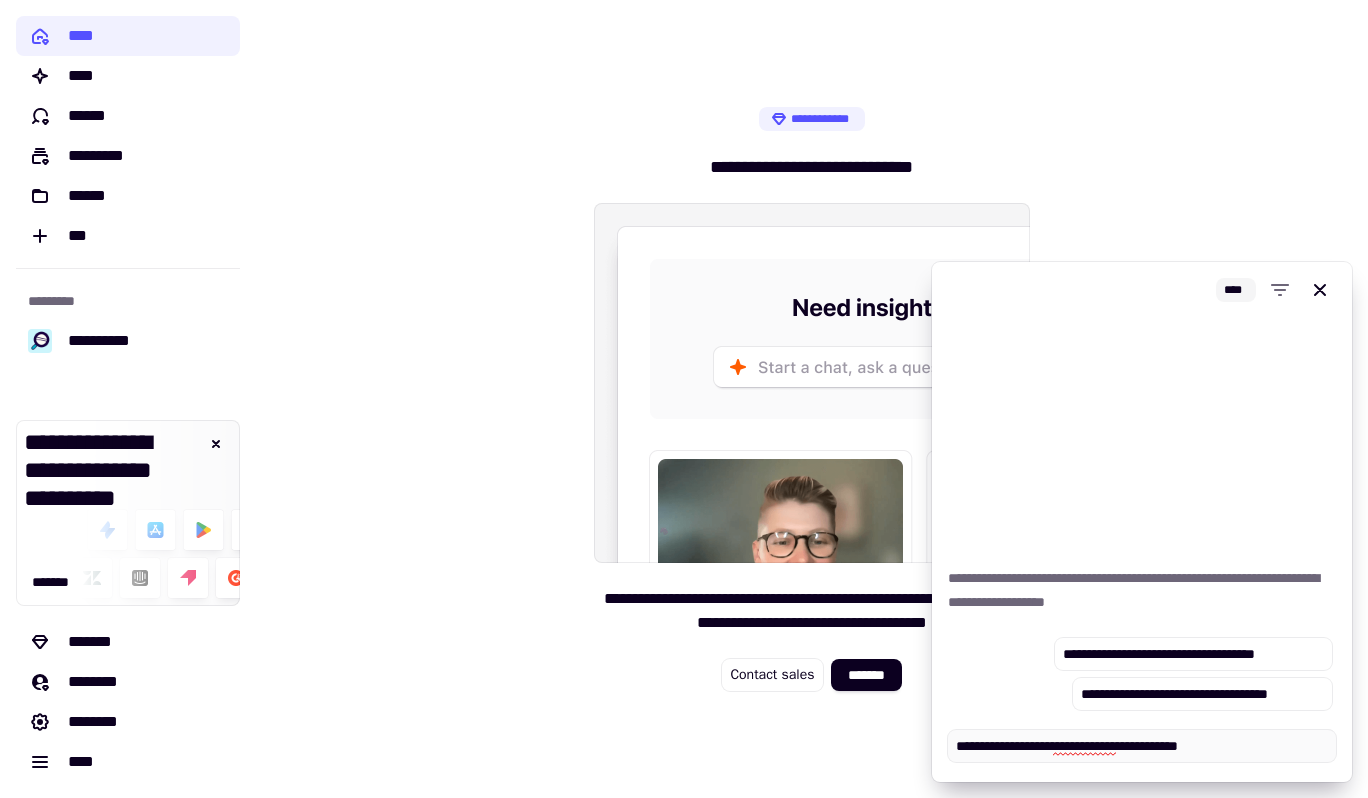 type on "*" 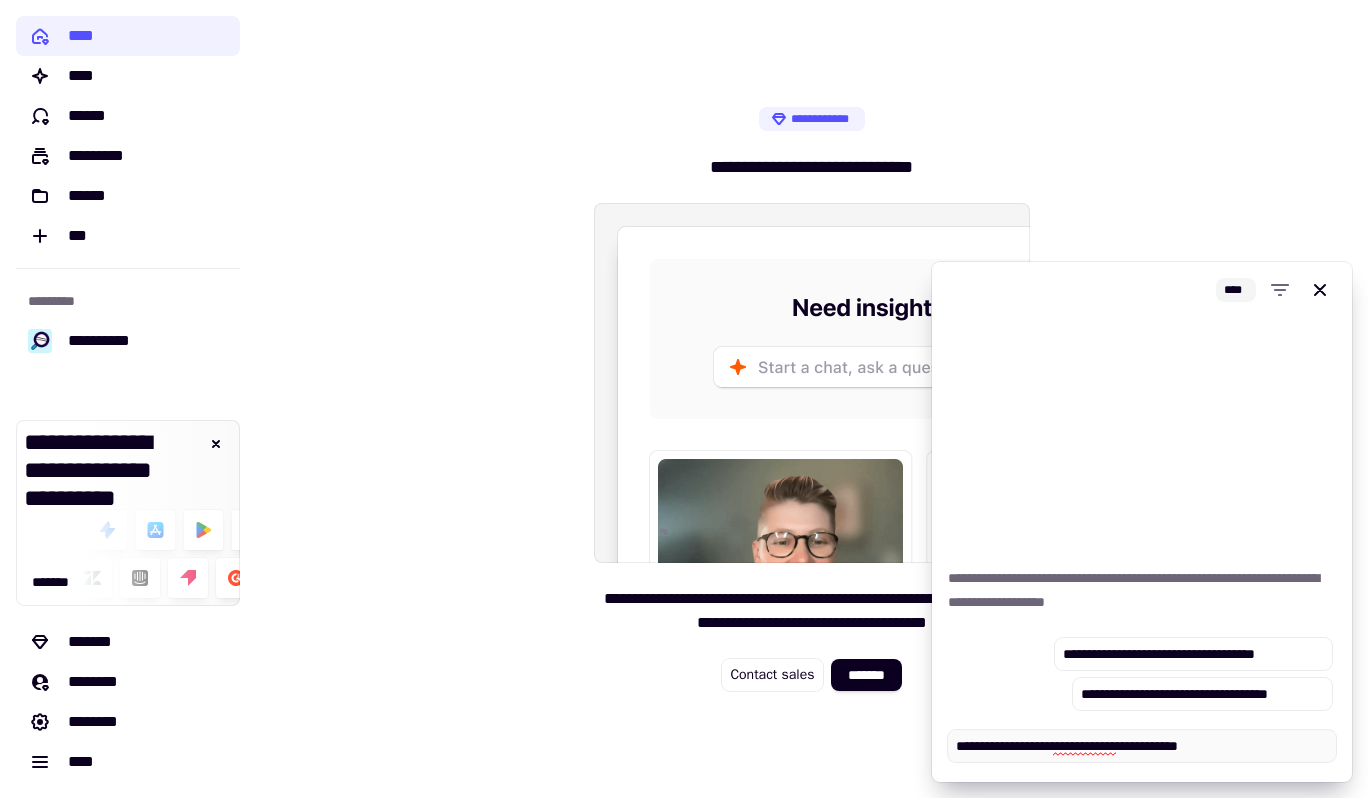 type on "**********" 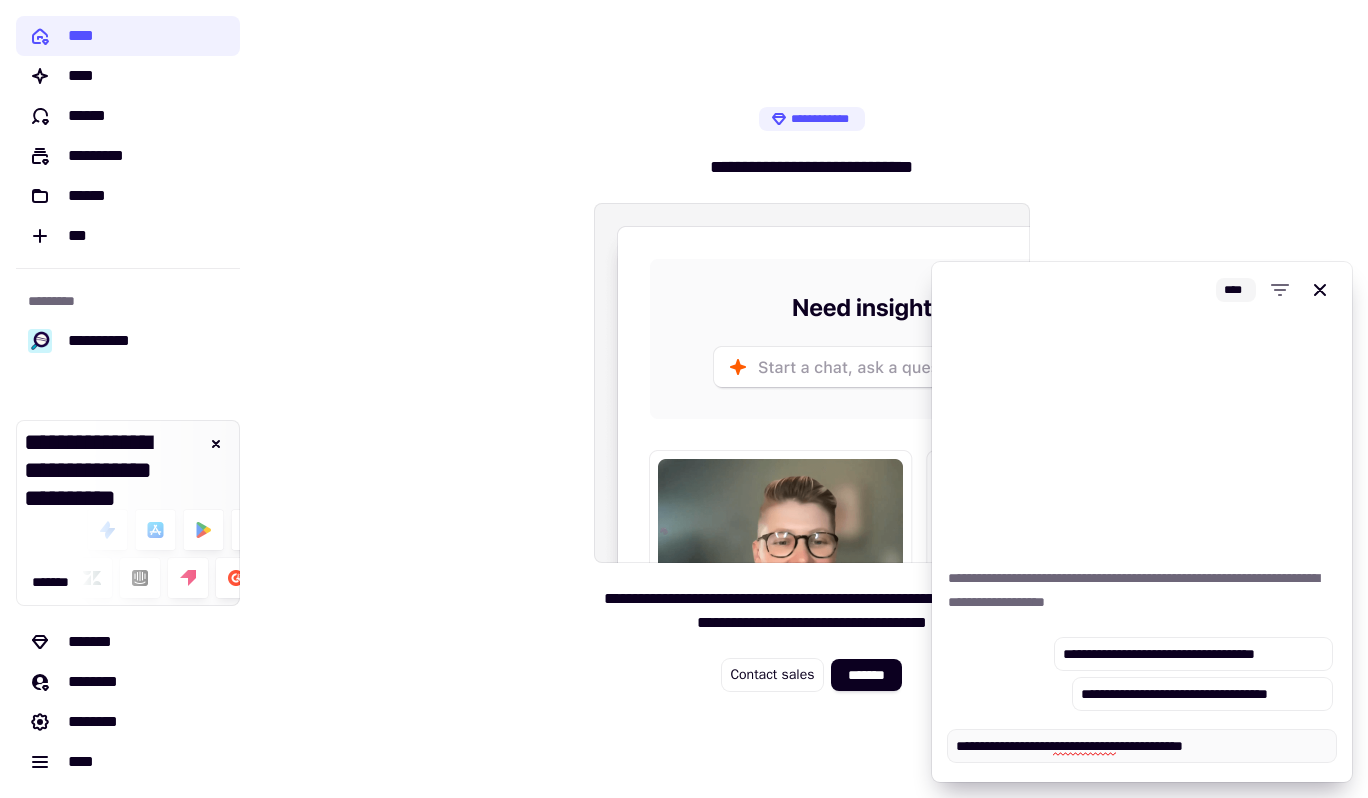 type on "*" 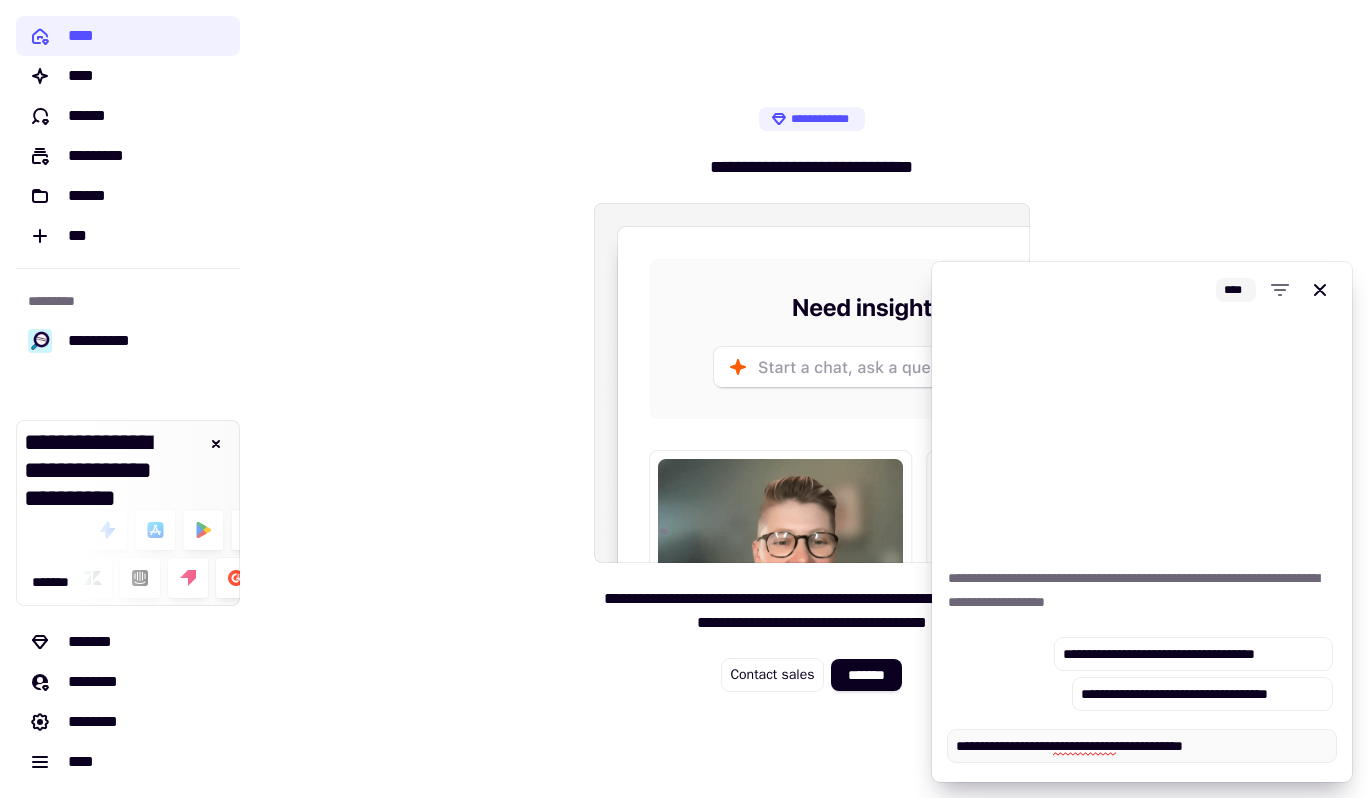 type on "**********" 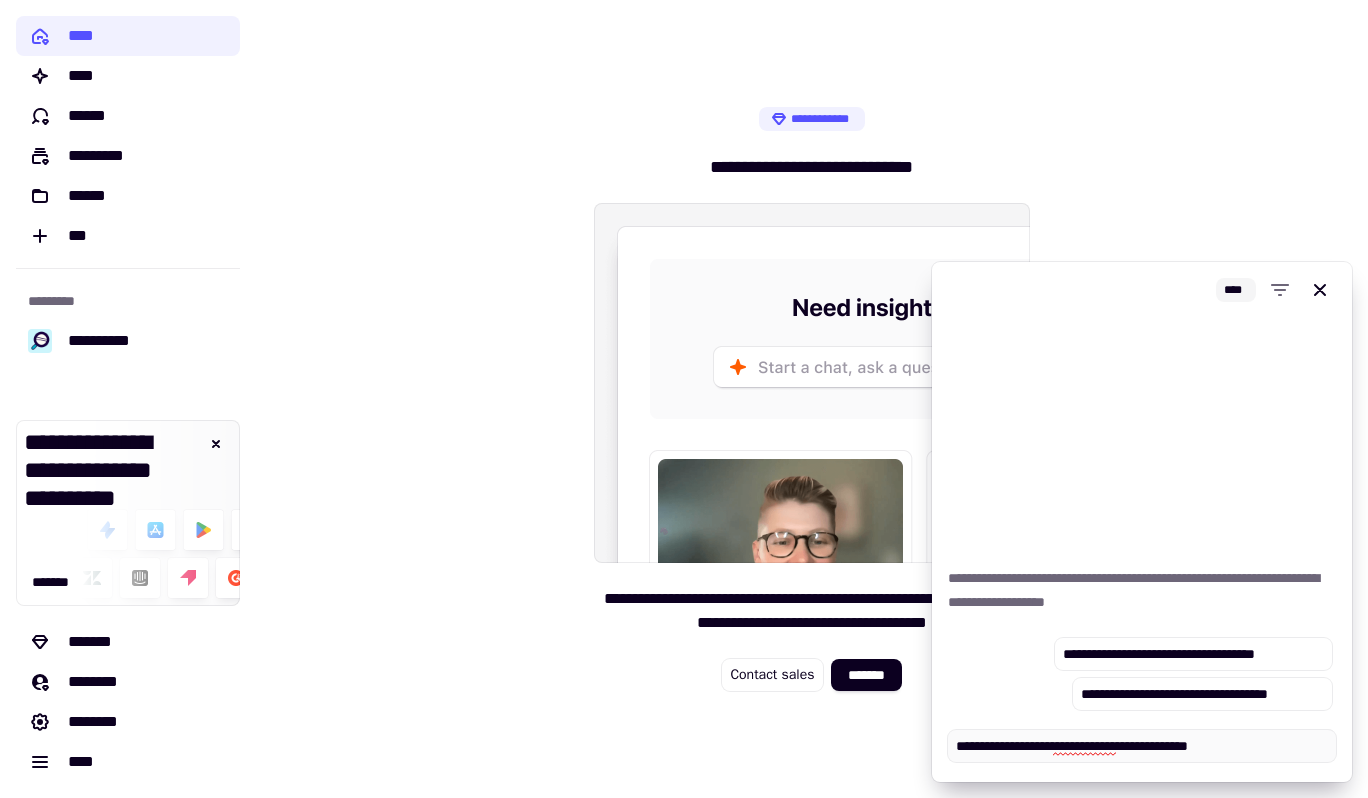 type on "*" 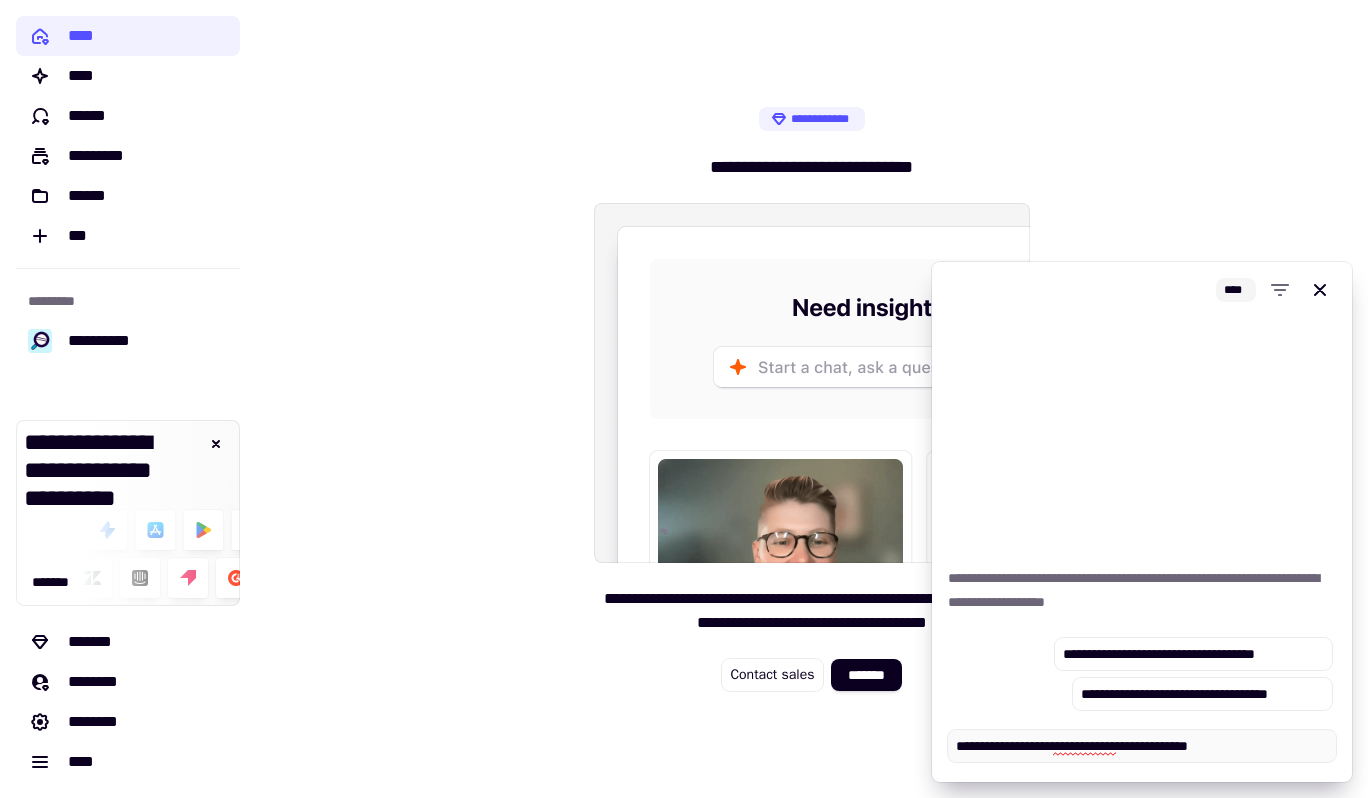 type on "**********" 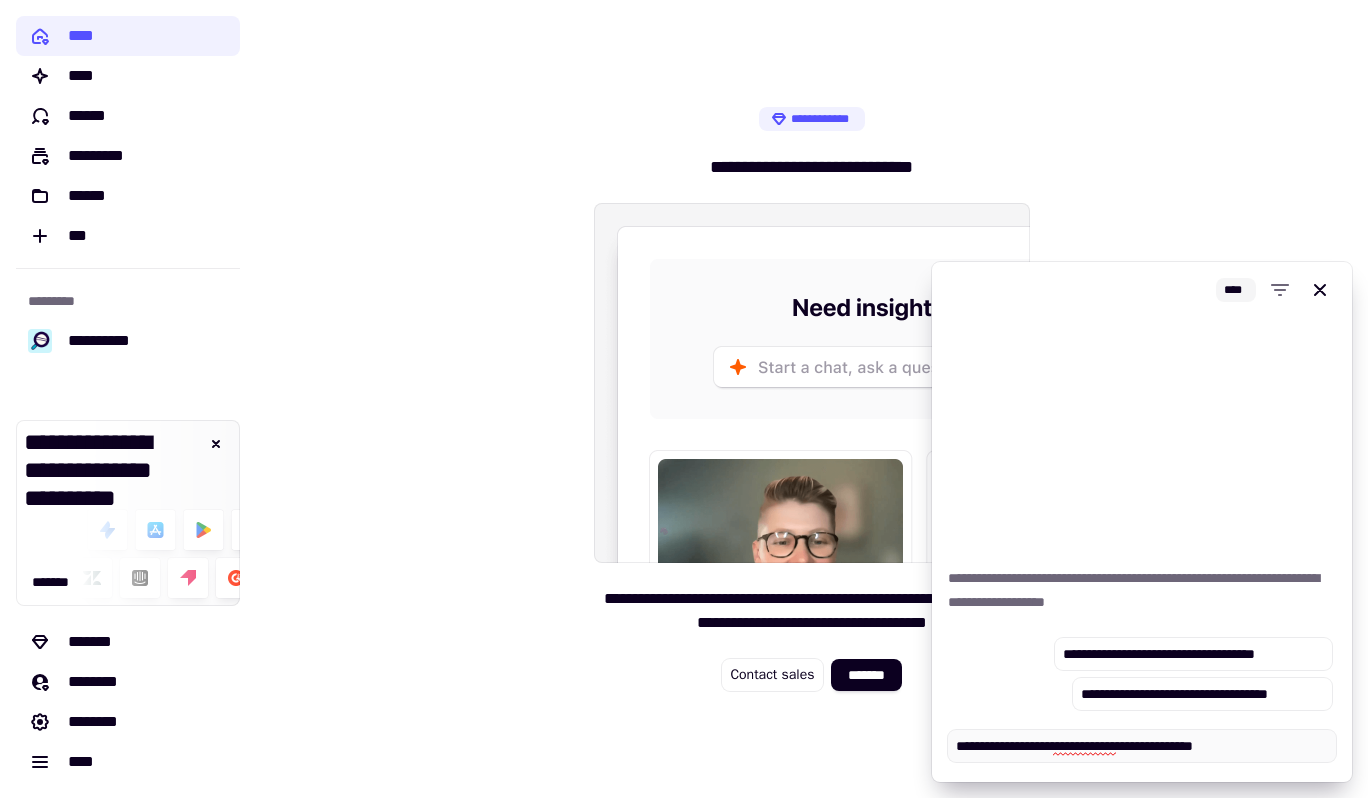 type on "*" 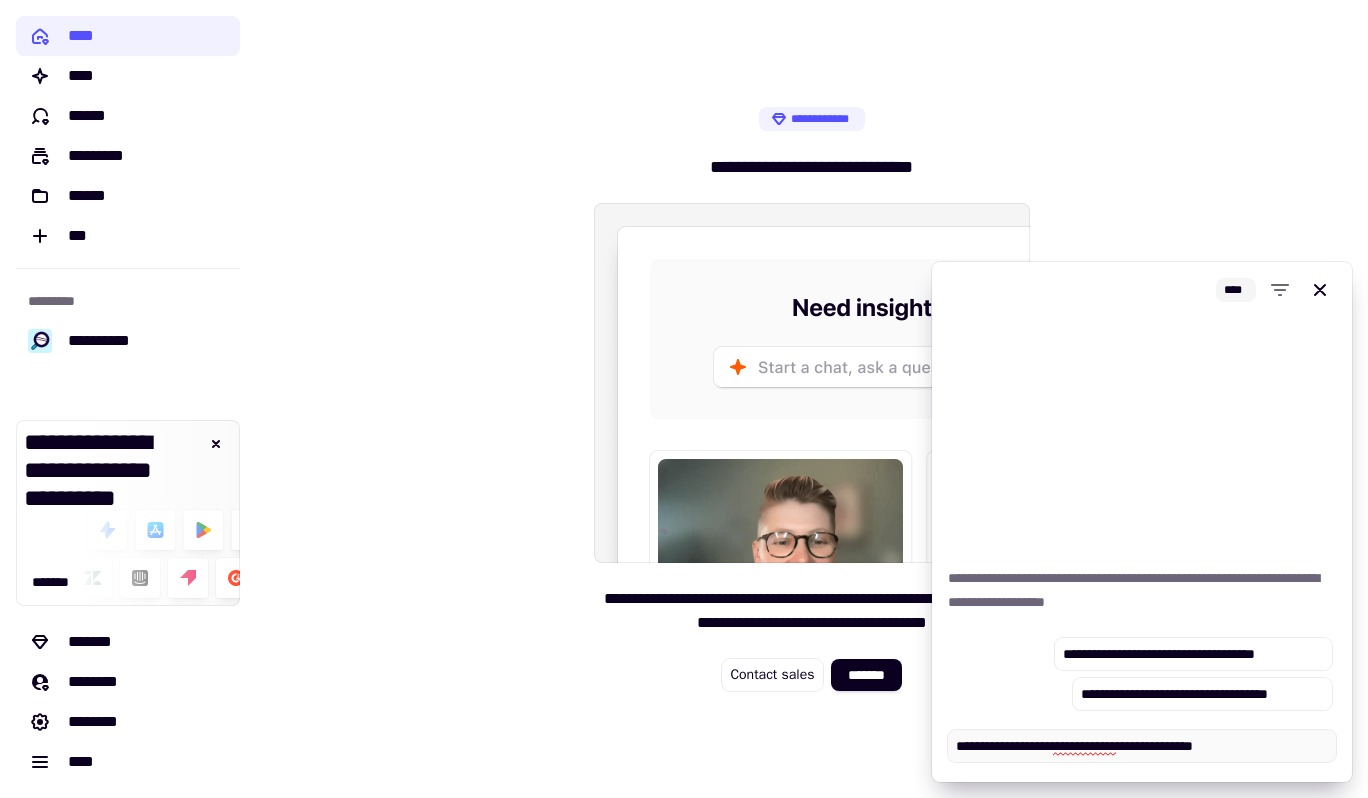 type on "**********" 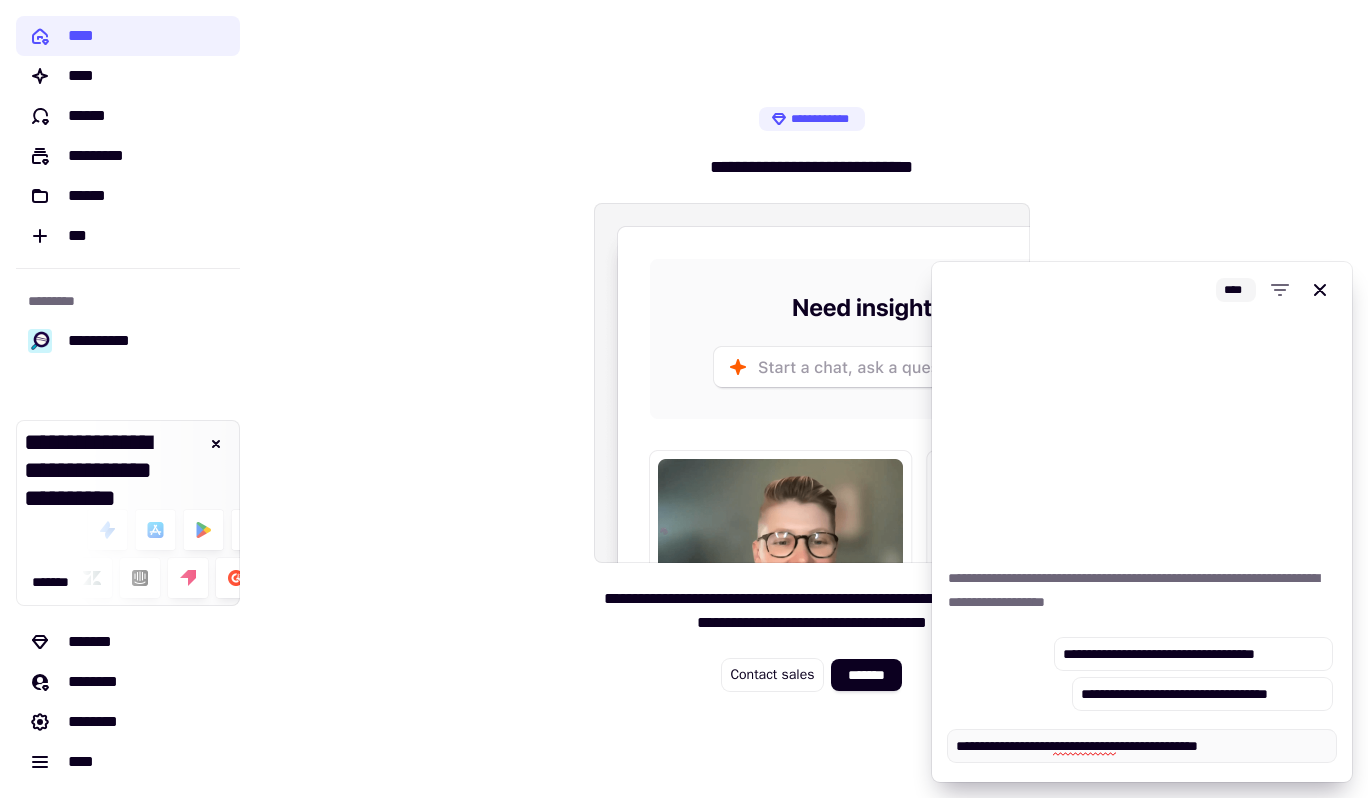 type on "*" 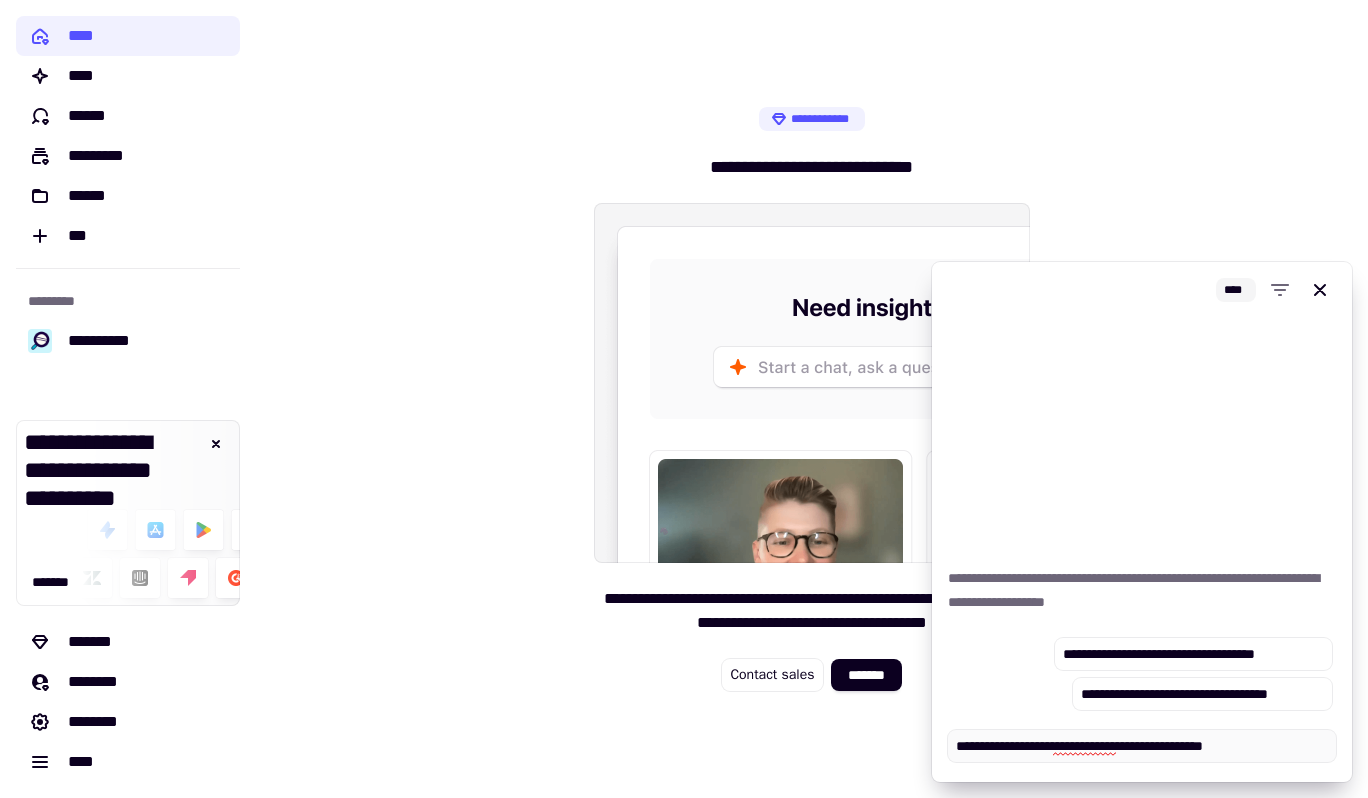 type on "*" 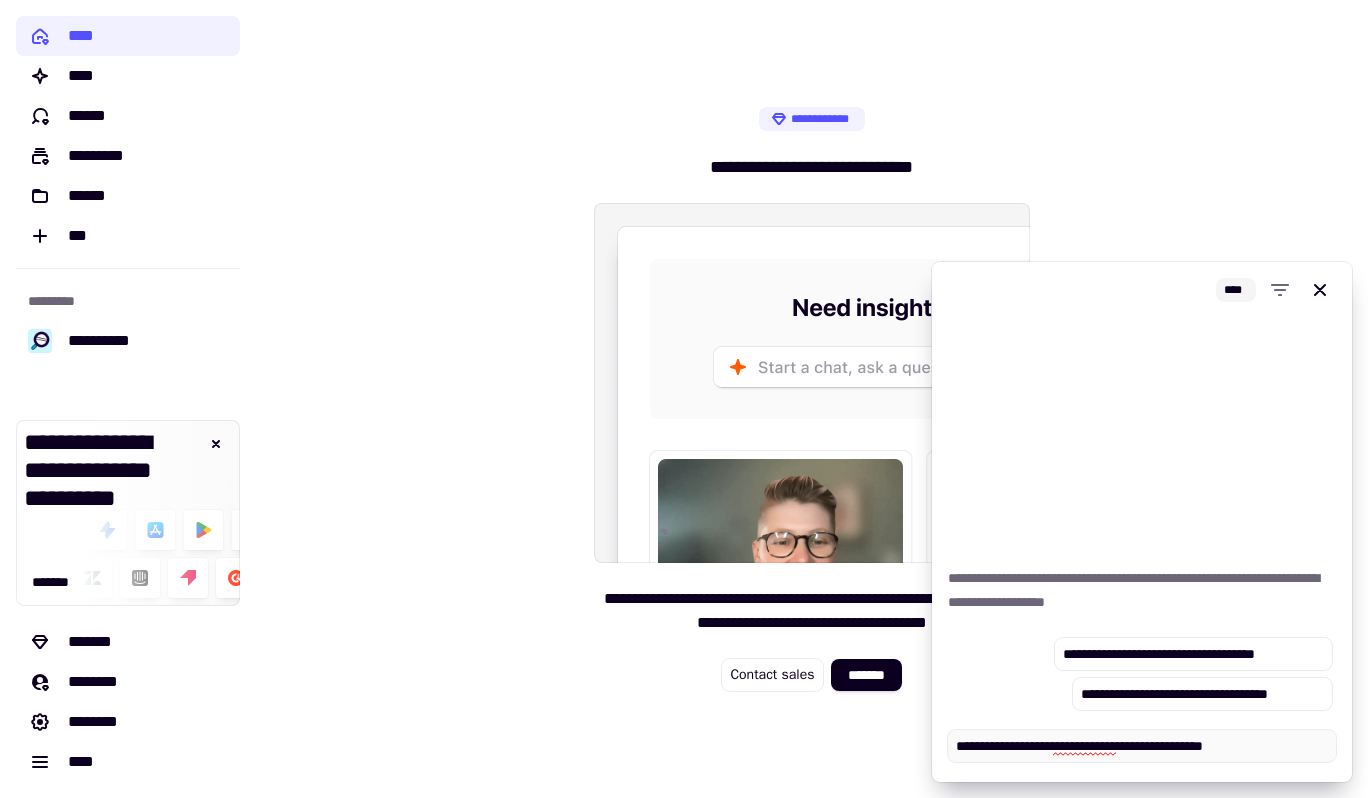 type on "**********" 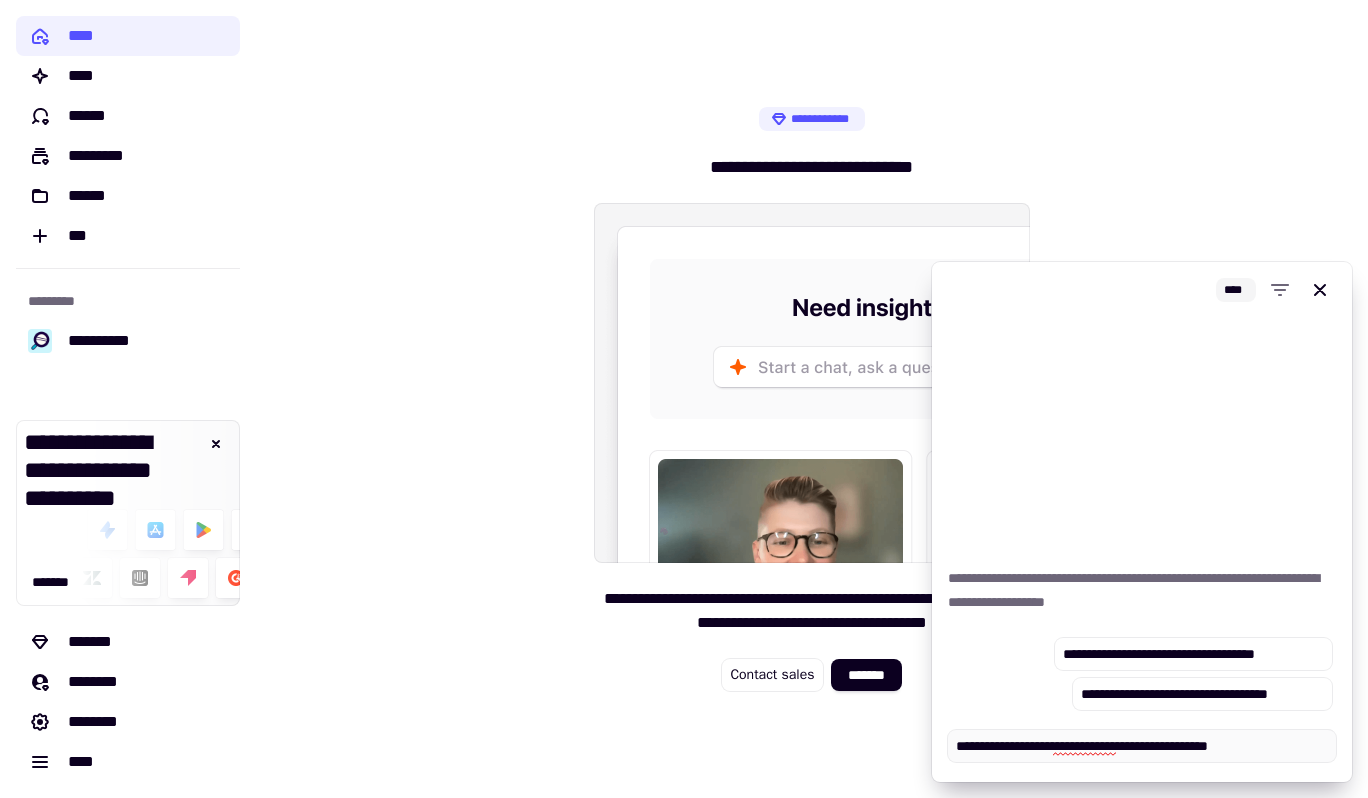 type on "*" 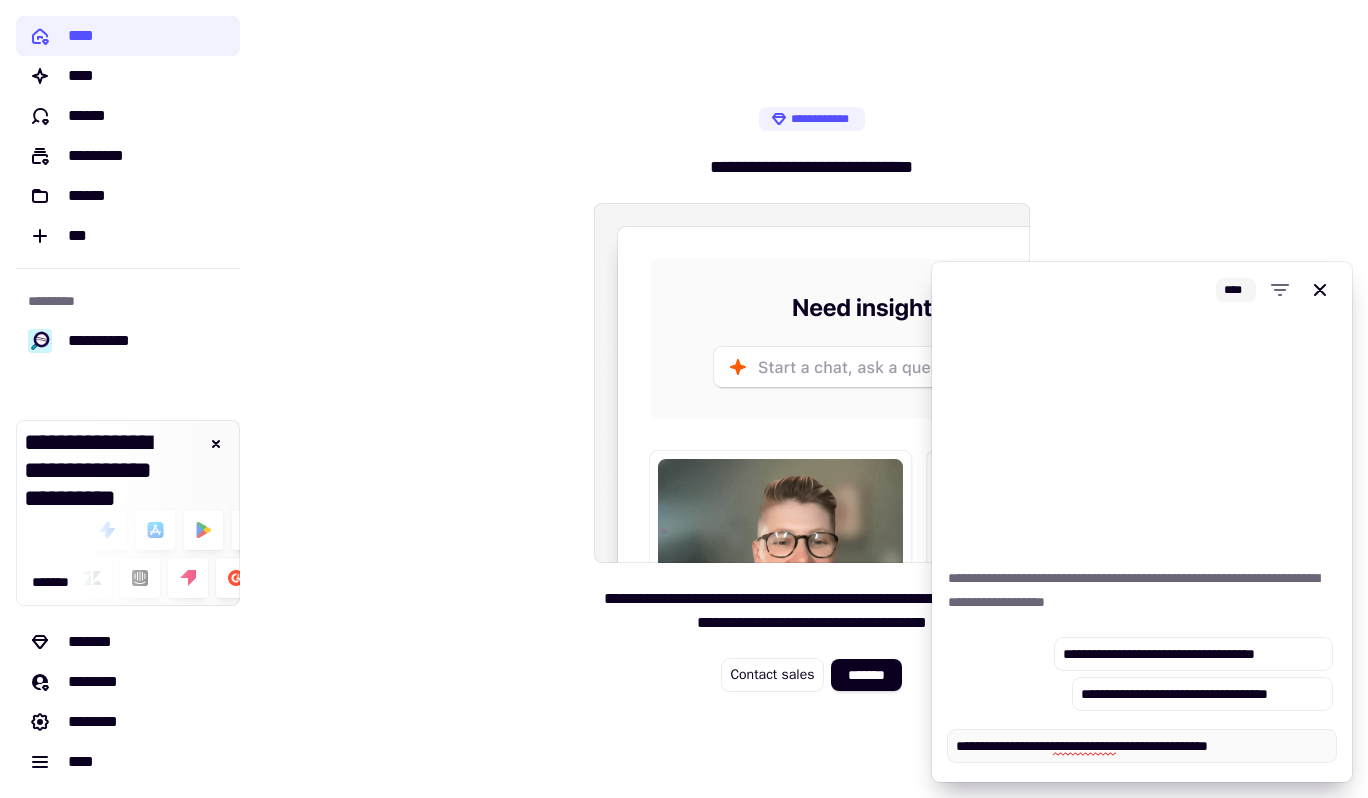 type on "**********" 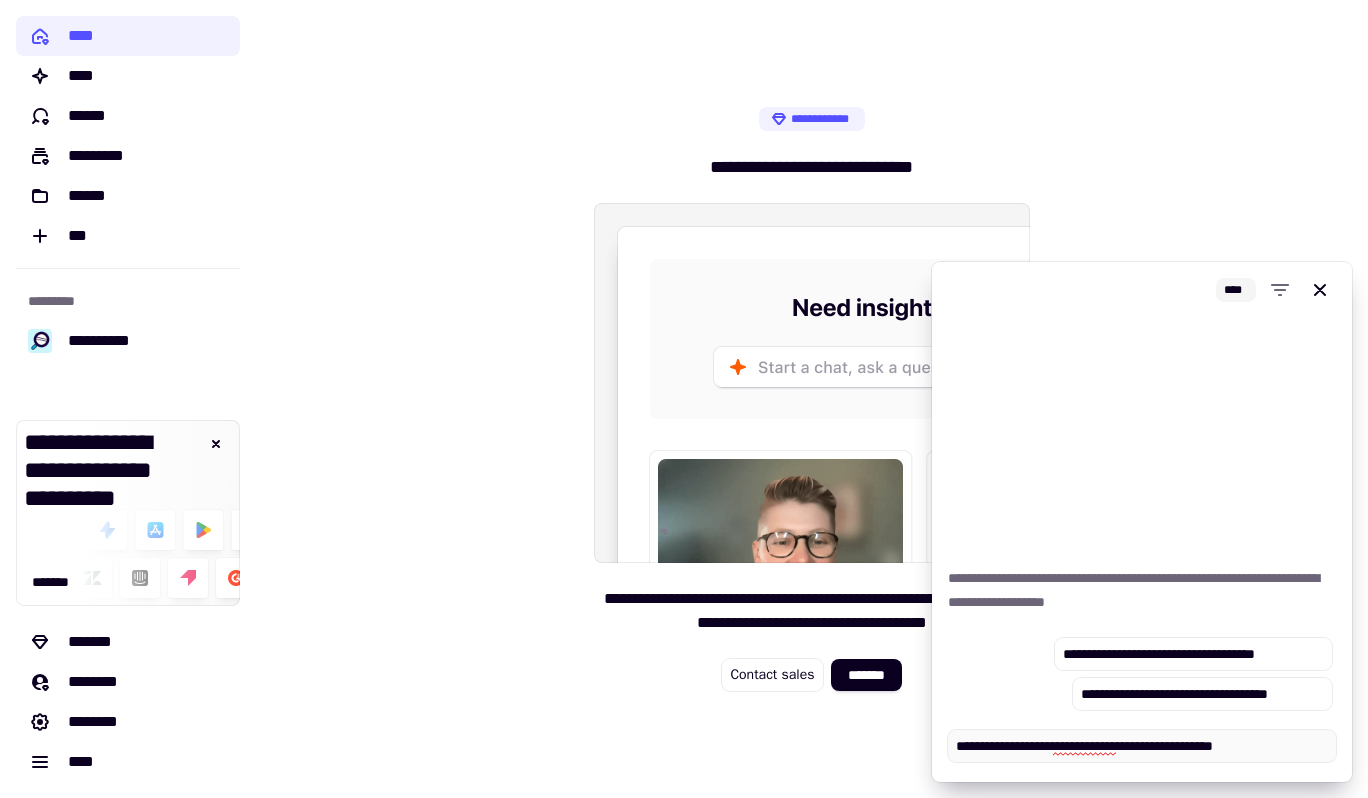 type on "*" 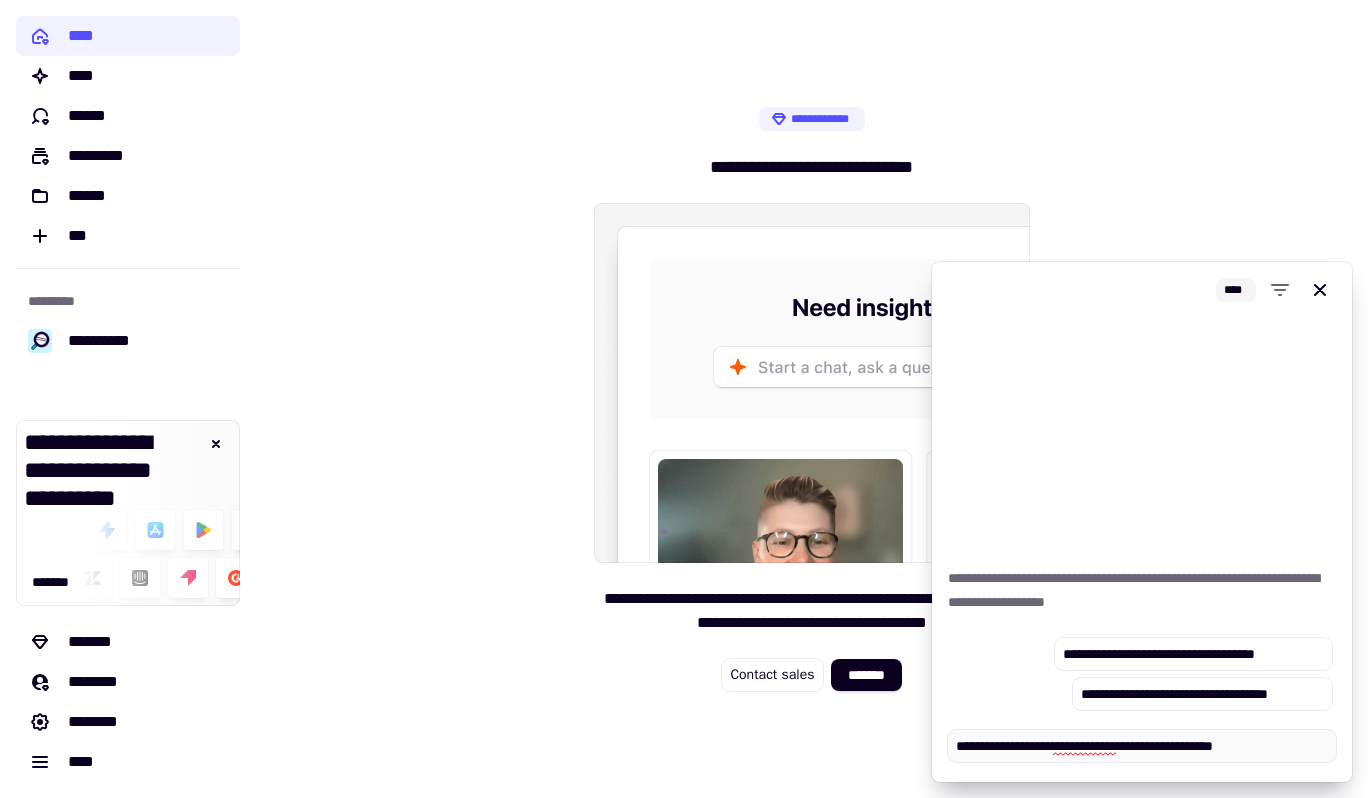 type on "**********" 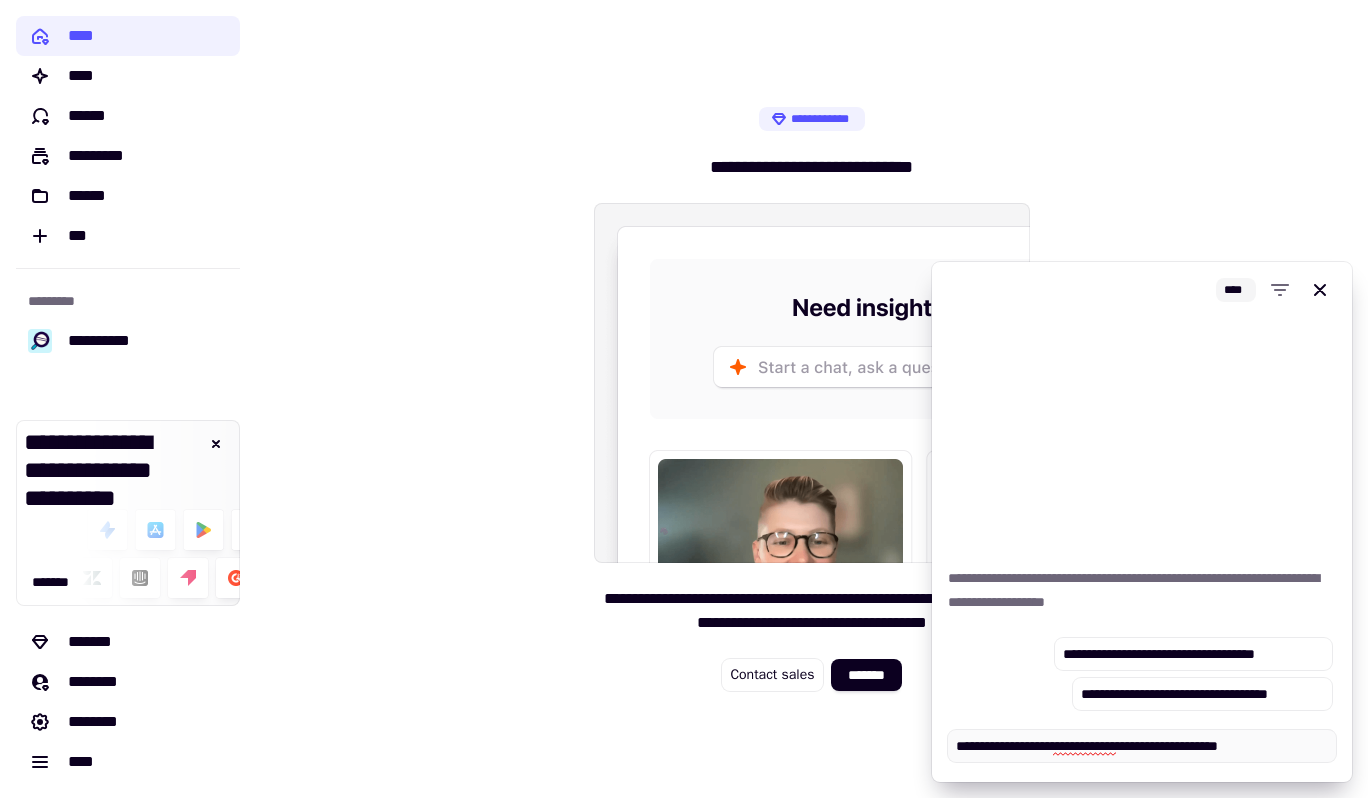 type on "*" 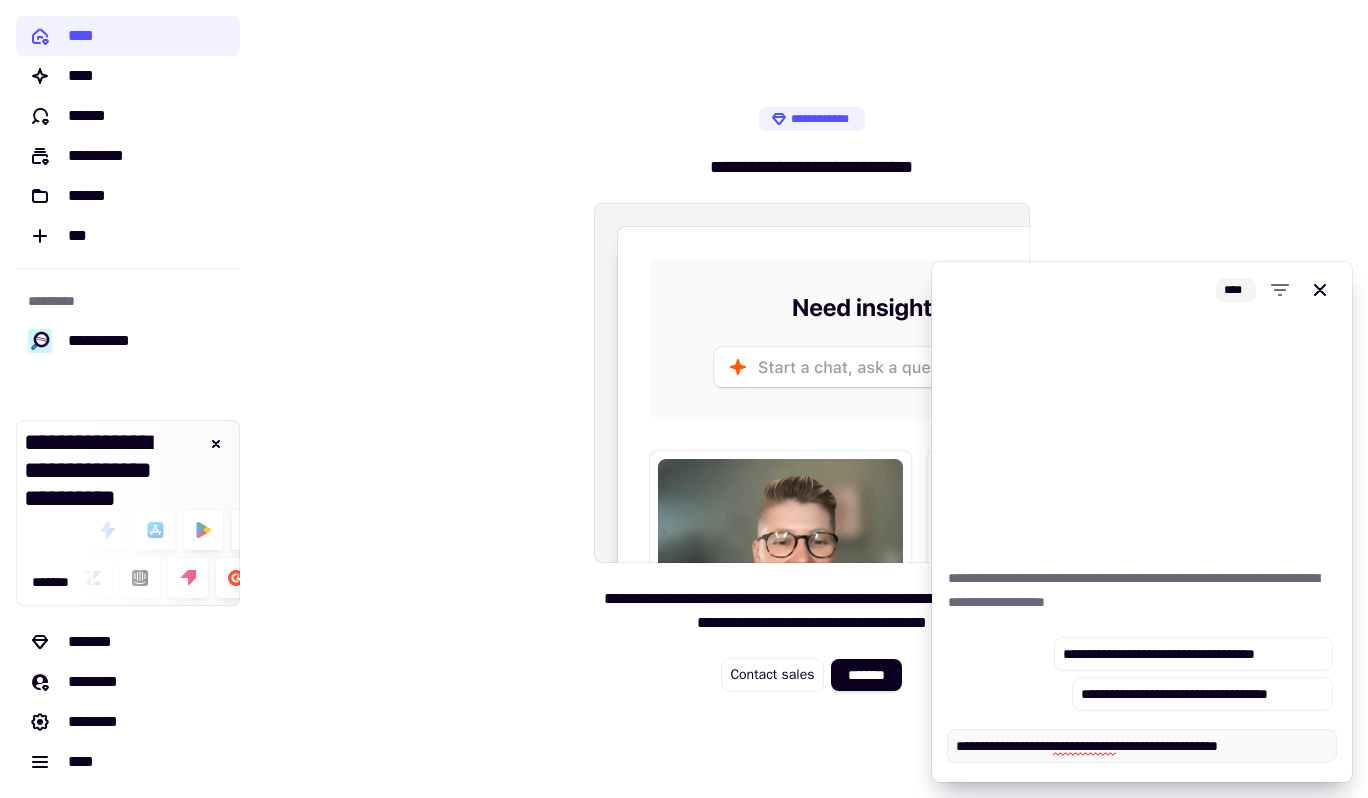 type on "**********" 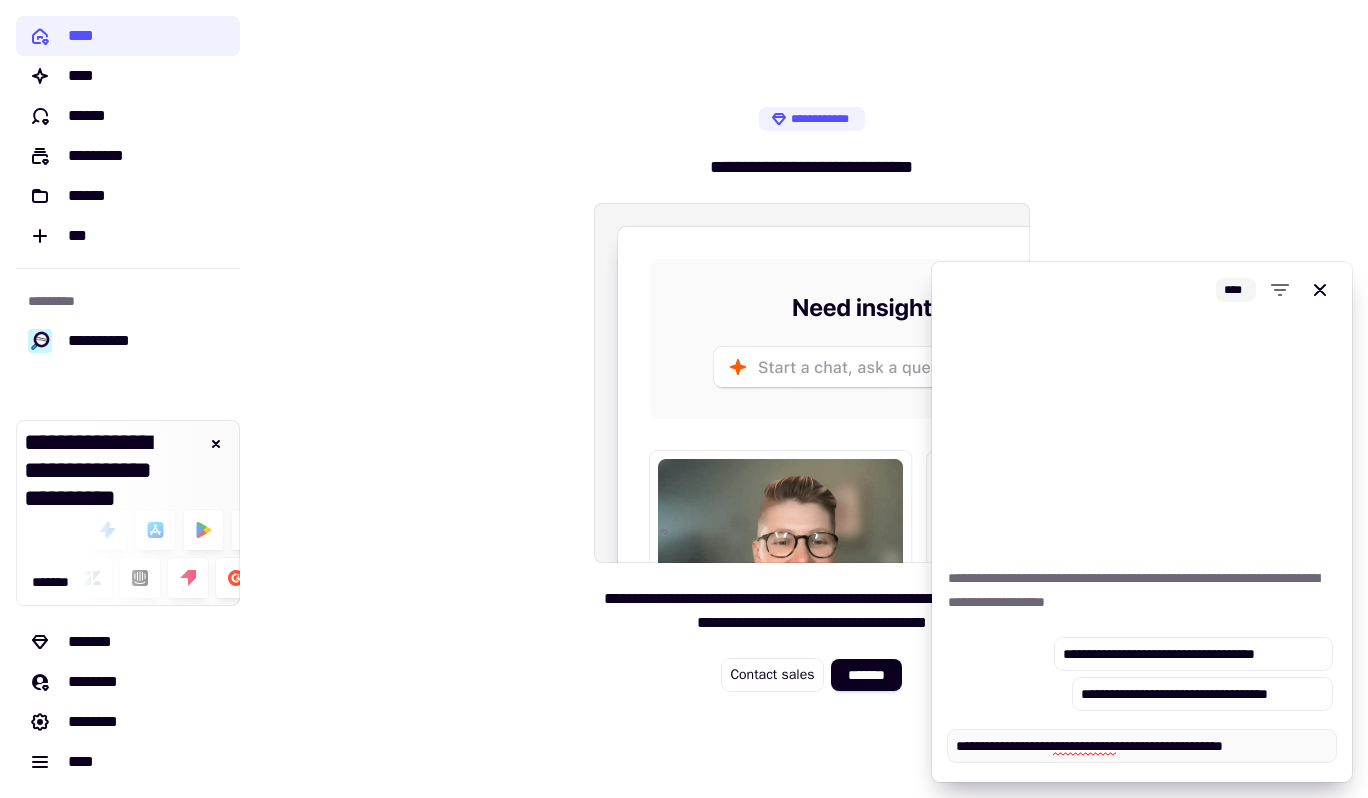type on "*" 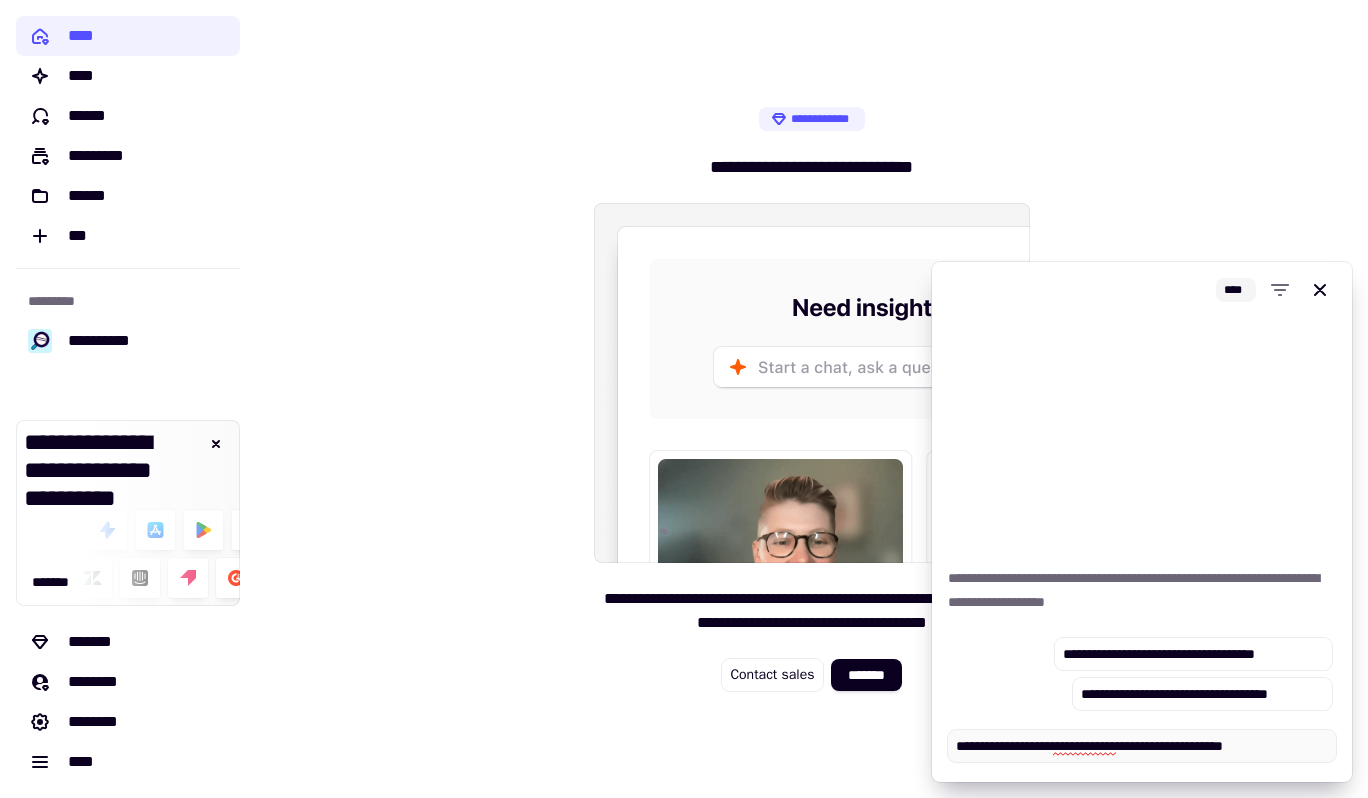 type on "**********" 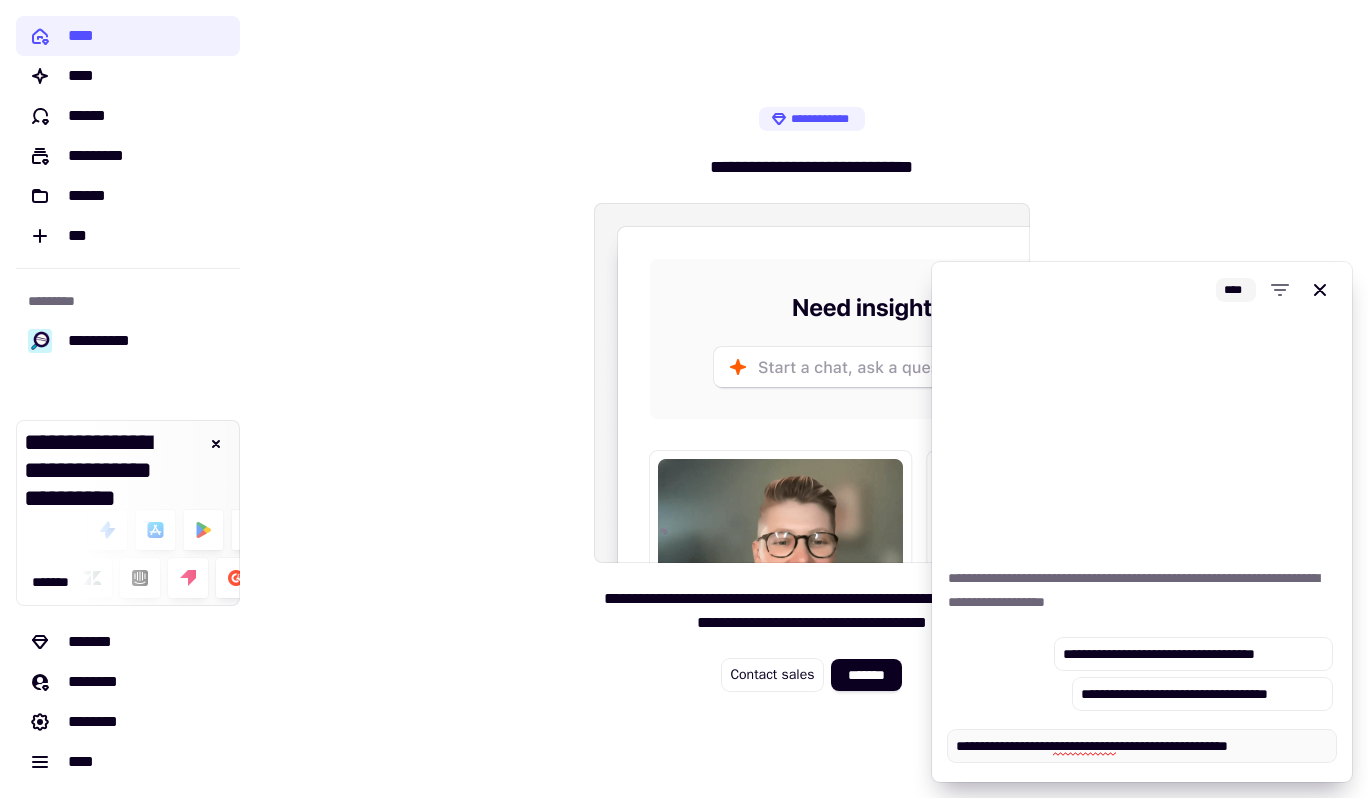 type on "*" 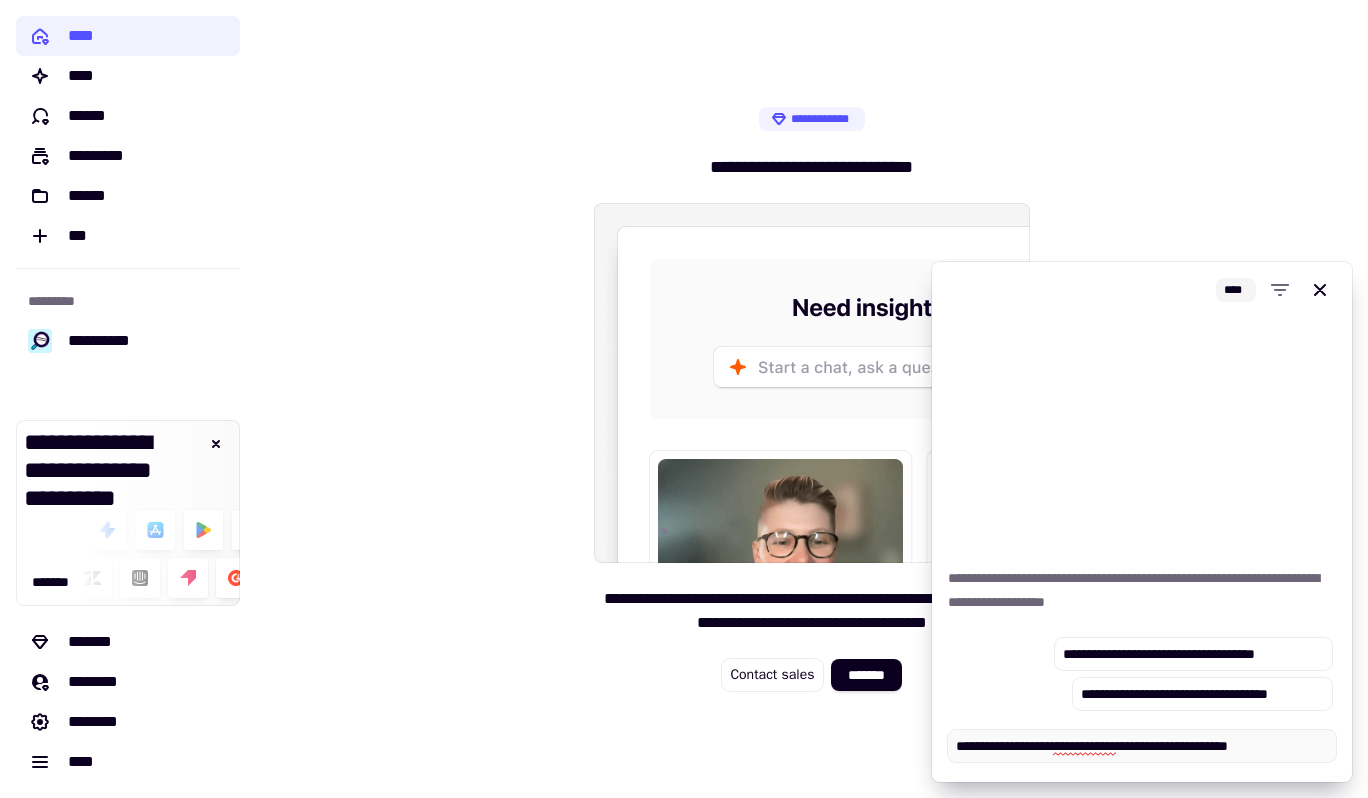 type on "**********" 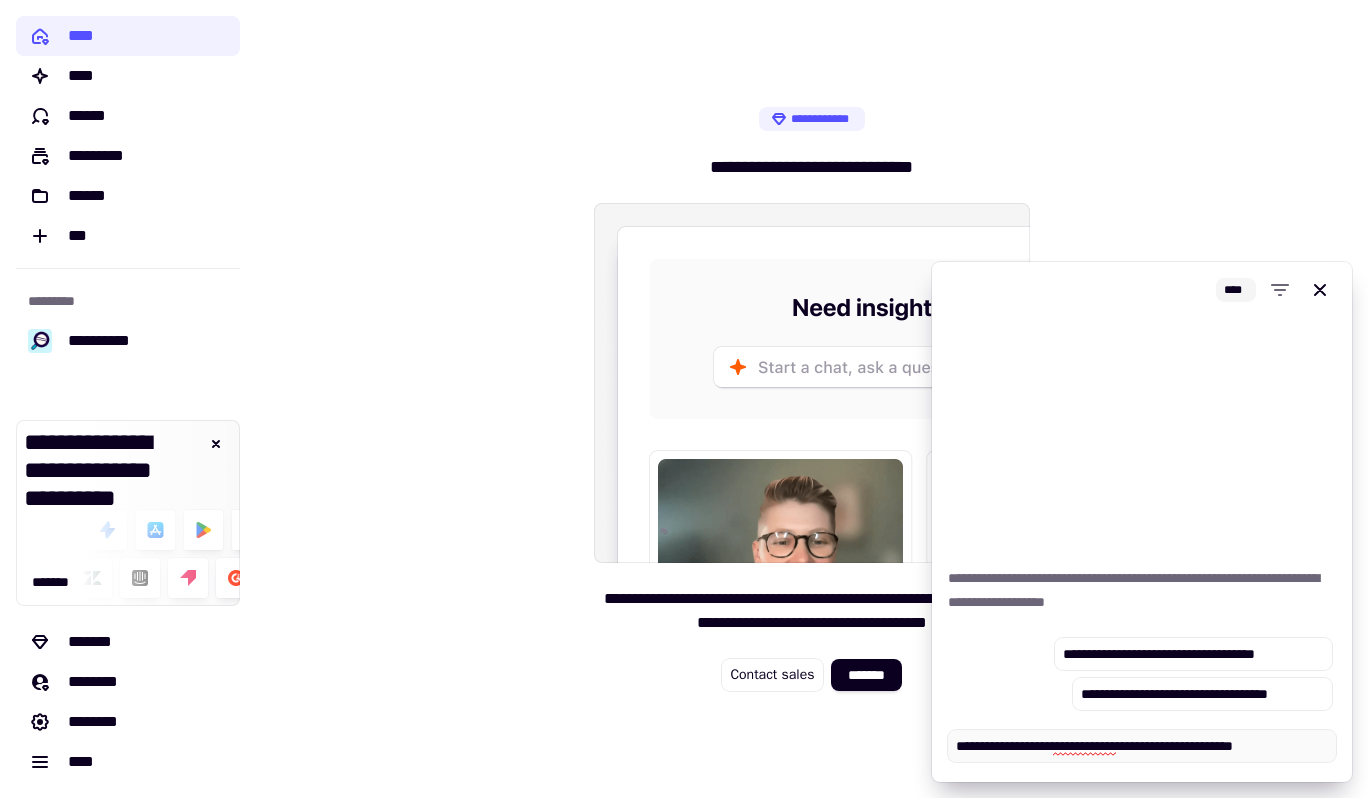 type on "*" 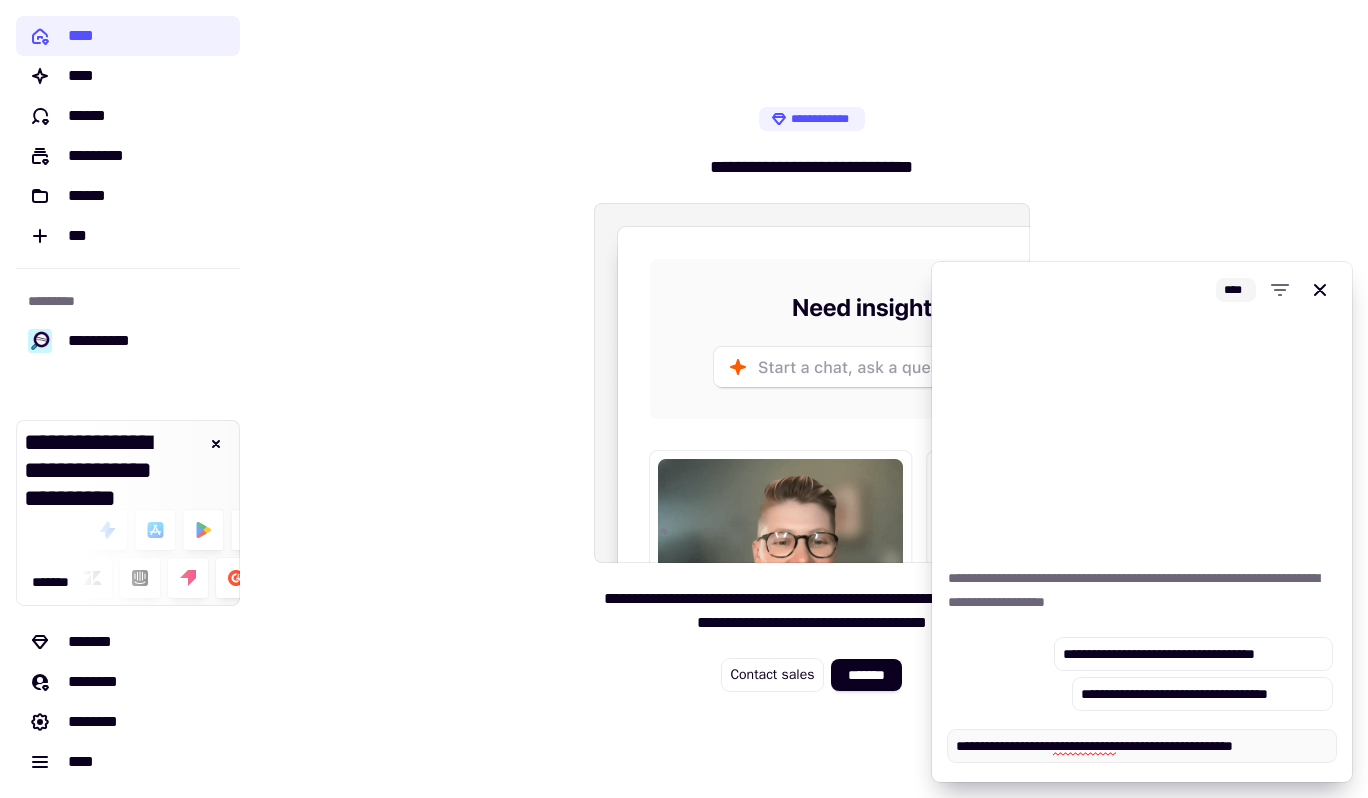 type on "**********" 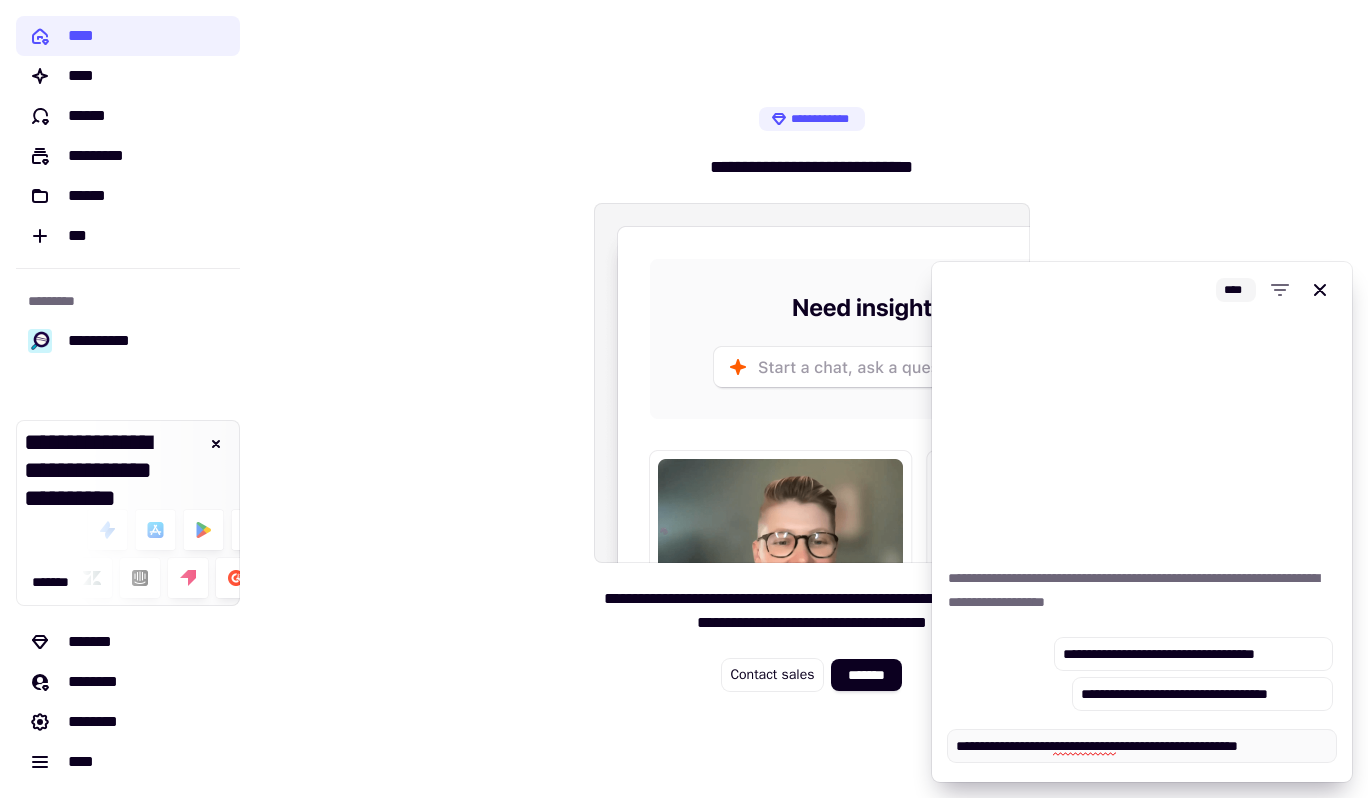 type on "*" 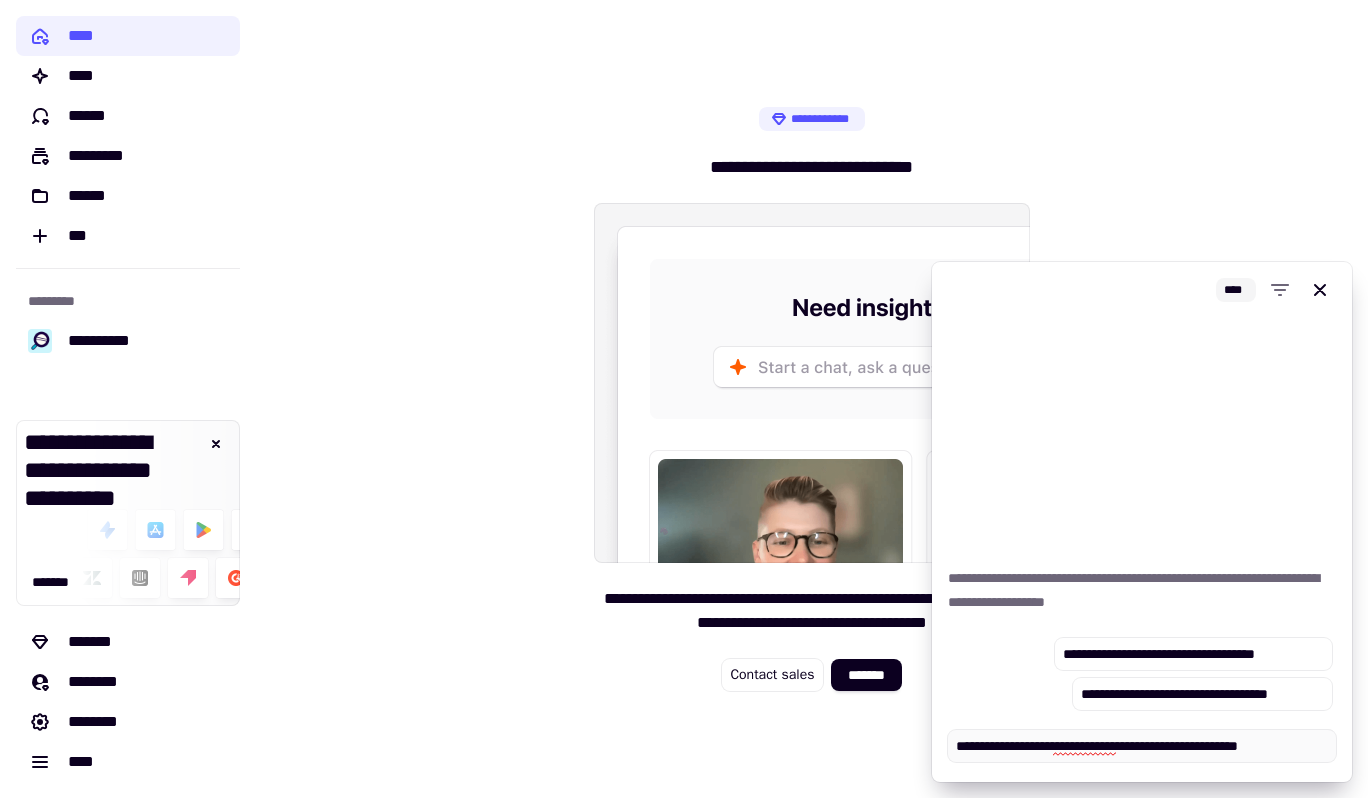 type on "**********" 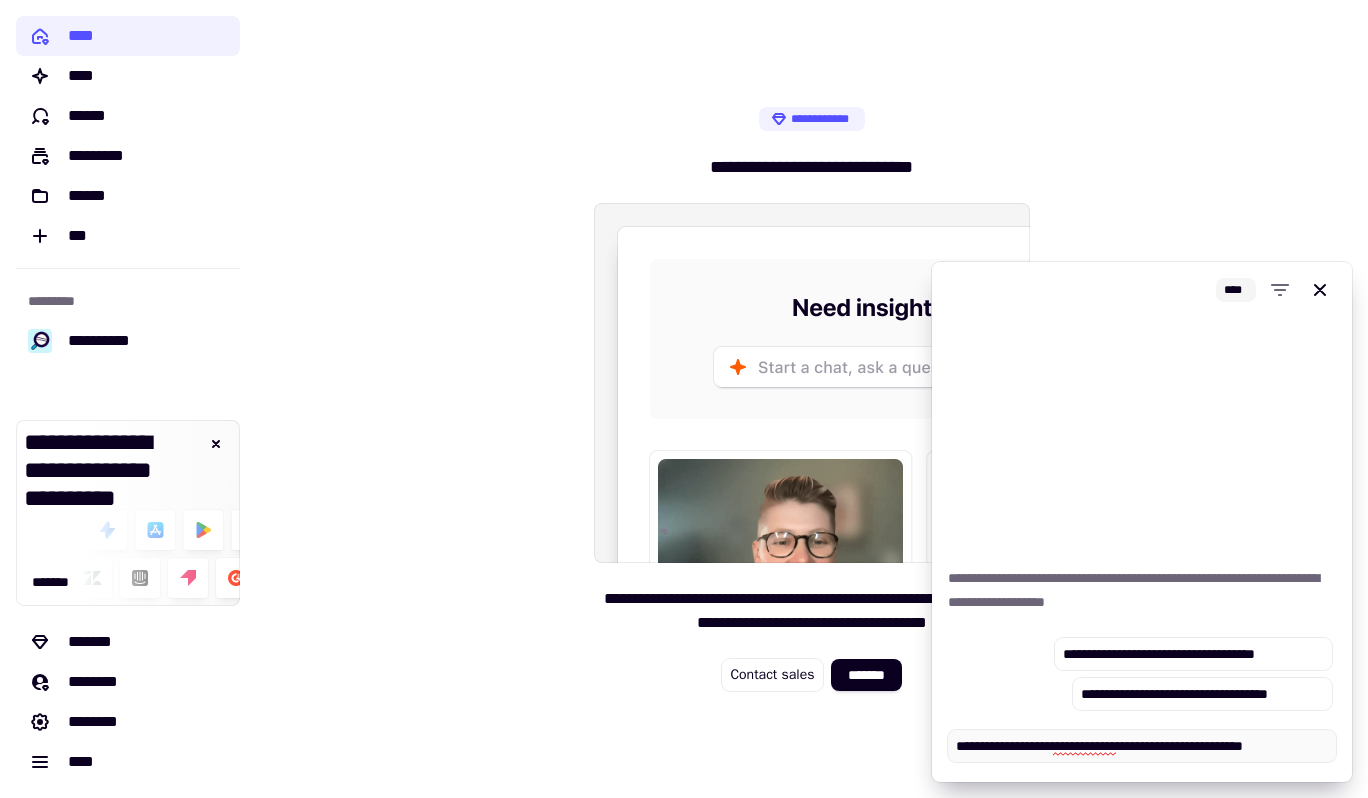 type on "*" 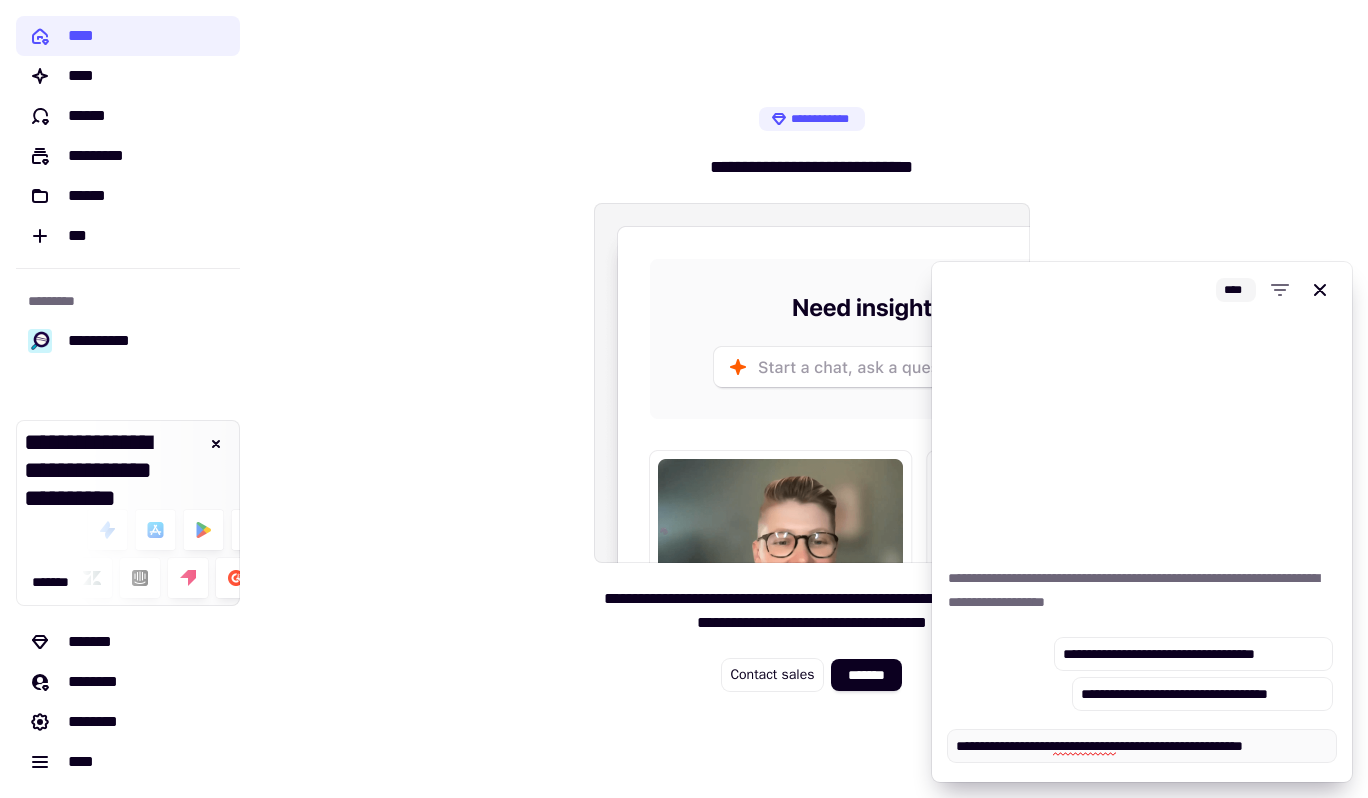 type on "**********" 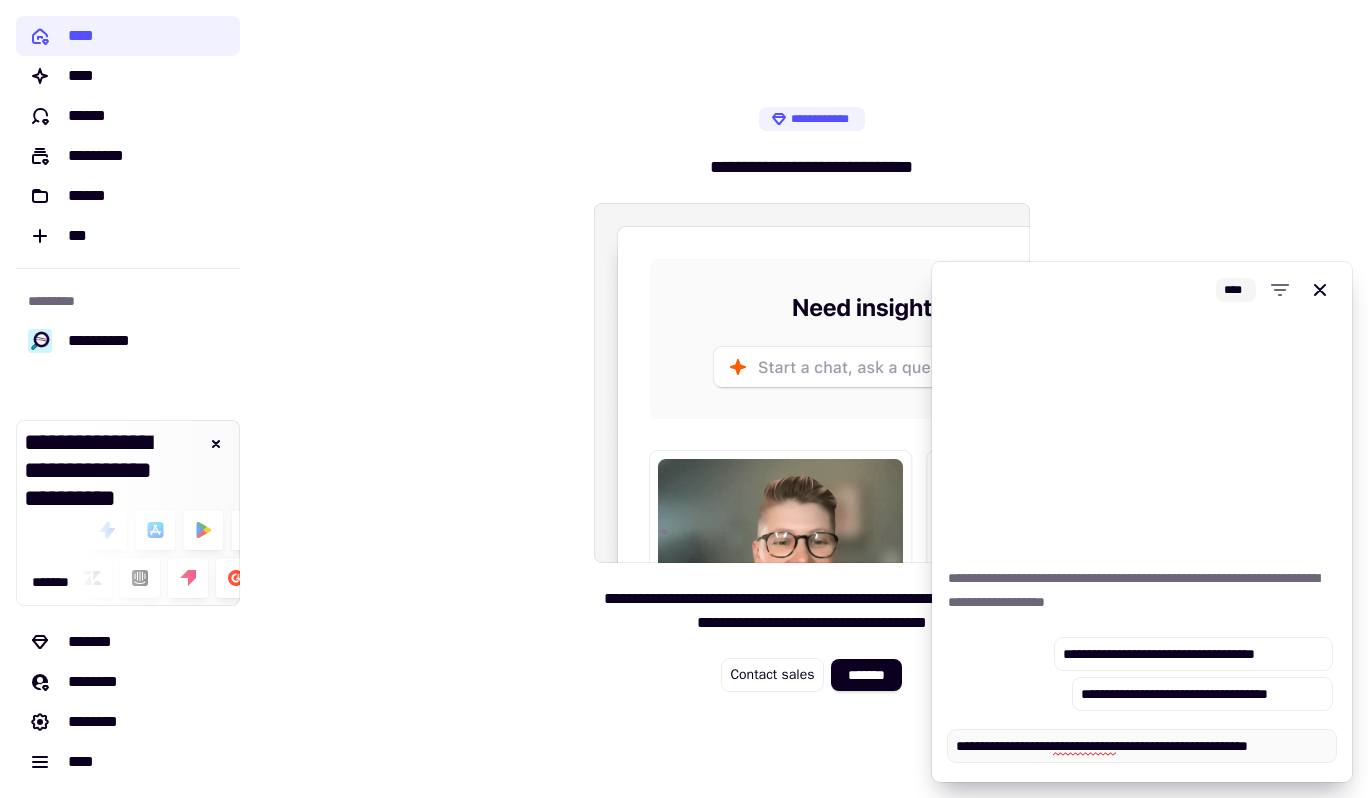 type on "*" 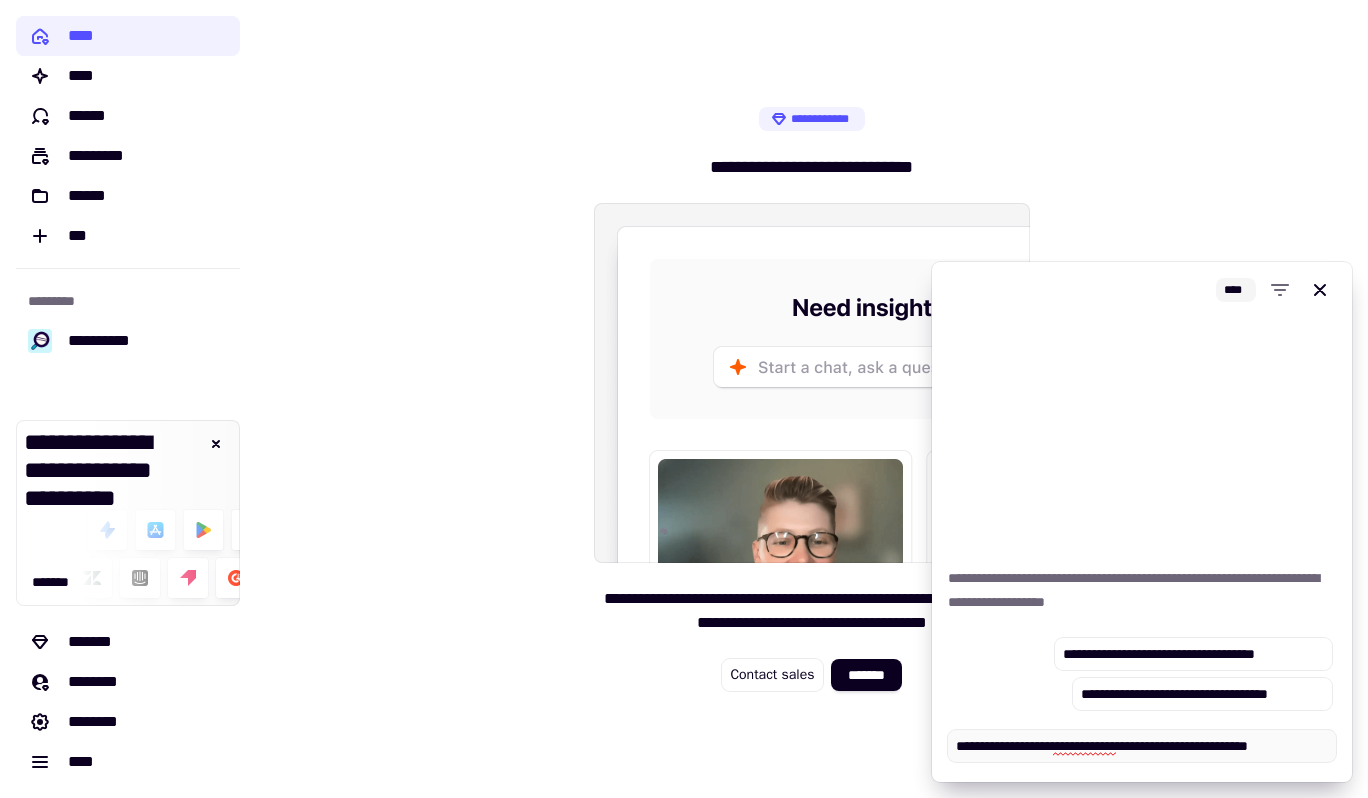 type on "**********" 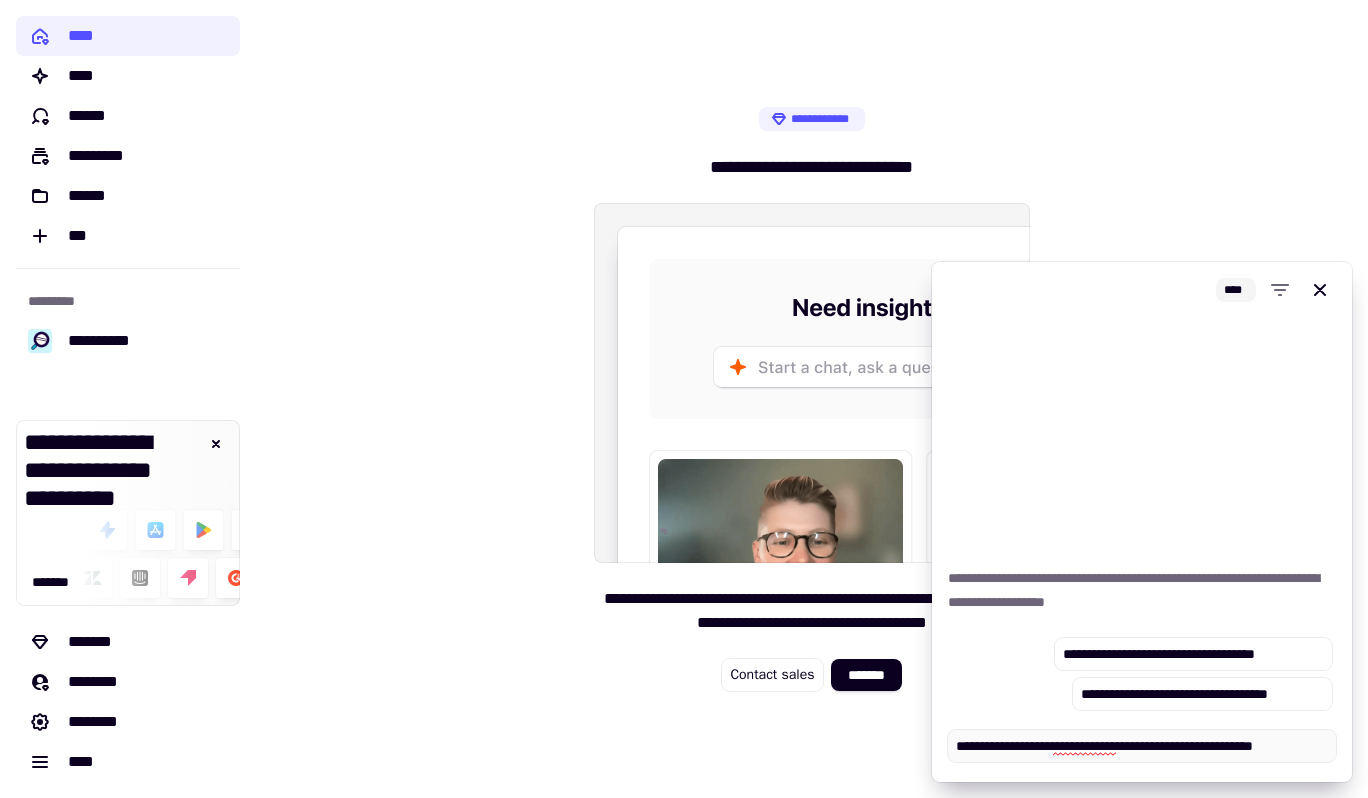 type on "*" 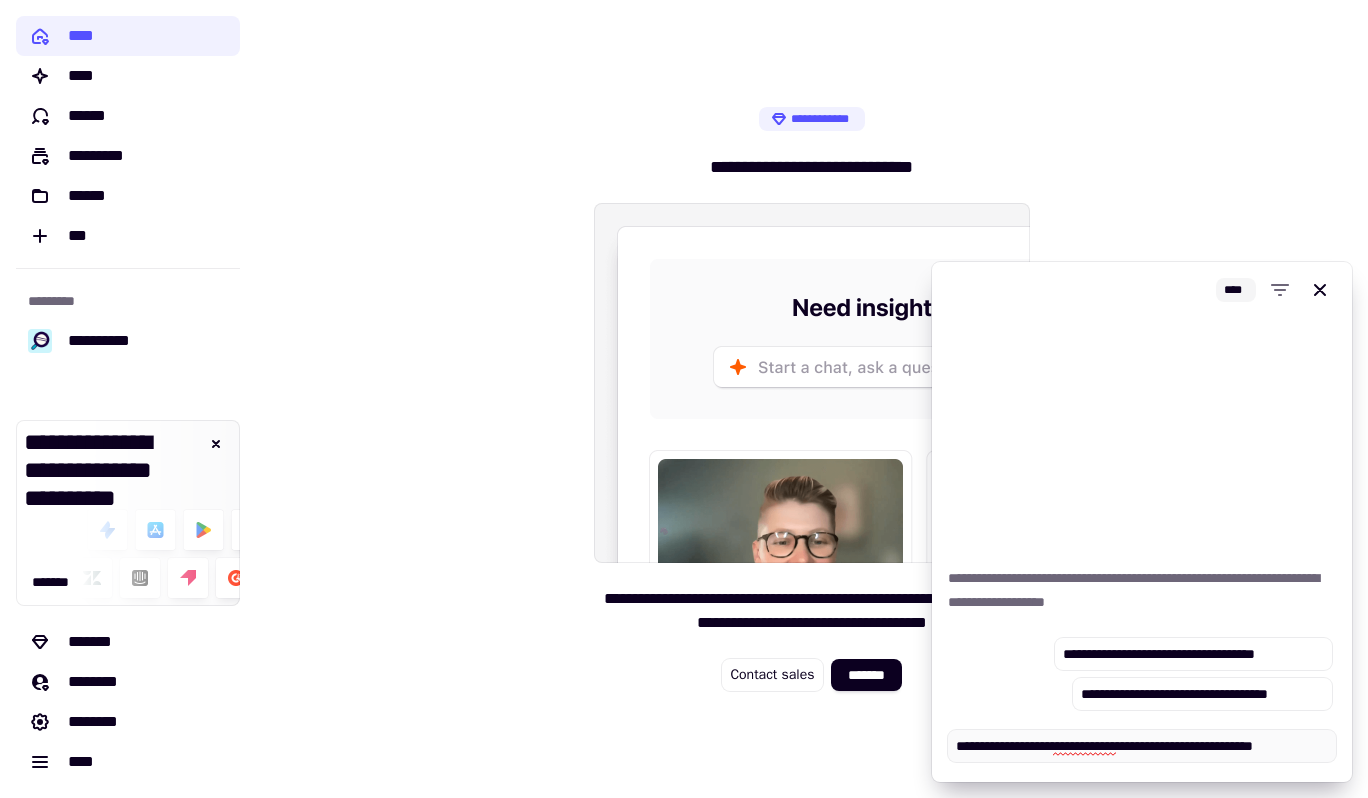 type on "**********" 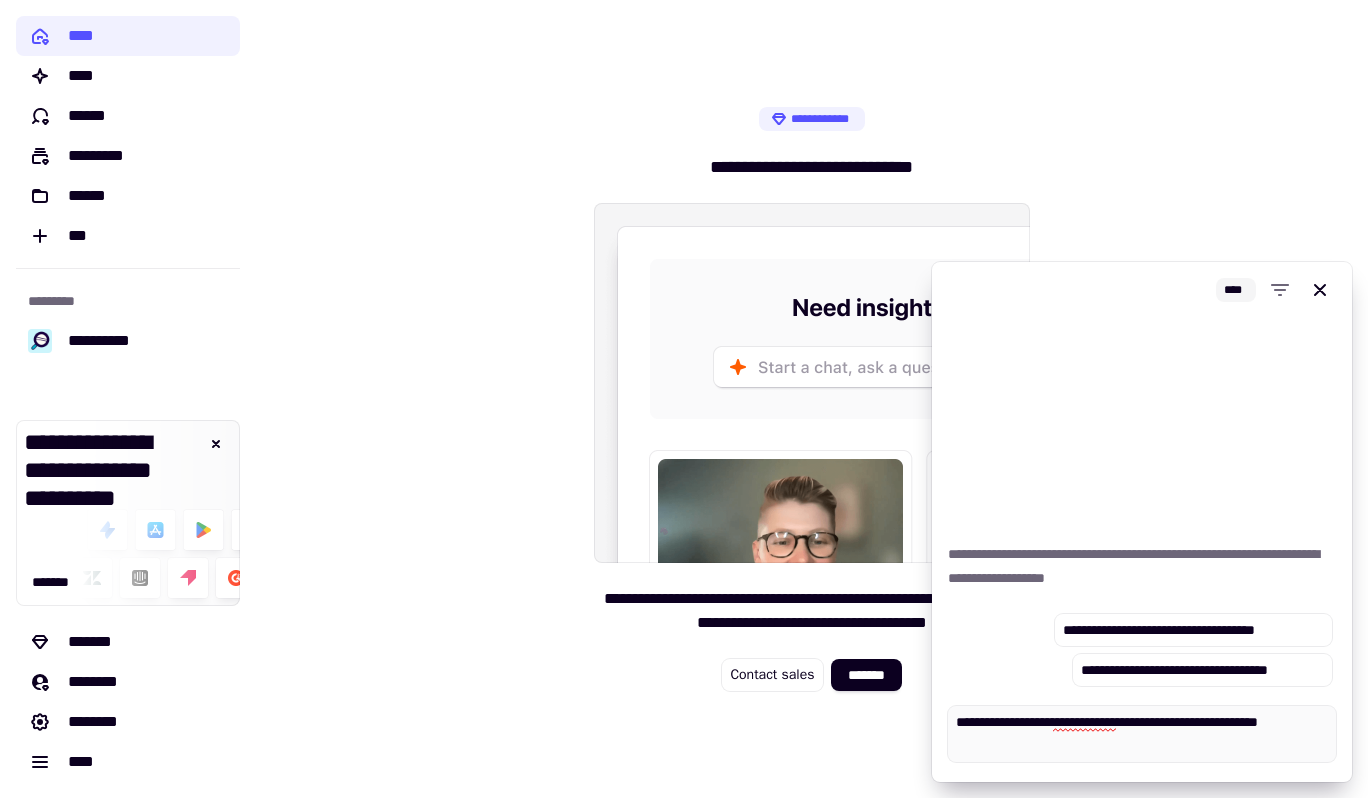 type on "*" 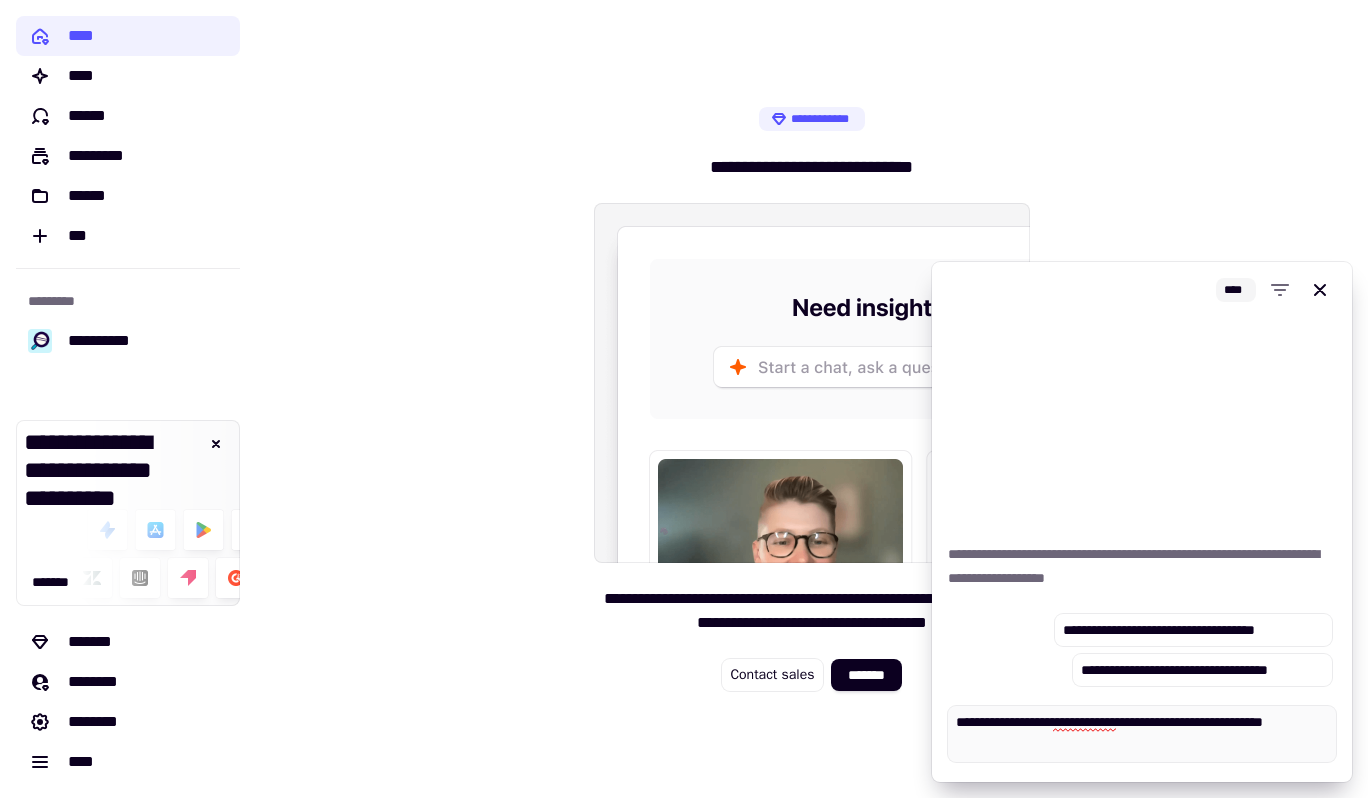 type on "**********" 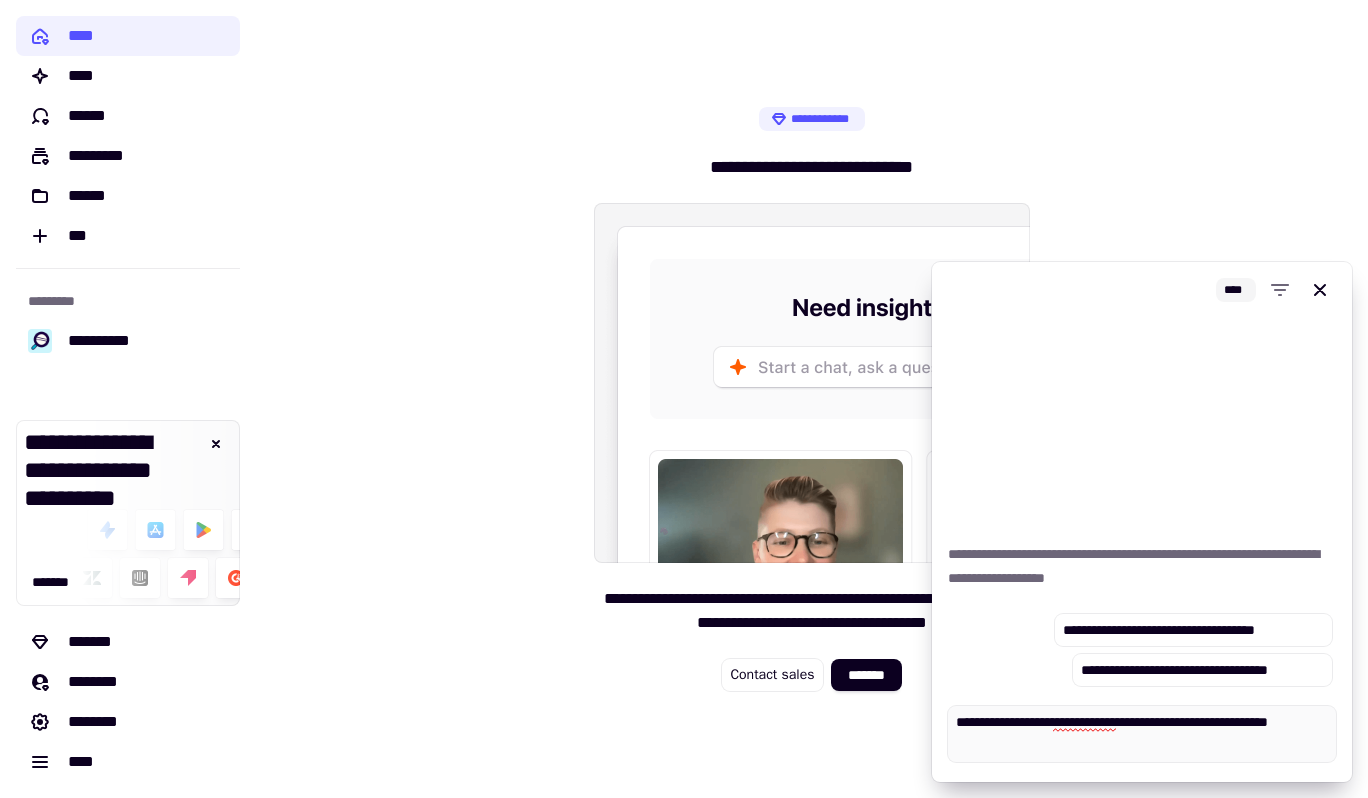type on "*" 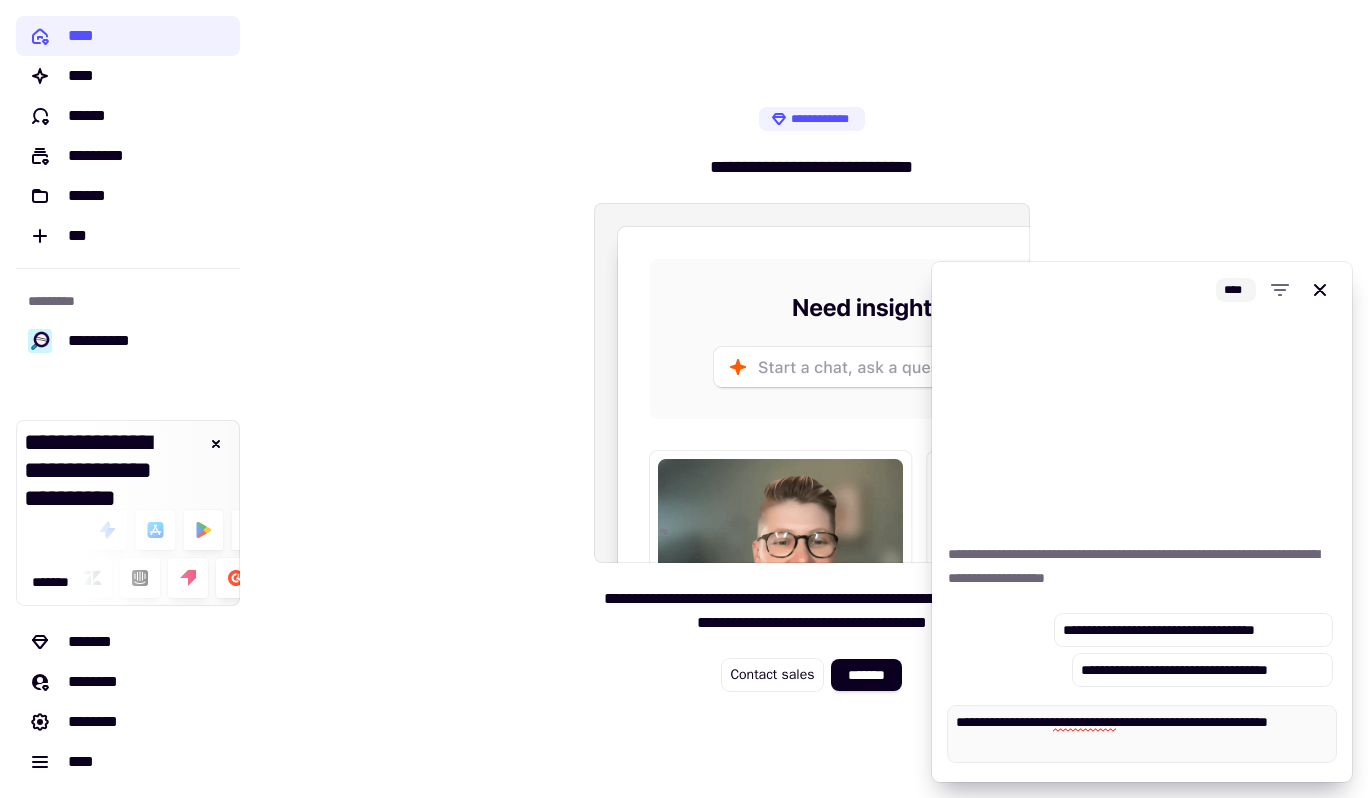 type on "**********" 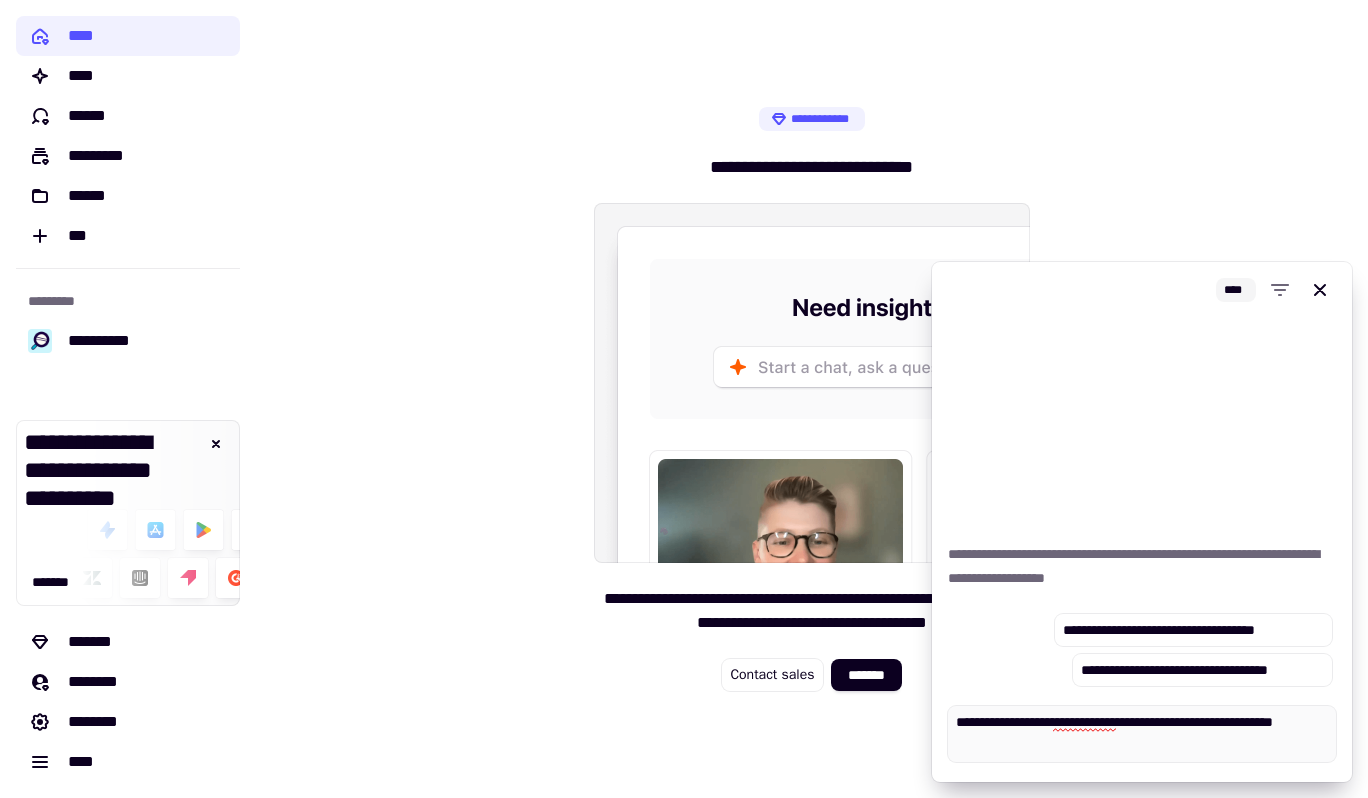 type on "*" 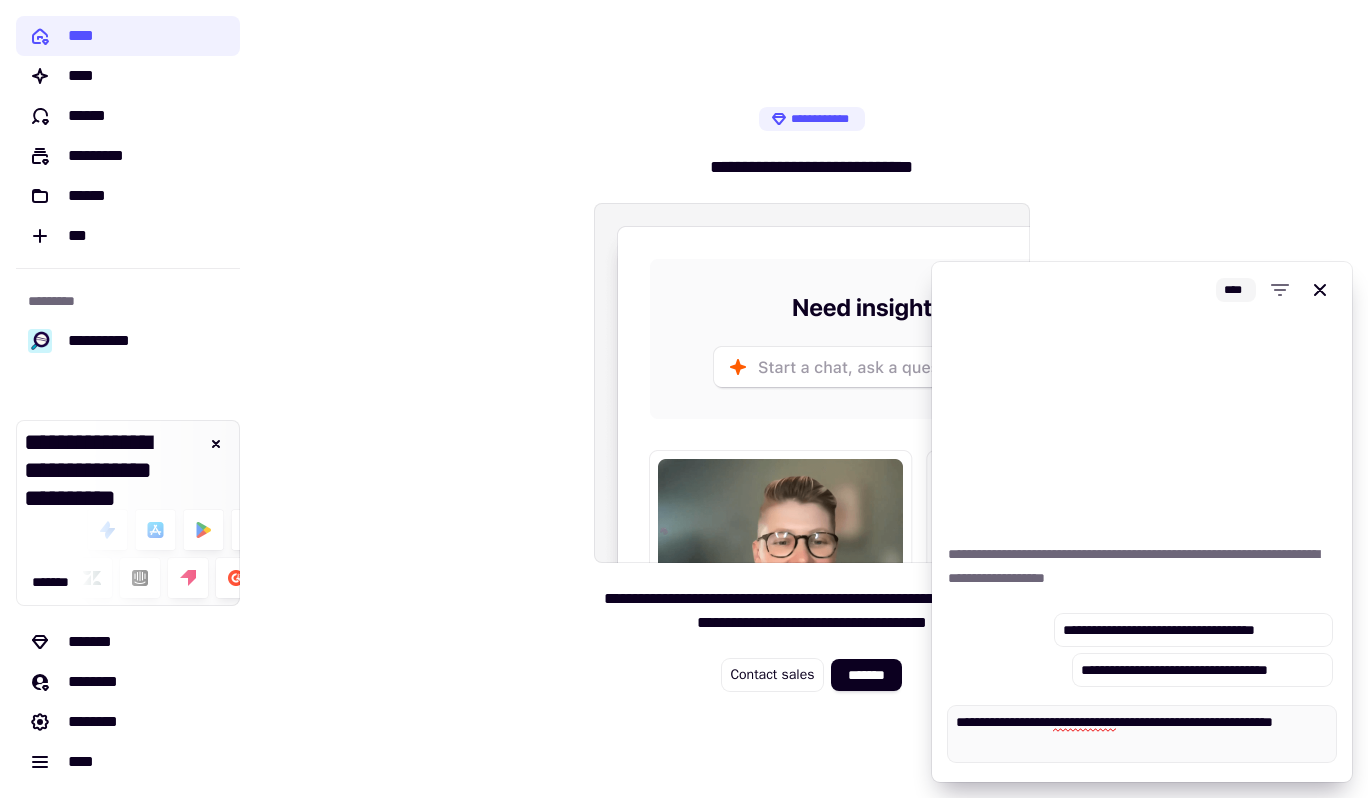 type on "**********" 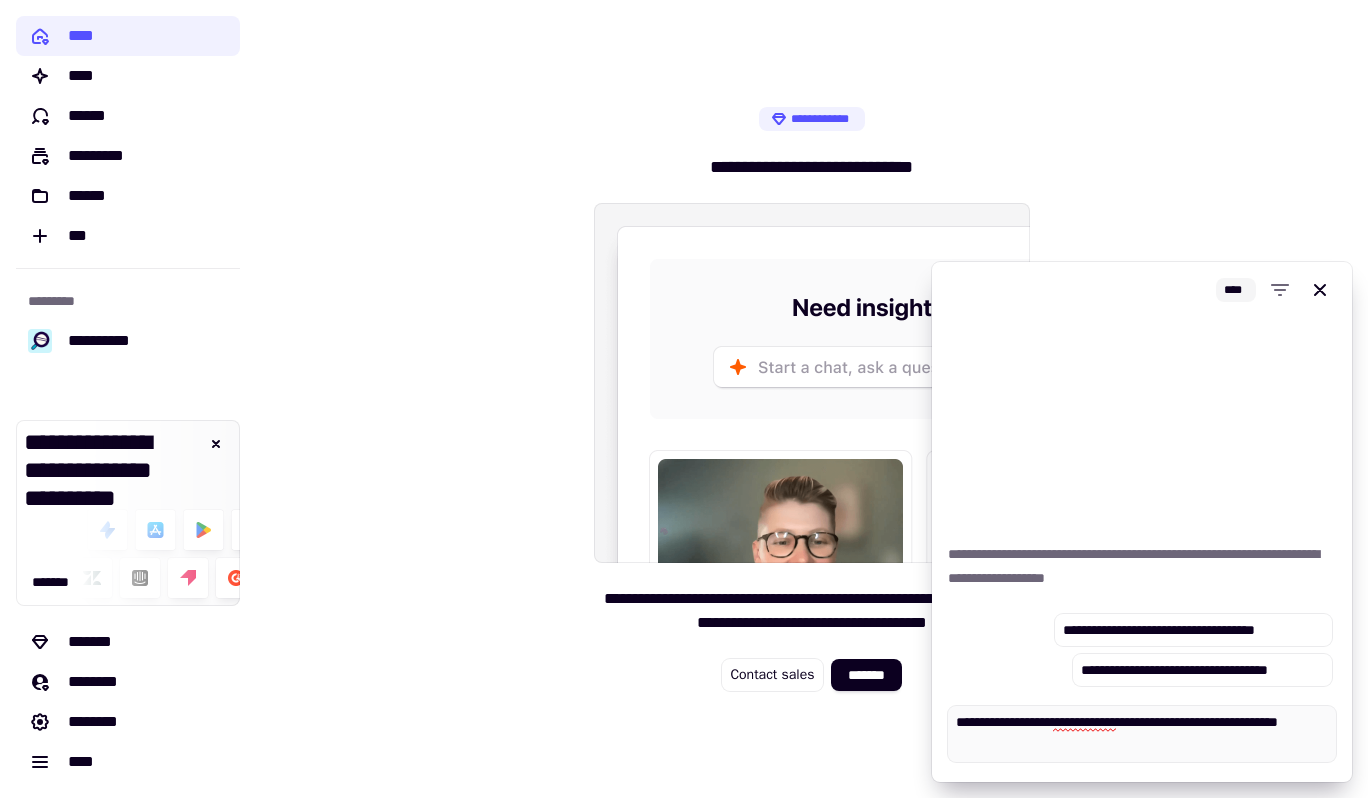 type on "*" 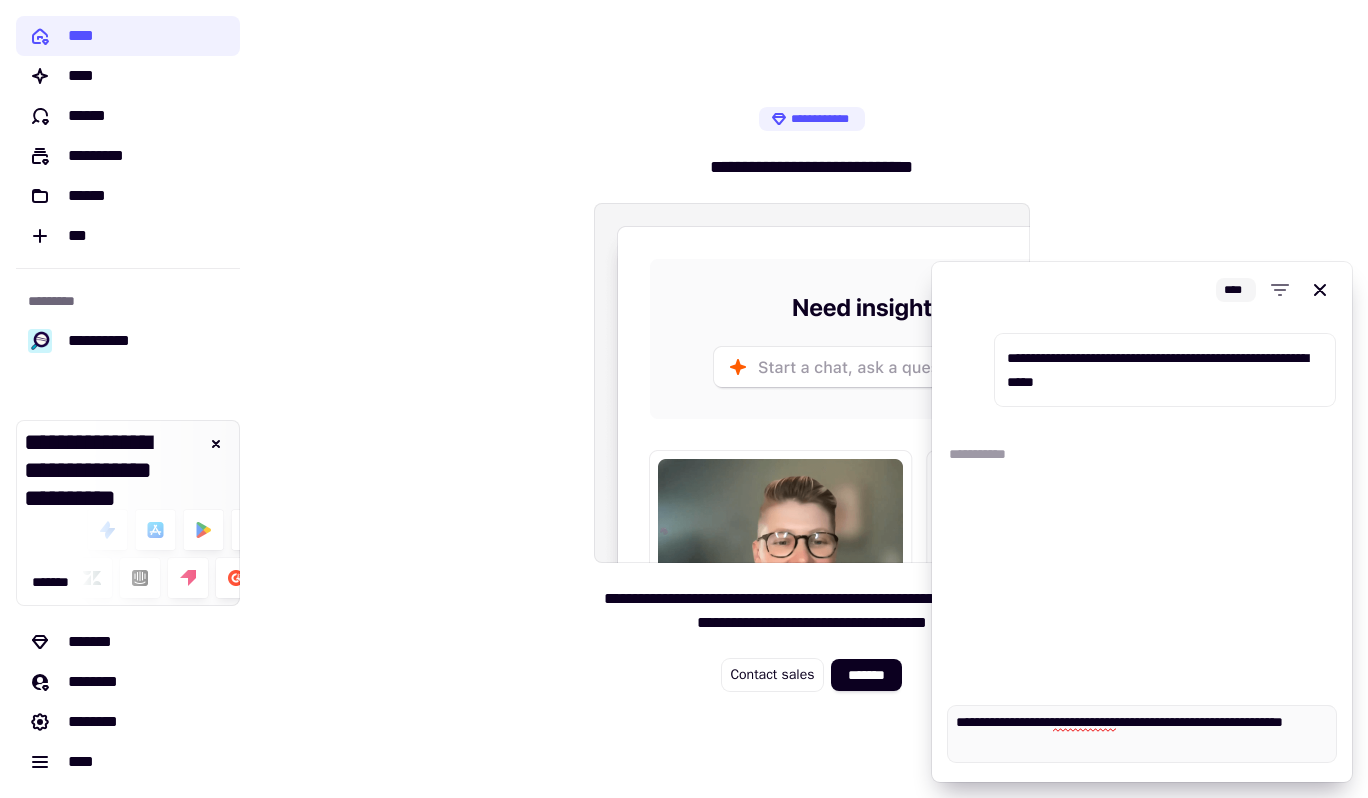 type on "*" 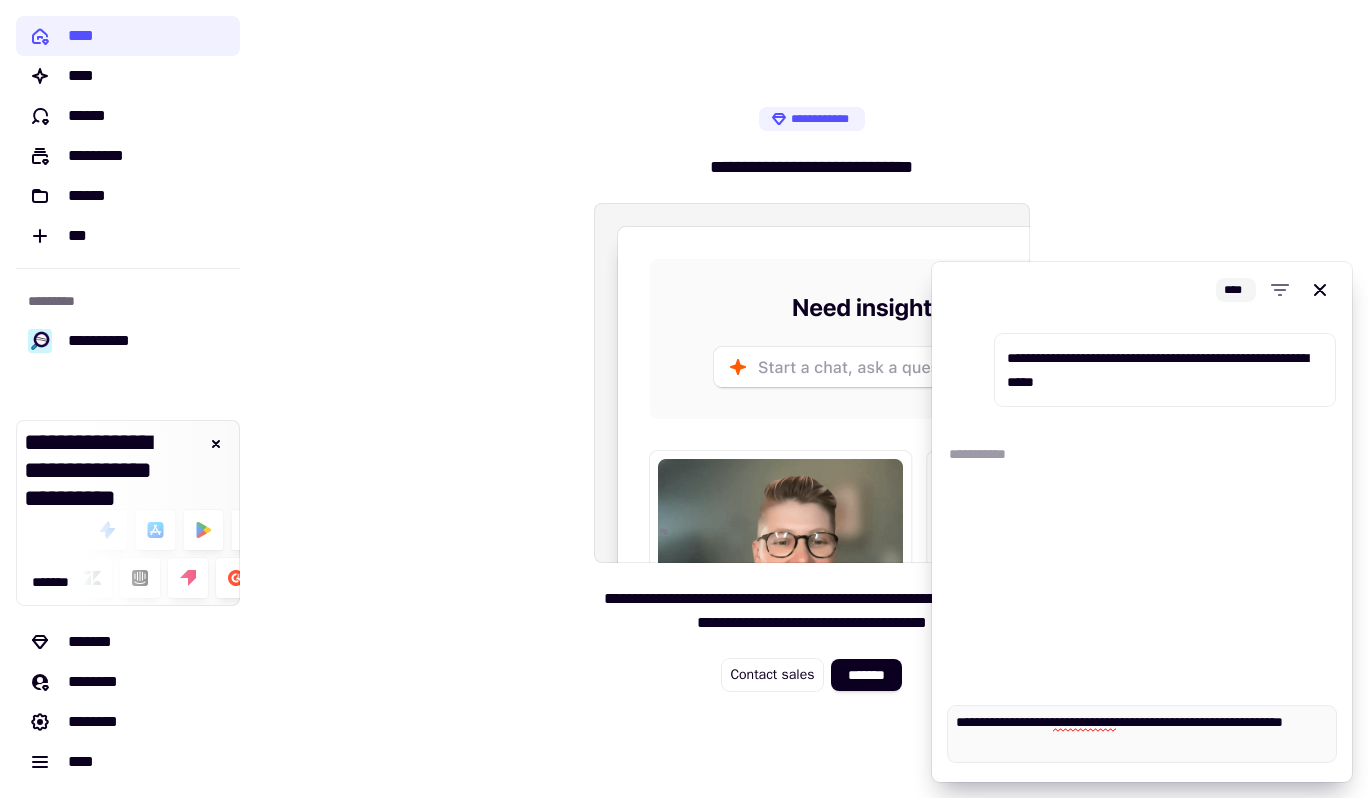 type 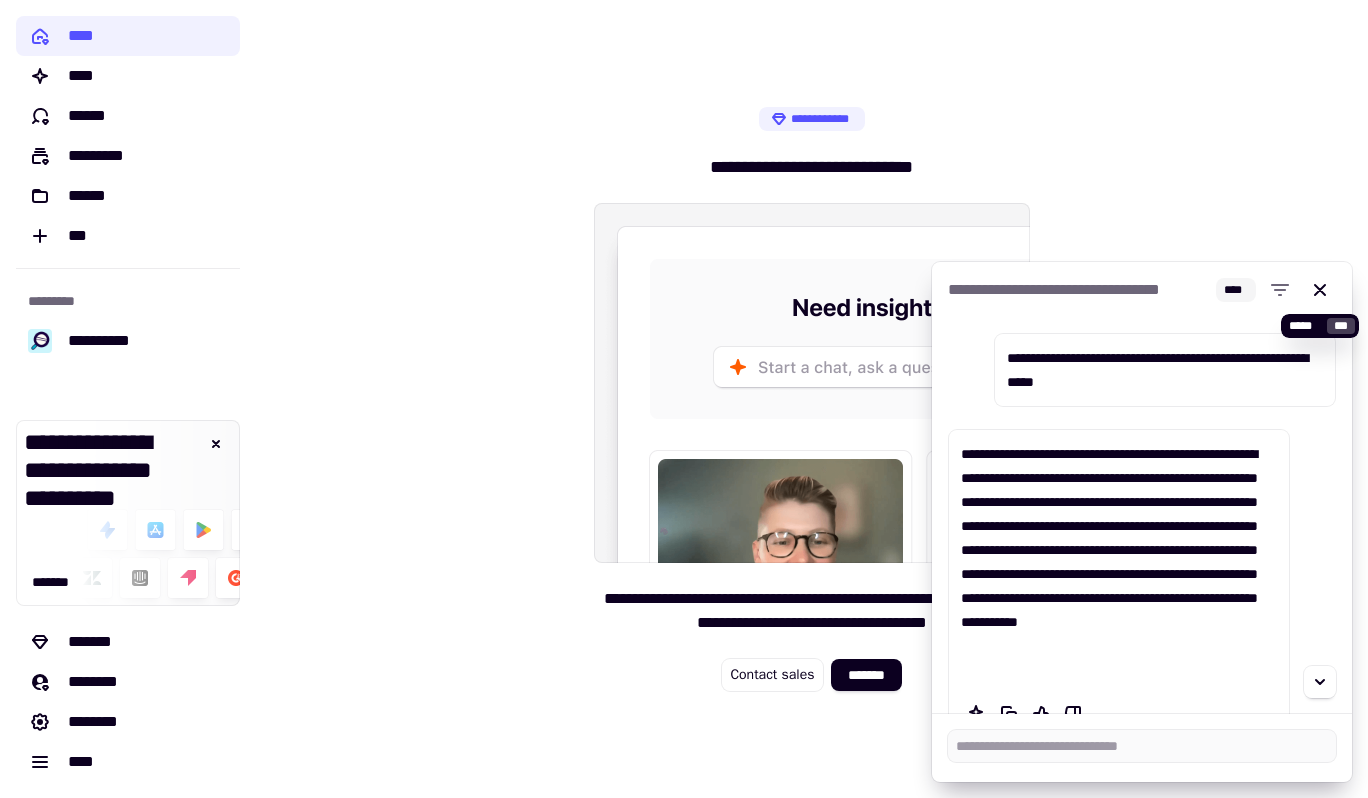 type on "*" 